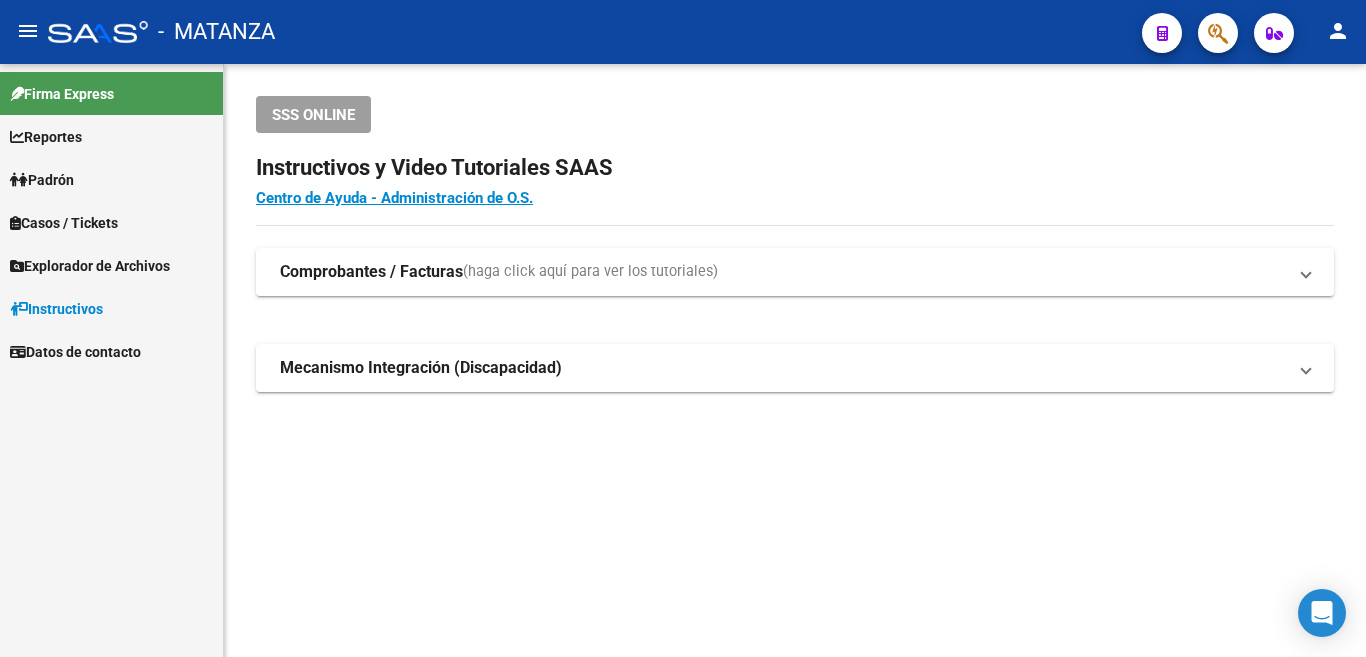 scroll, scrollTop: 0, scrollLeft: 0, axis: both 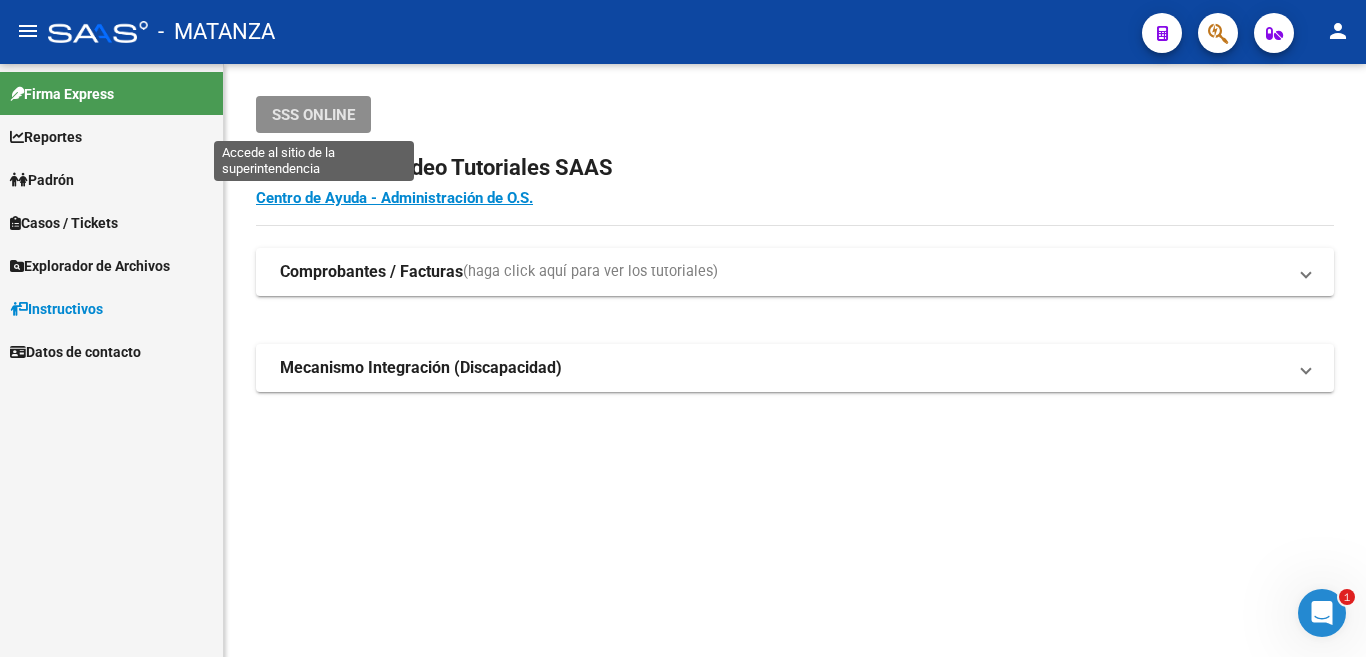 click on "SSS ONLINE" 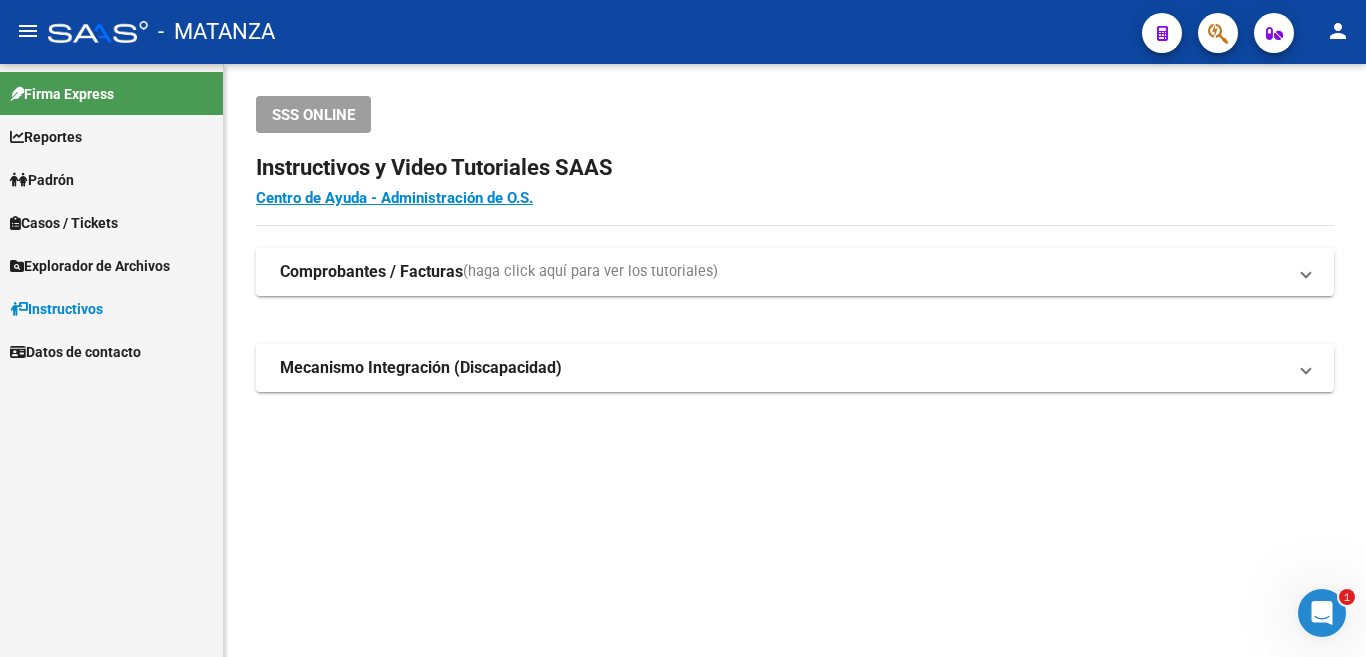 click 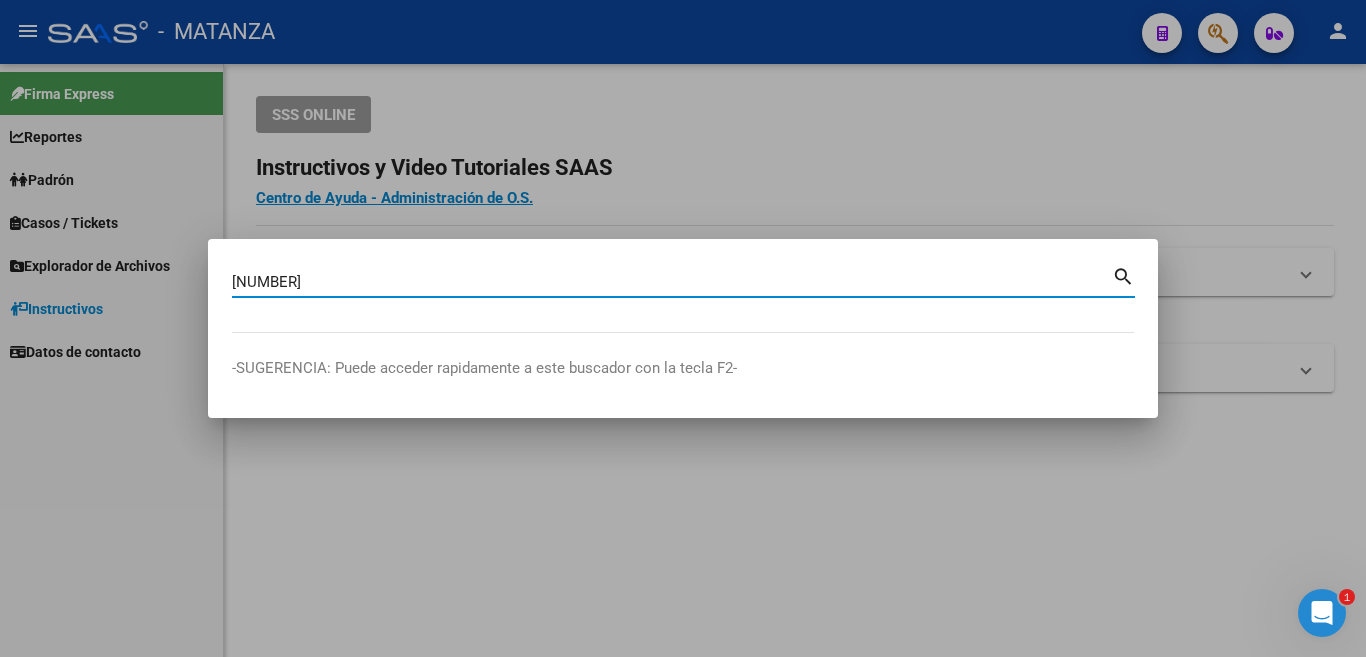type on "[NUMBER]" 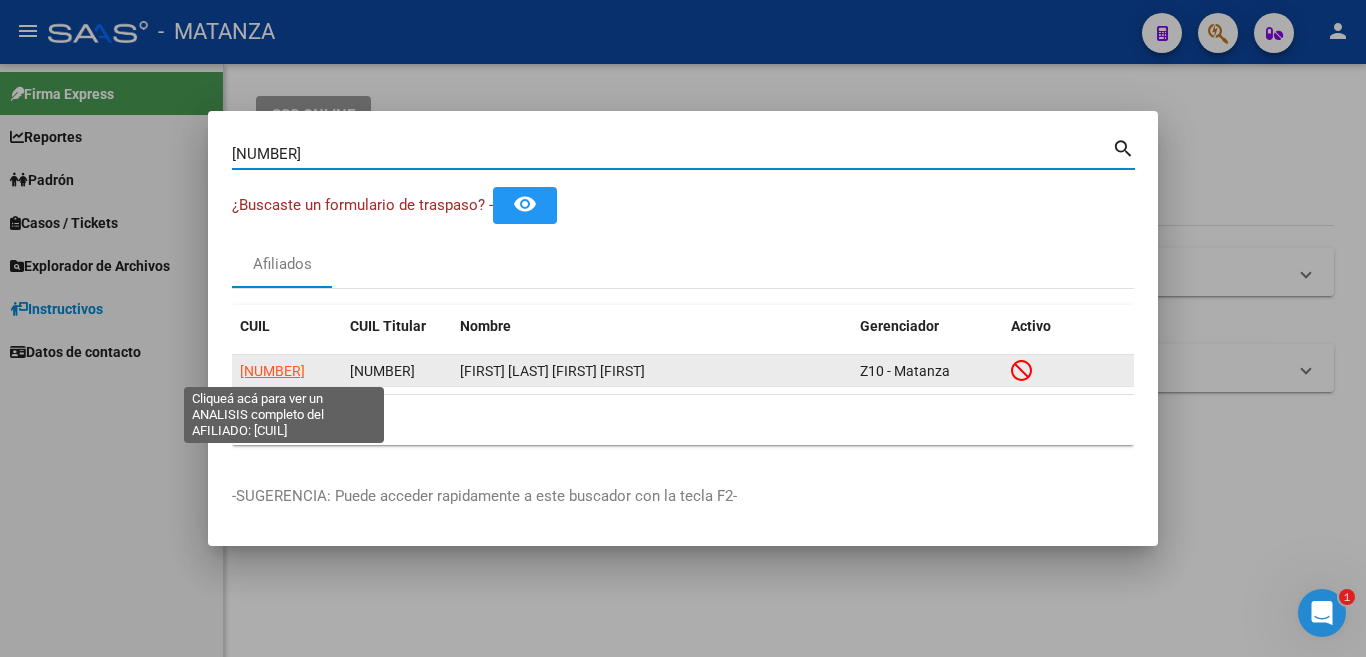 click on "[NUMBER]" 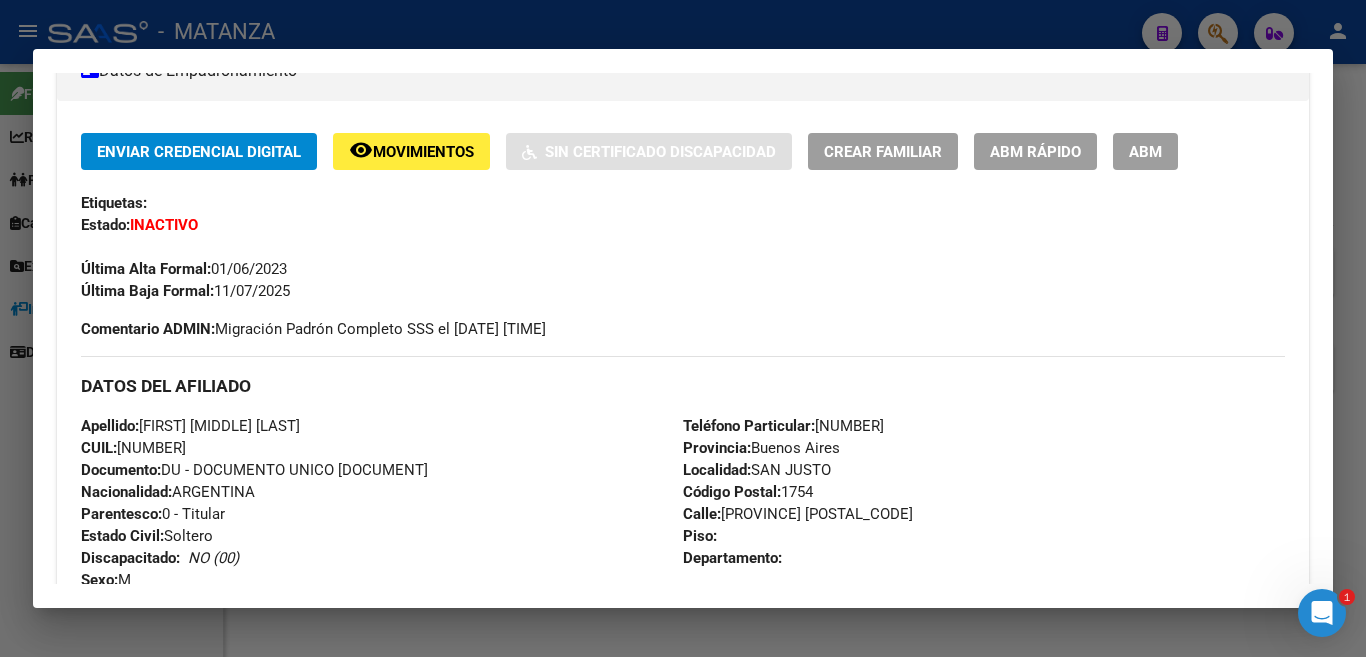 scroll, scrollTop: 400, scrollLeft: 0, axis: vertical 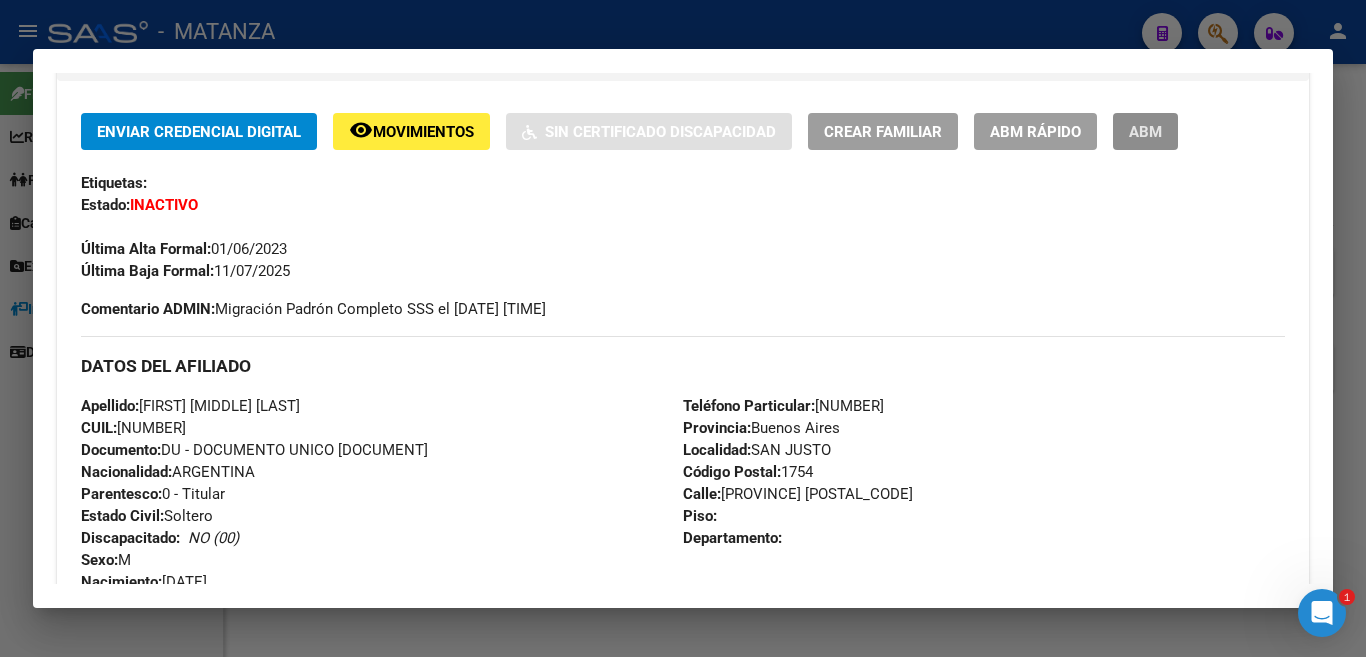 click on "ABM" at bounding box center [1145, 132] 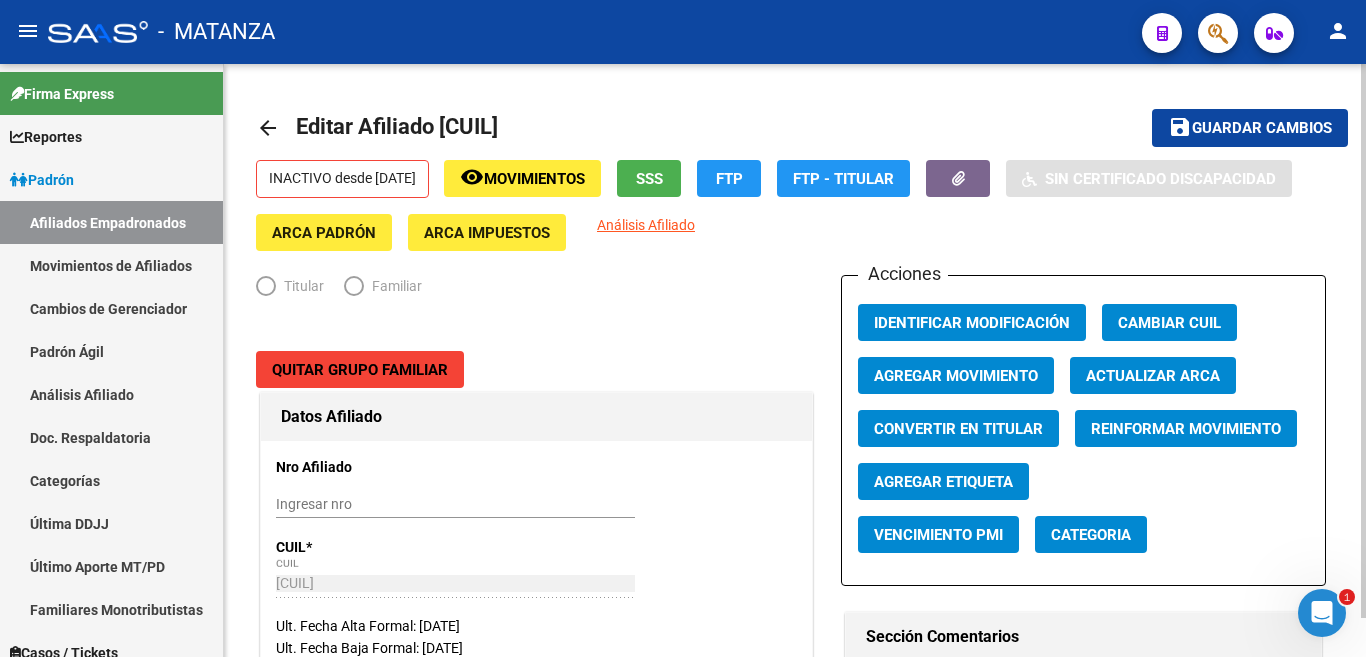 radio on "true" 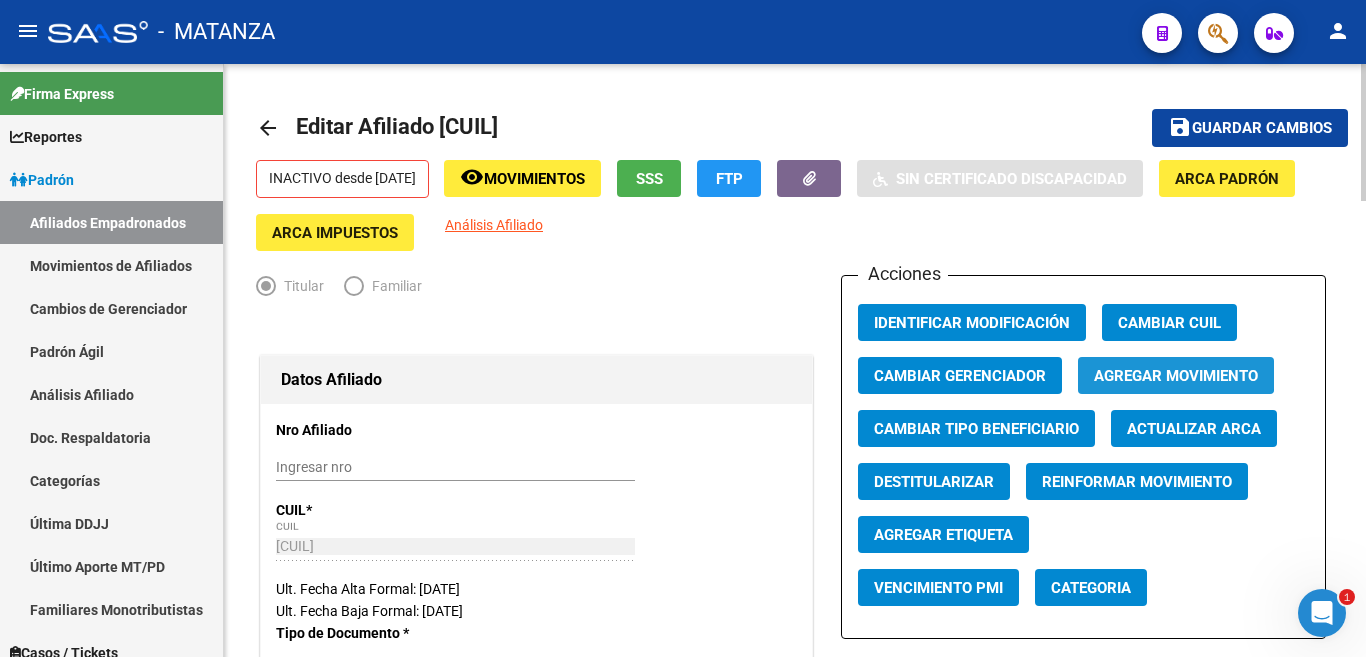 click on "Agregar Movimiento" 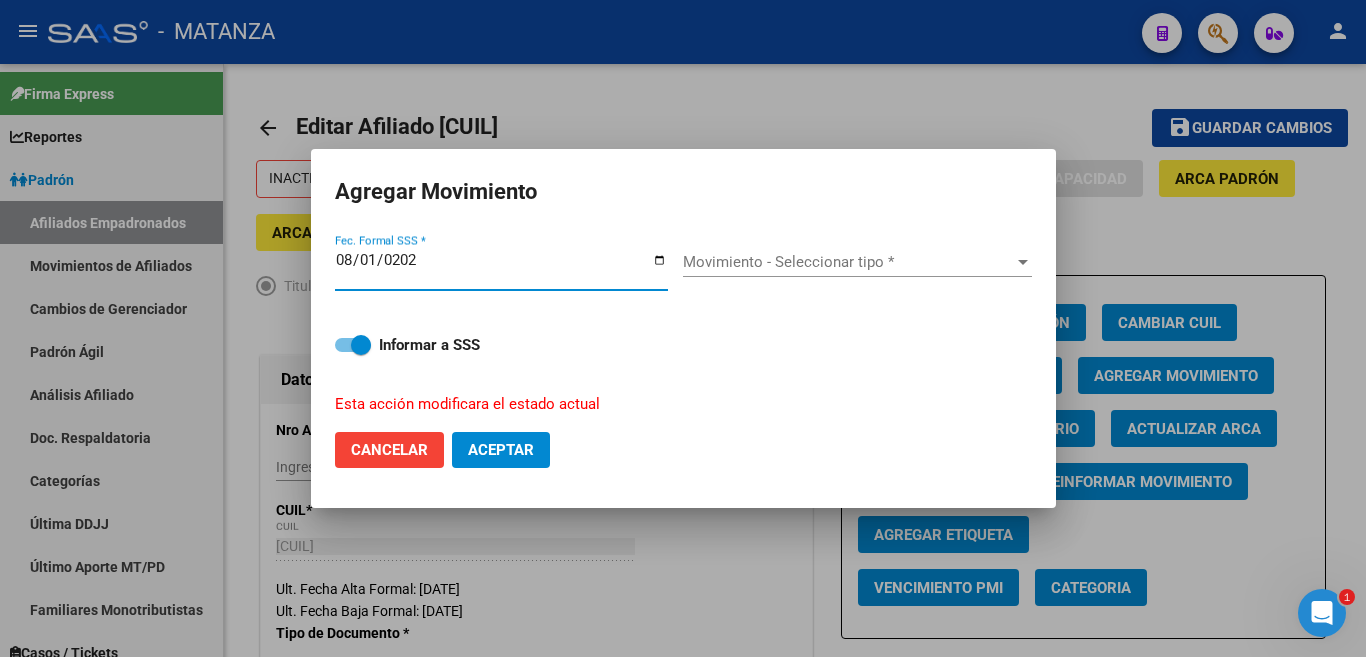 type on "2025-08-01" 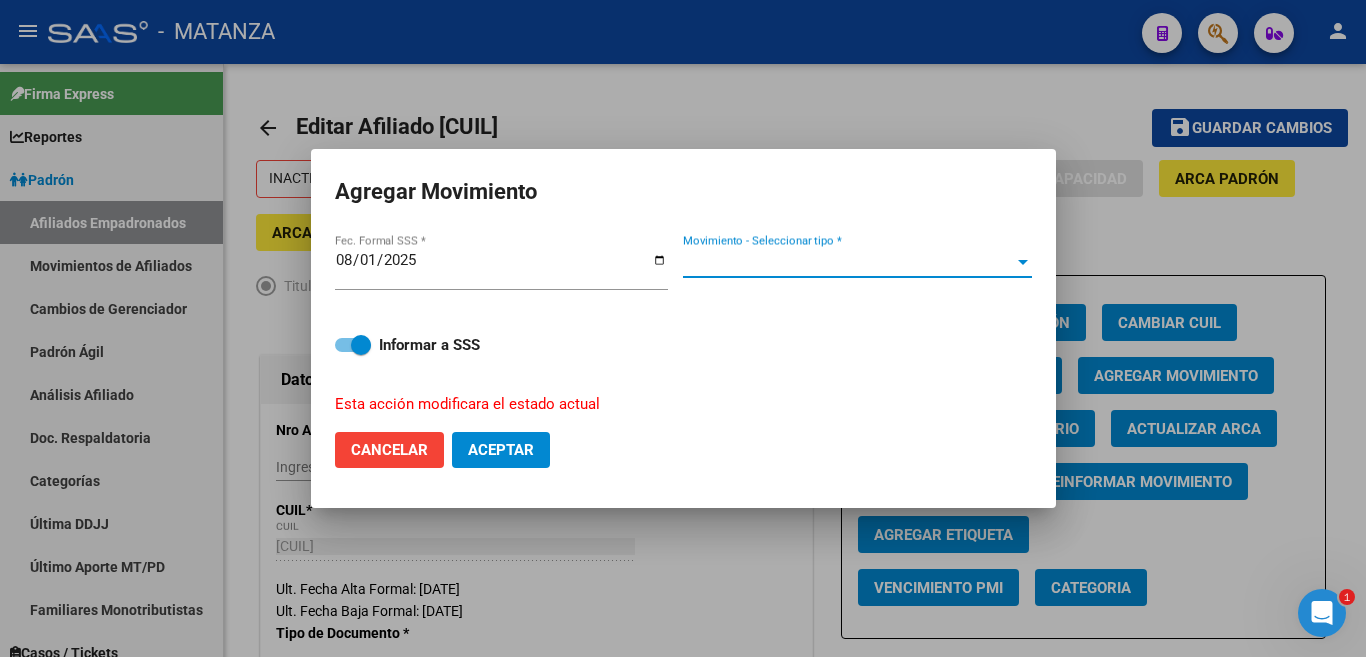 click on "Movimiento - Seleccionar tipo *" at bounding box center [848, 262] 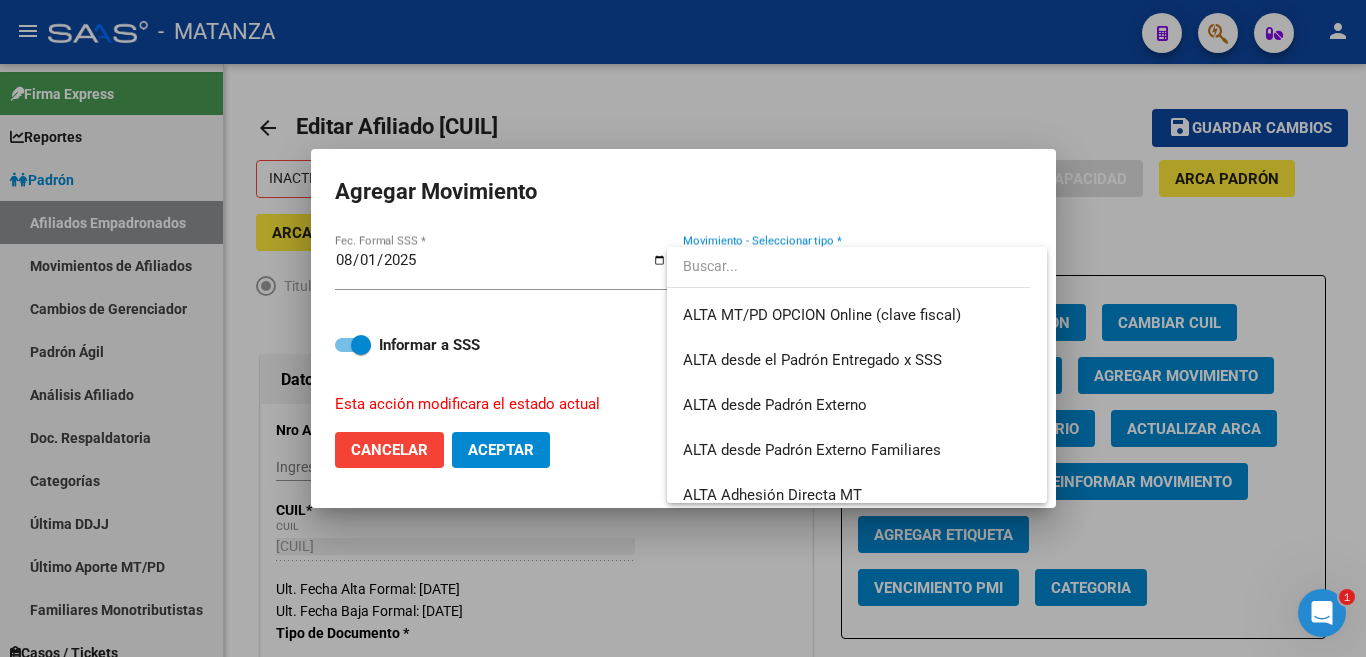 scroll, scrollTop: 489, scrollLeft: 0, axis: vertical 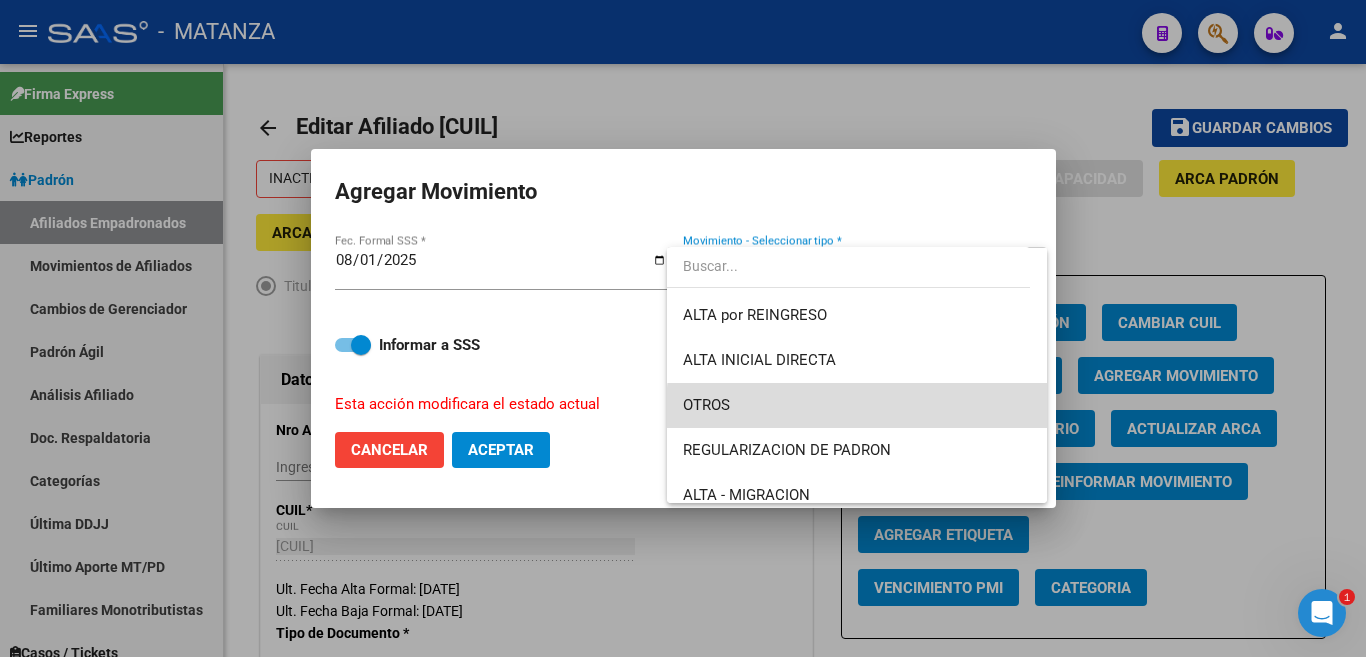 click on "OTROS" at bounding box center (857, 405) 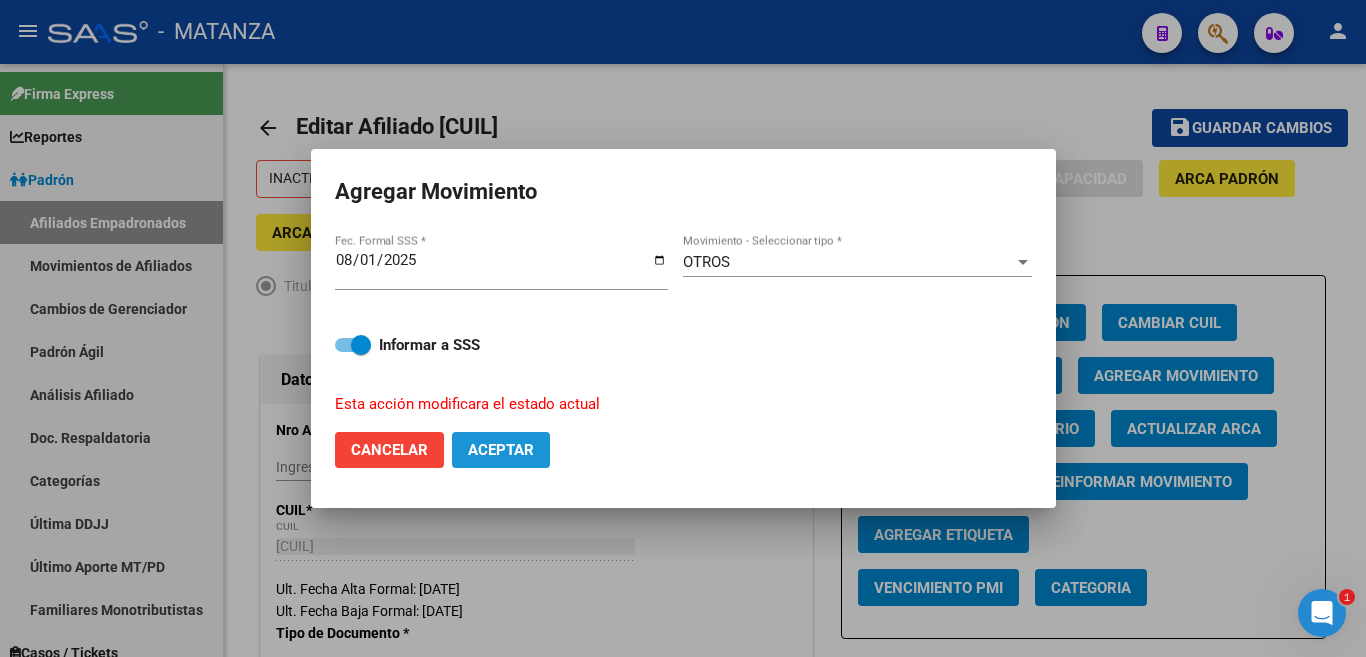 click on "Aceptar" 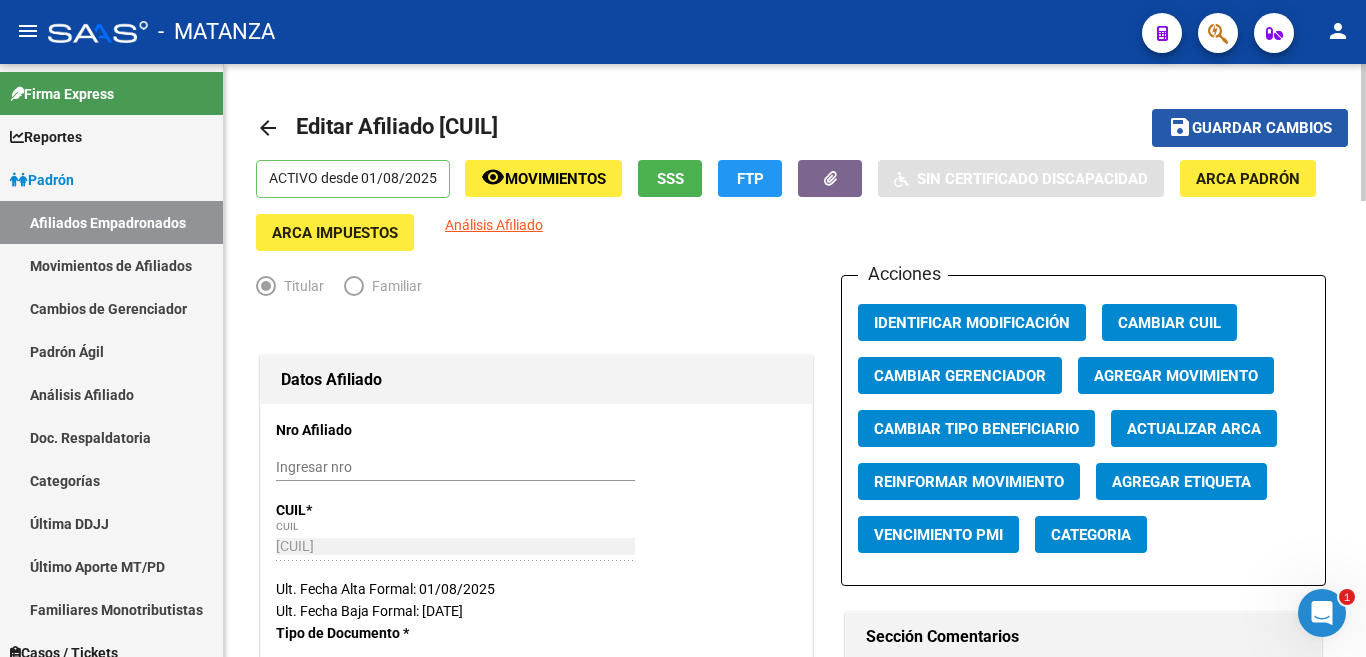 drag, startPoint x: 1256, startPoint y: 123, endPoint x: 1197, endPoint y: 314, distance: 199.90498 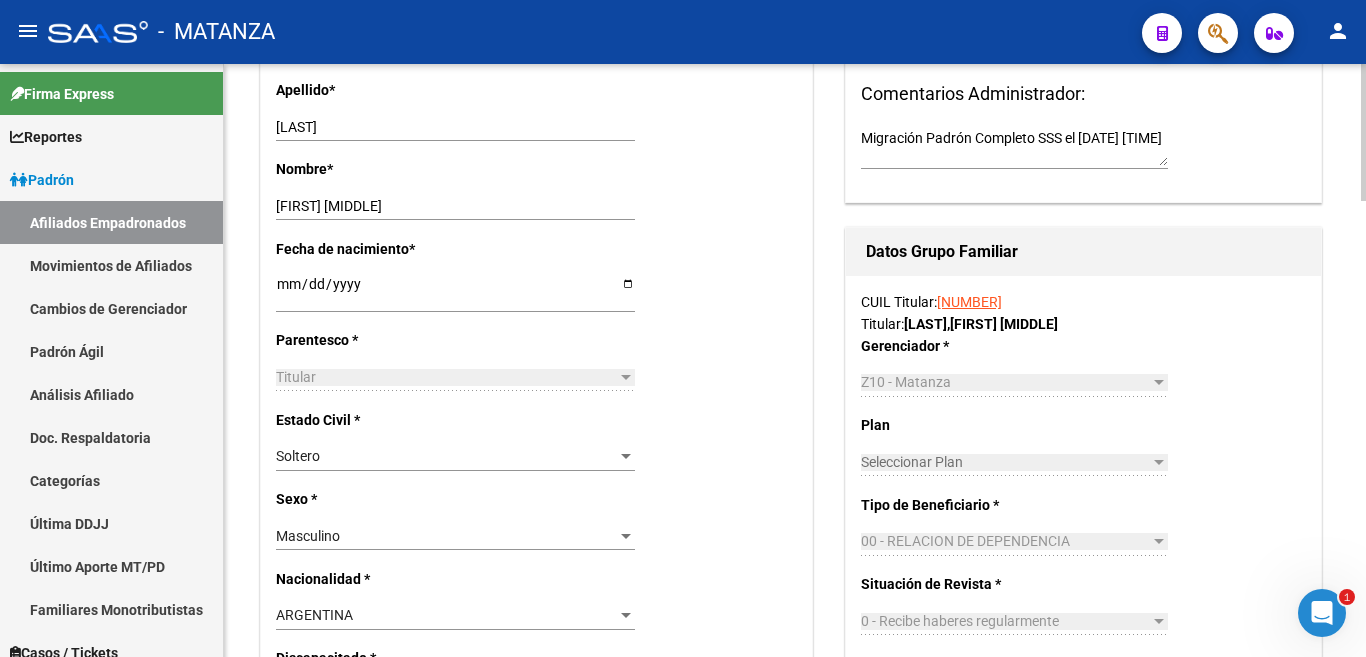 scroll, scrollTop: 679, scrollLeft: 0, axis: vertical 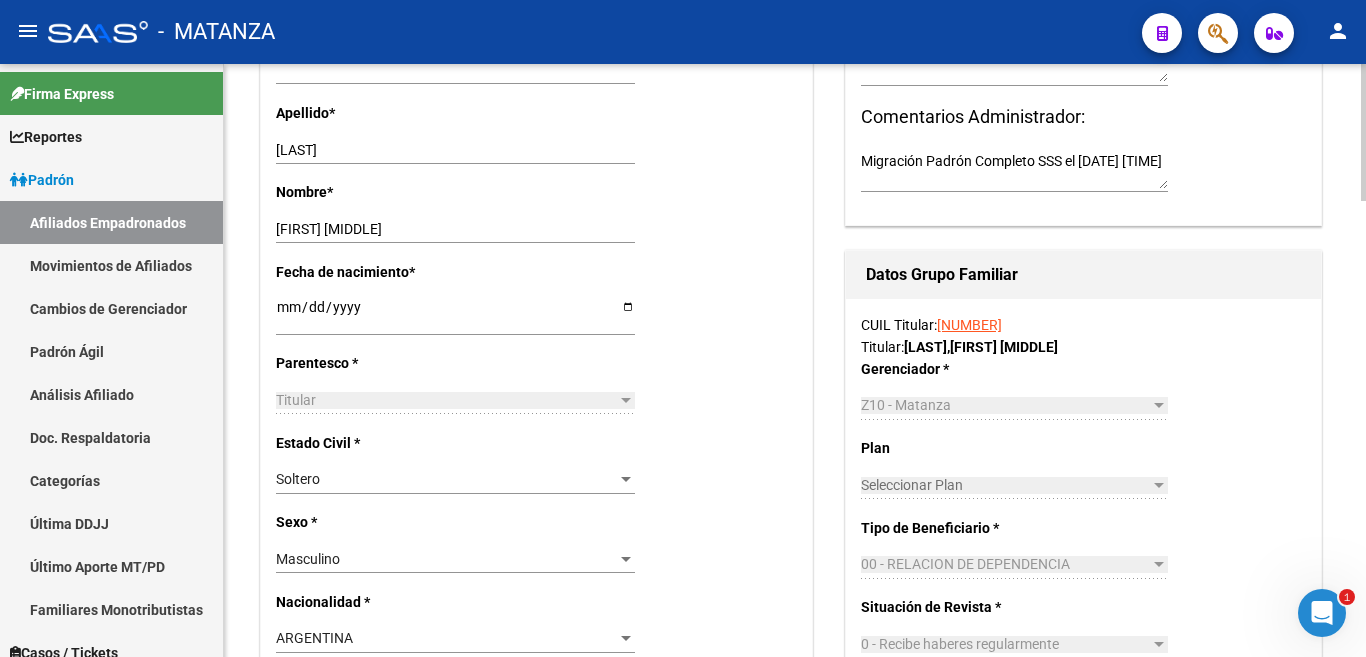click on "ACTIVO desde [DATE]  remove_red_eye Movimientos SSS FTP    Sin Certificado Discapacidad ARCA Padrón ARCA Impuestos Análisis Afiliado   Titular   Familiar Datos Afiliado Nro Afiliado    Ingresar nro  CUIL  *   [CUIL] CUIL  ARCA Padrón  Ult. Fecha Alta Formal: [DATE]  Ult. Fecha Baja Formal: [DATE]  Tipo de Documento * DOCUMENTO UNICO Seleccionar tipo Nro Documento  *   [NUMBER] Ingresar nro  Apellido  *   [LAST] Ingresar apellido  Nombre  *   [FIRST] [MIDDLE] Ingresar nombre  Fecha de nacimiento  *   [DATE] Ingresar fecha   Parentesco * Titular Seleccionar parentesco  Estado Civil * Soltero Seleccionar tipo  Sexo * Masculino Seleccionar sexo  Nacionalidad * ARGENTINA Seleccionar tipo  Discapacitado * No discapacitado Seleccionar tipo Vencimiento Certificado Estudio    Ingresar fecha   Tipo domicilio * Domicilio Completo Seleccionar tipo domicilio  Provincia * [PROVINCE] Seleccionar provincia Localidad  *   *[CITY]" 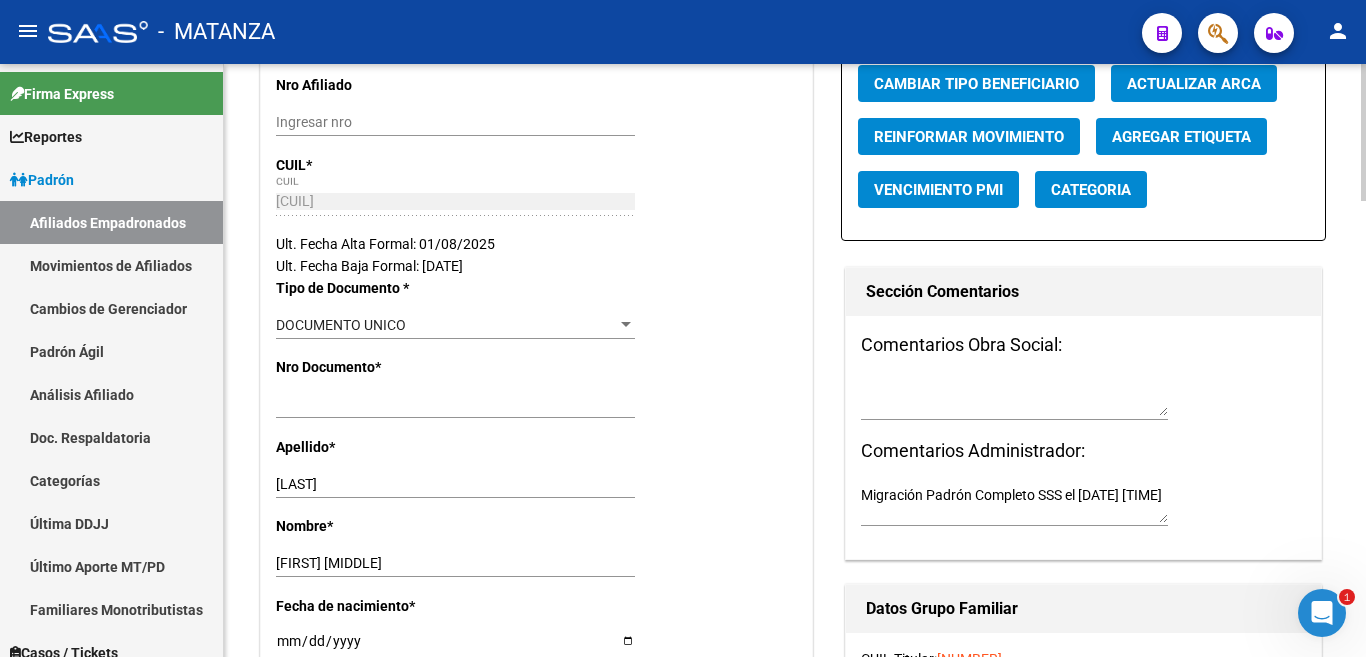 scroll, scrollTop: 0, scrollLeft: 0, axis: both 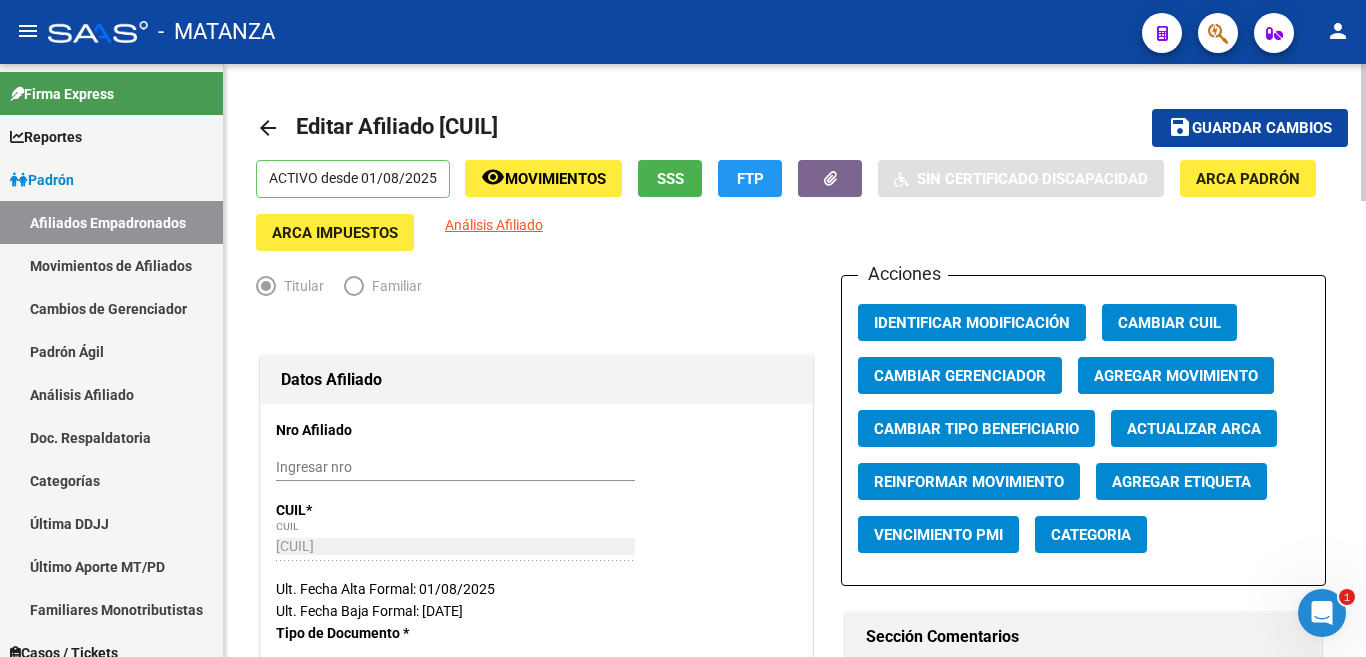 click 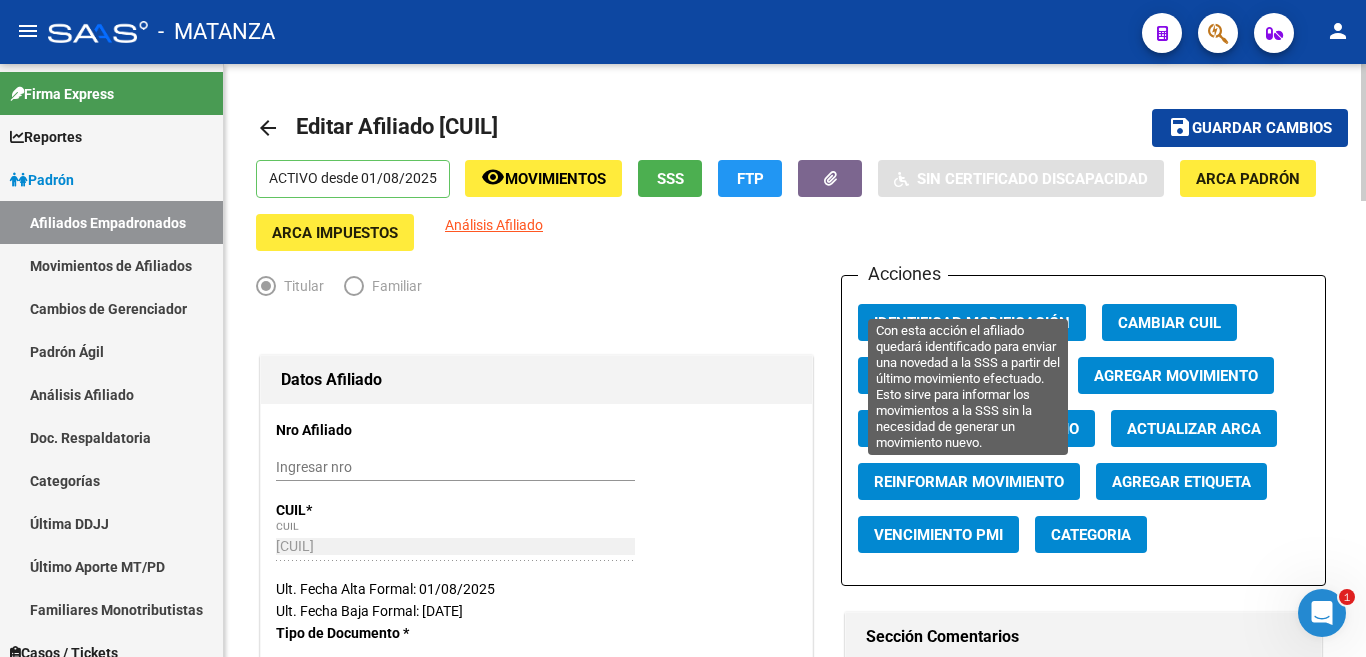 click on "Reinformar Movimiento" 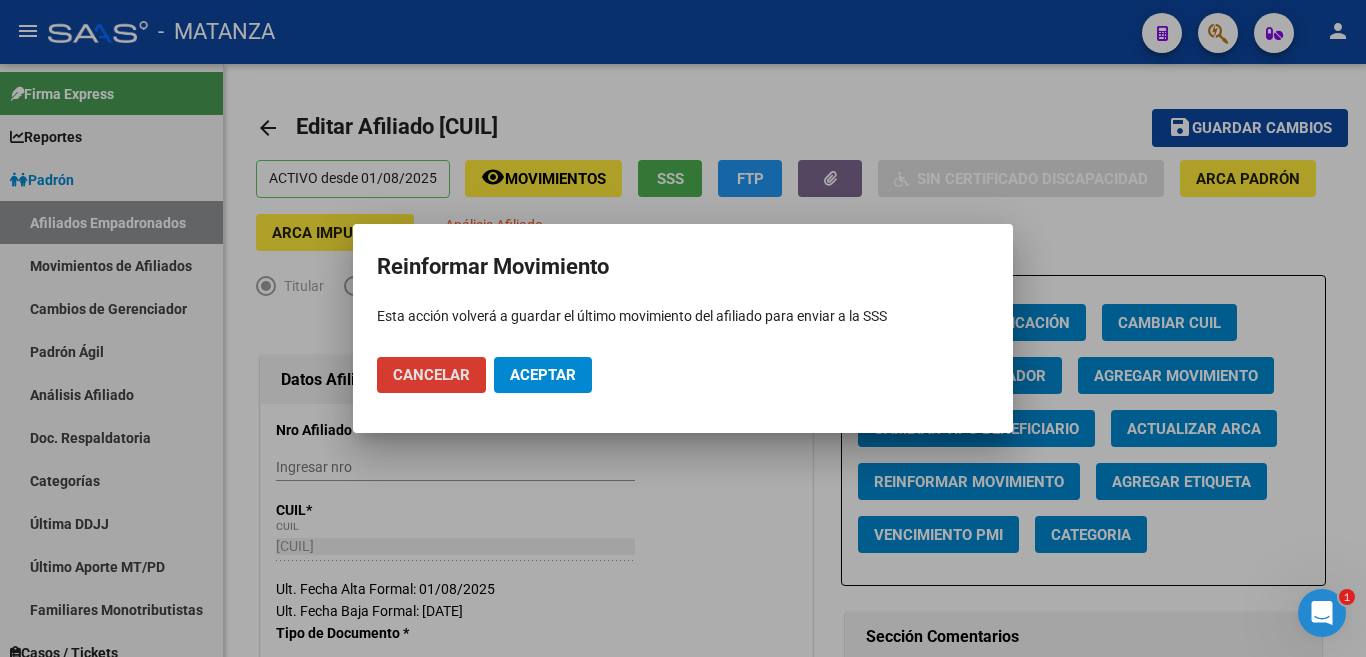 click on "Aceptar" at bounding box center [543, 375] 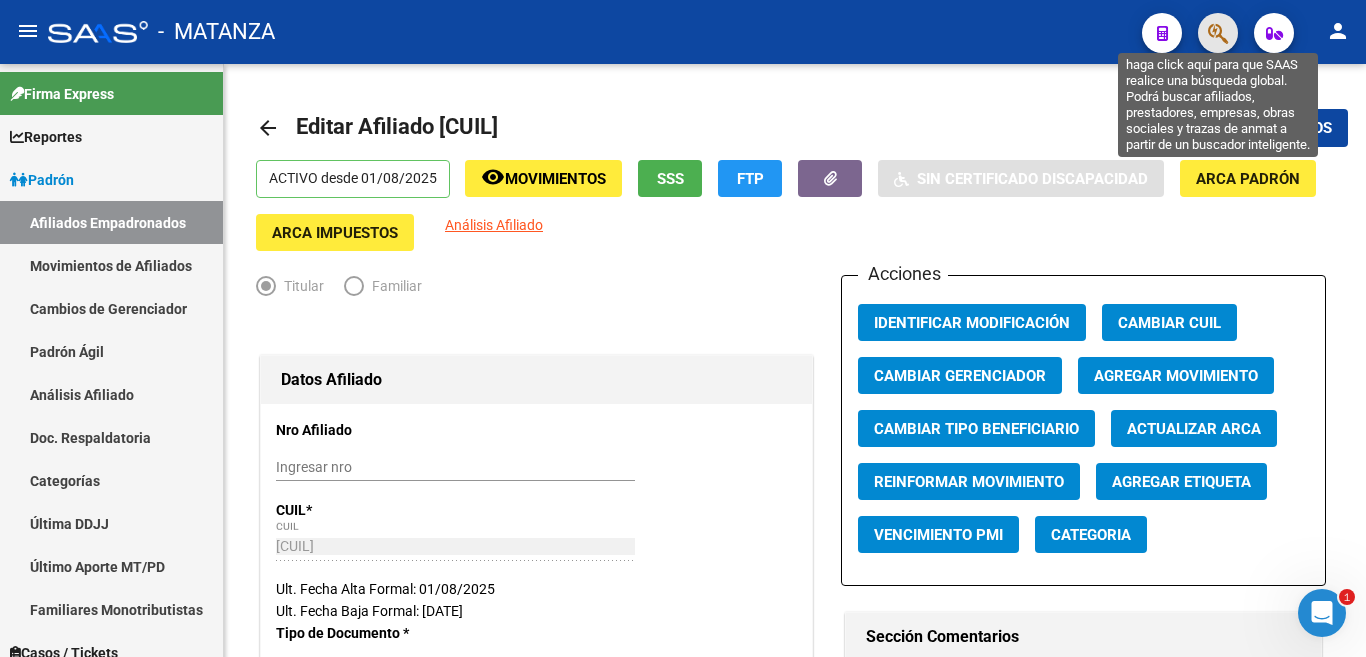 click 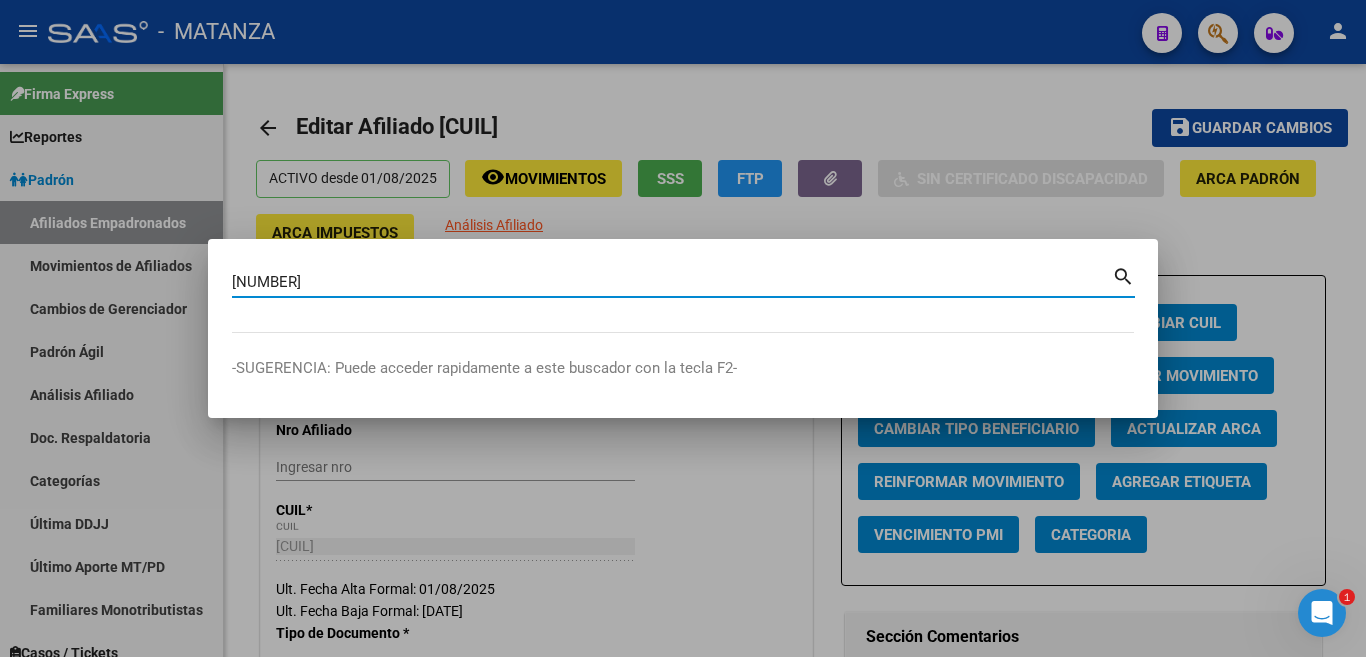 type on "[NUMBER]" 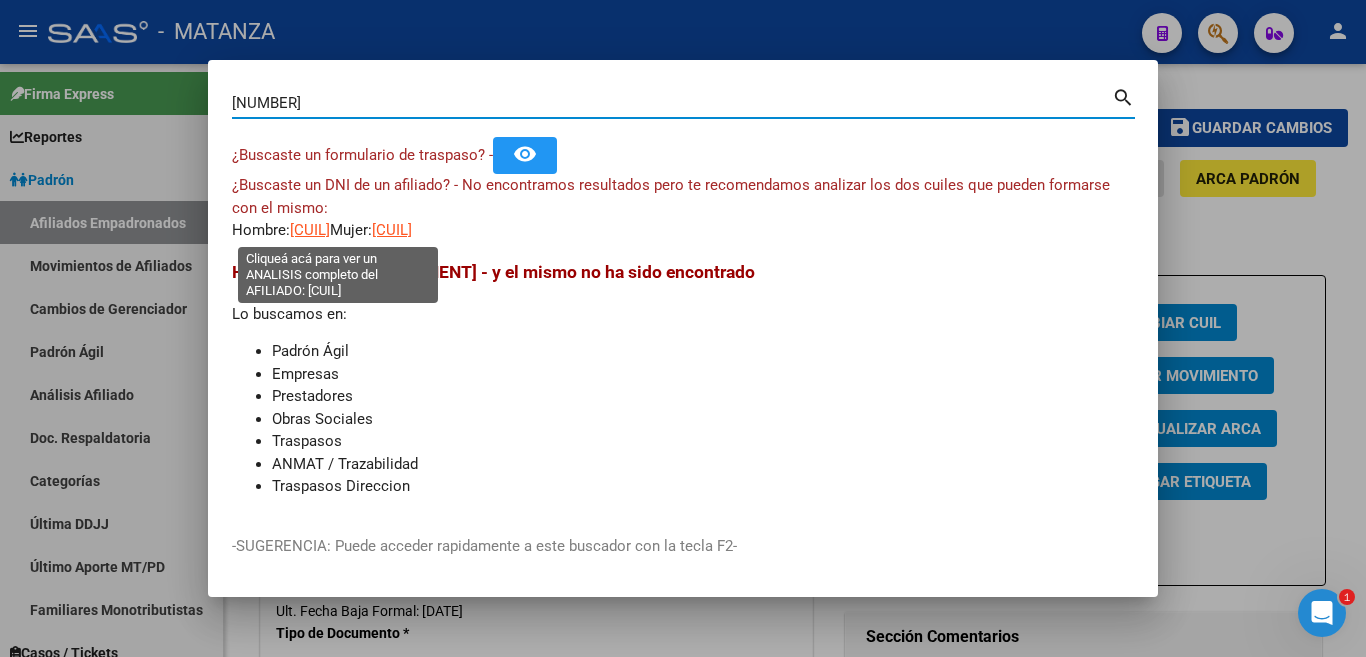 click on "[CUIL]" at bounding box center [310, 230] 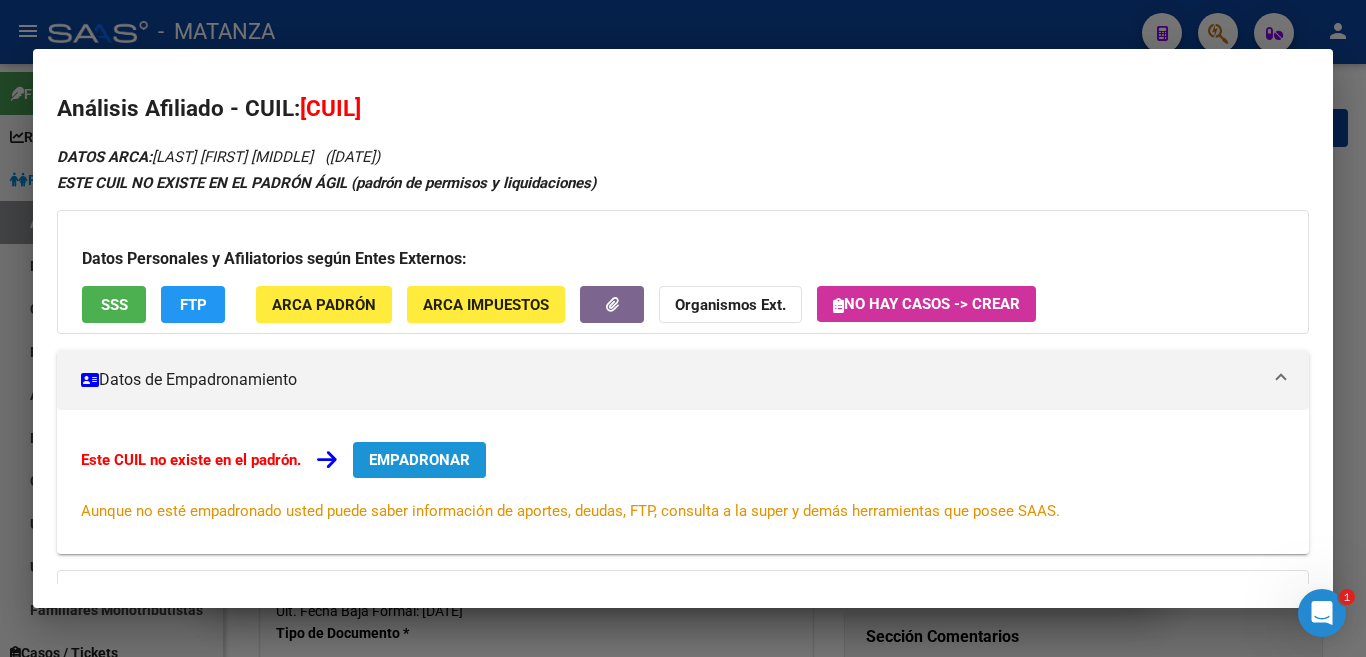 click on "EMPADRONAR" at bounding box center (419, 460) 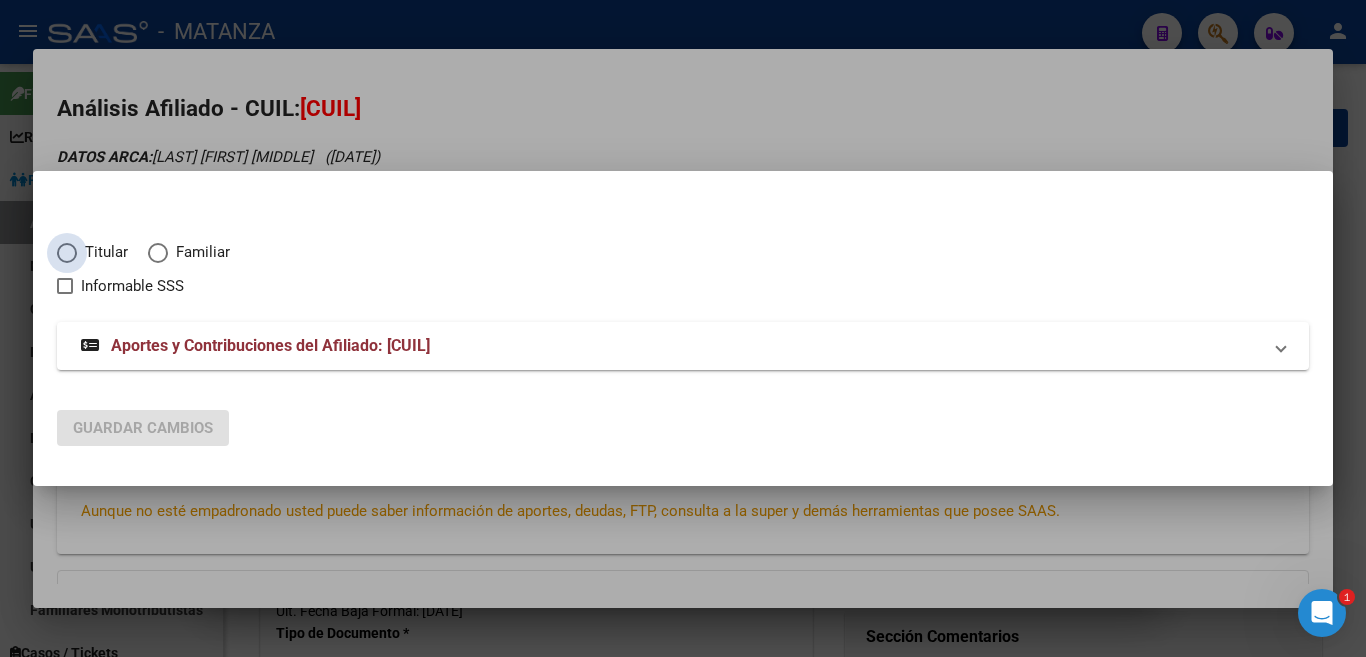 click at bounding box center [67, 253] 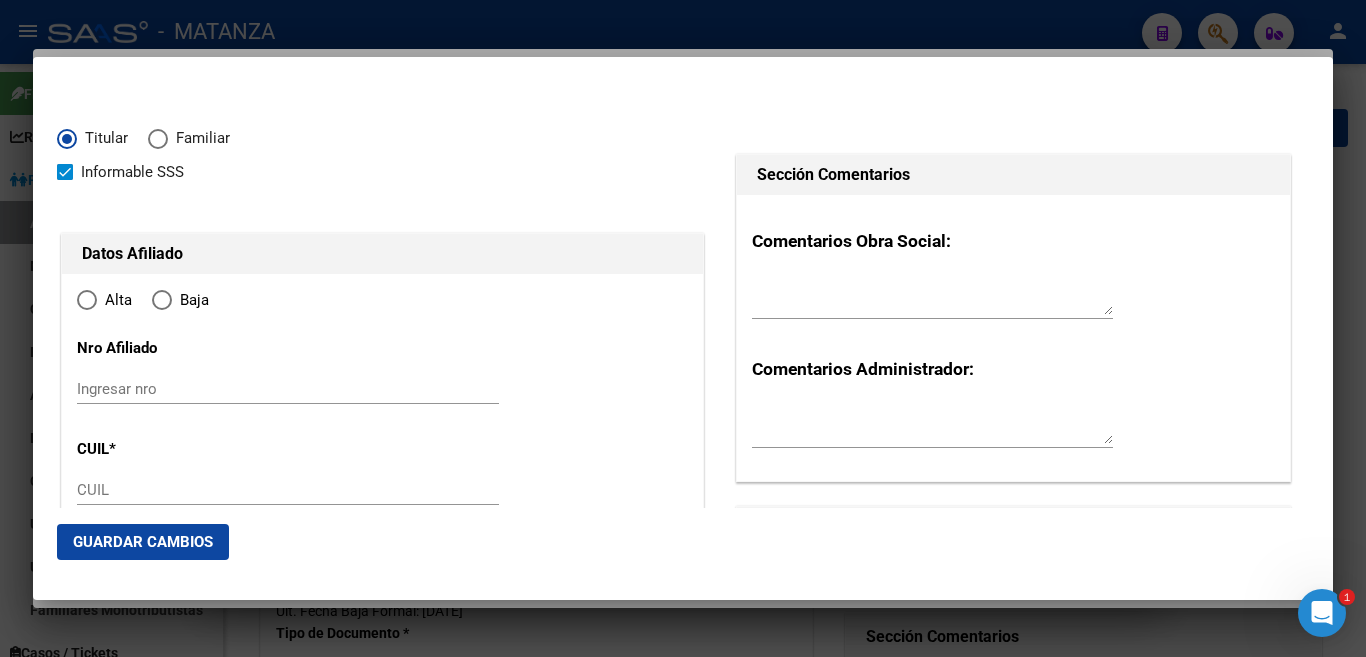 type on "[CUIL]" 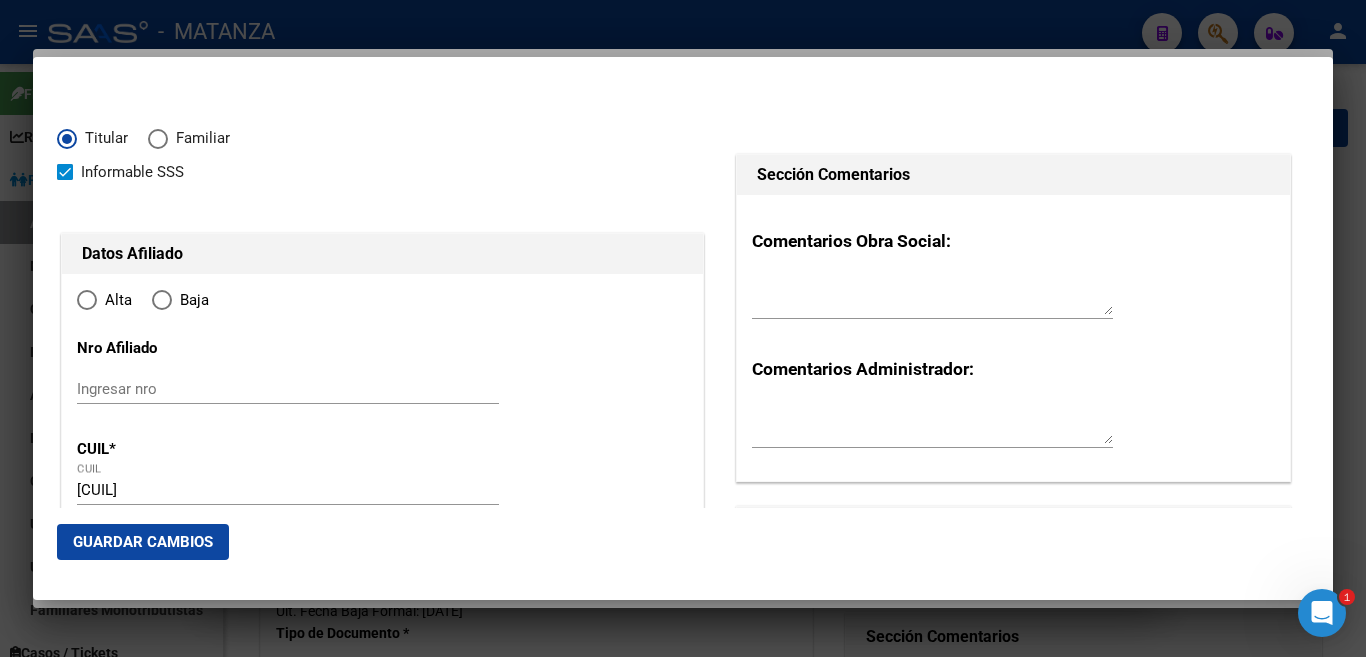 radio on "true" 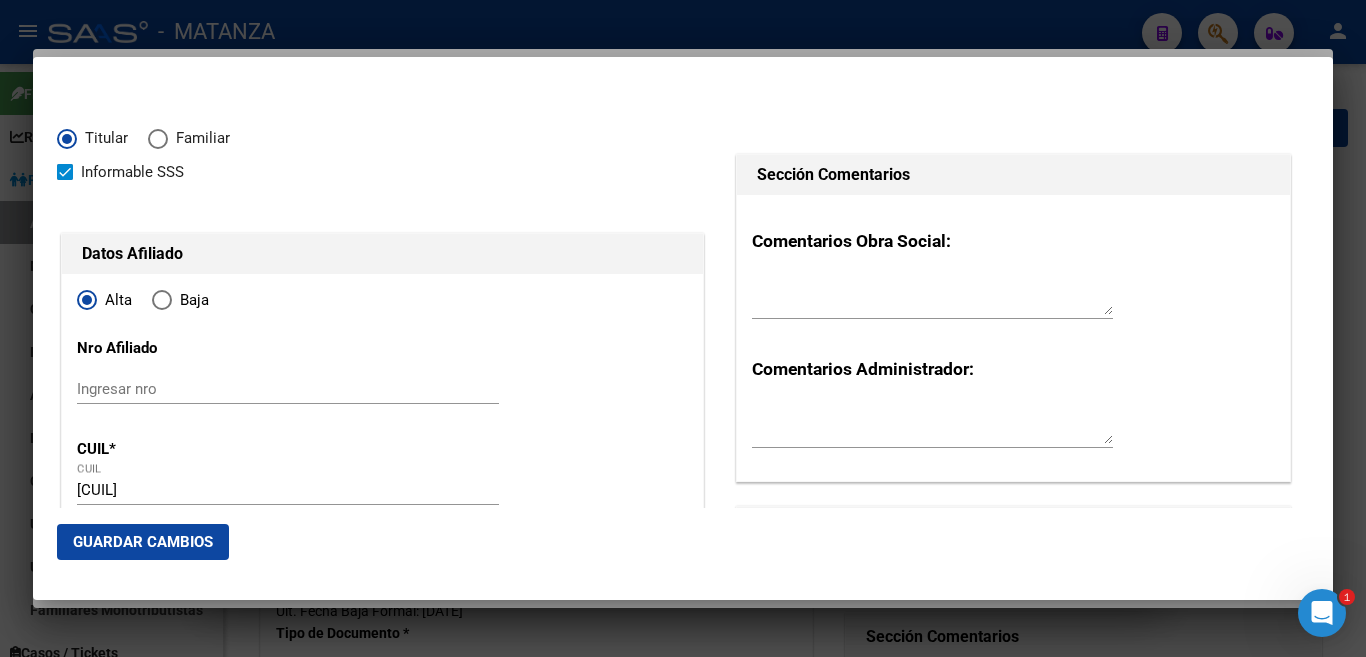 type on "[NUMBER]" 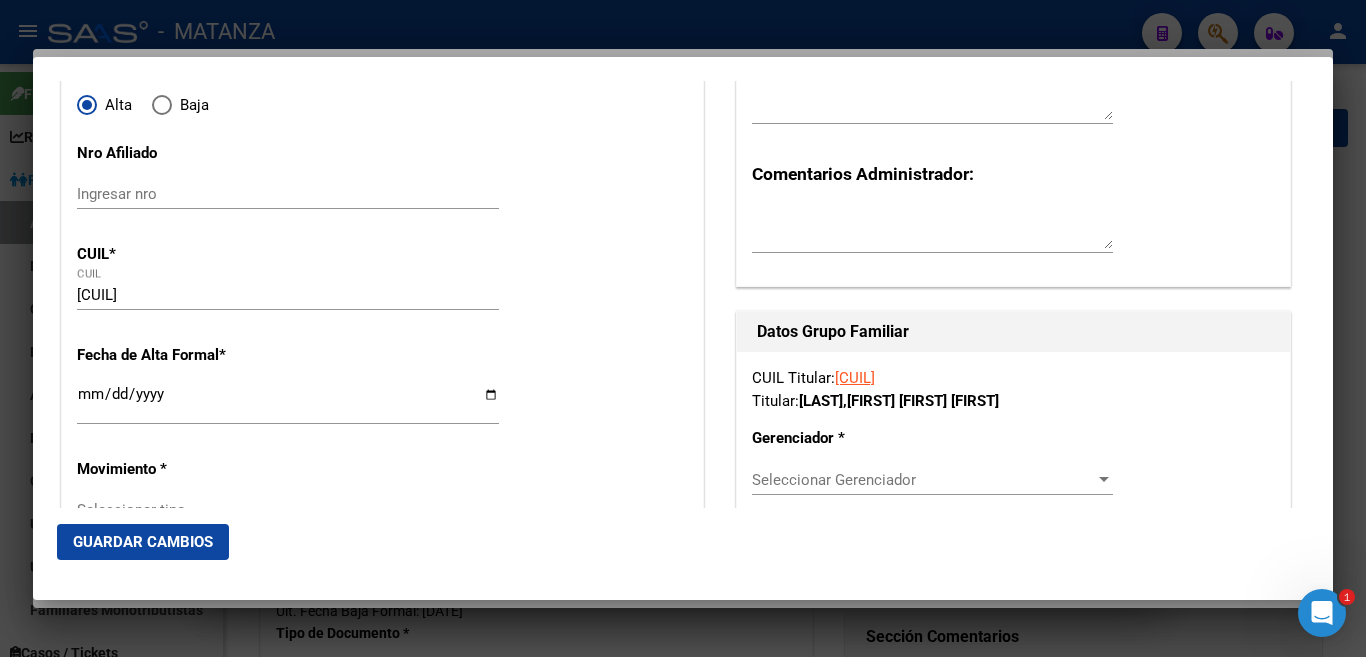 scroll, scrollTop: 200, scrollLeft: 0, axis: vertical 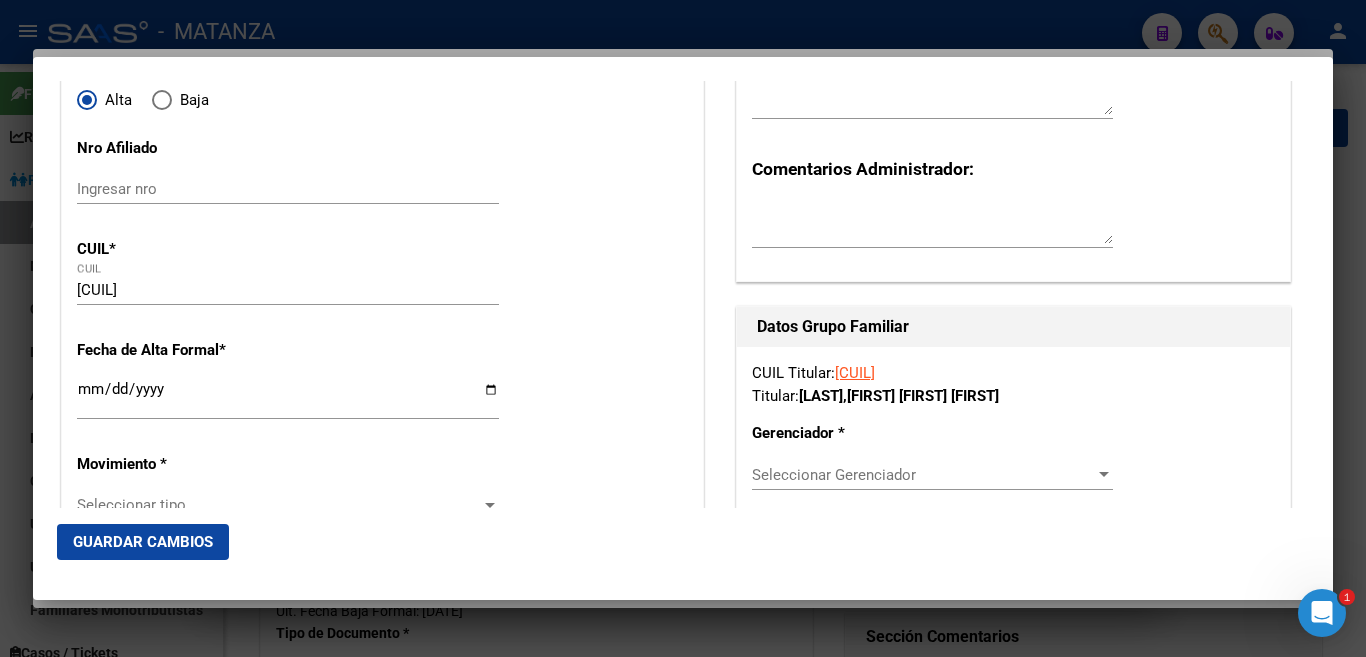 click on "Ingresar fecha" at bounding box center (288, 397) 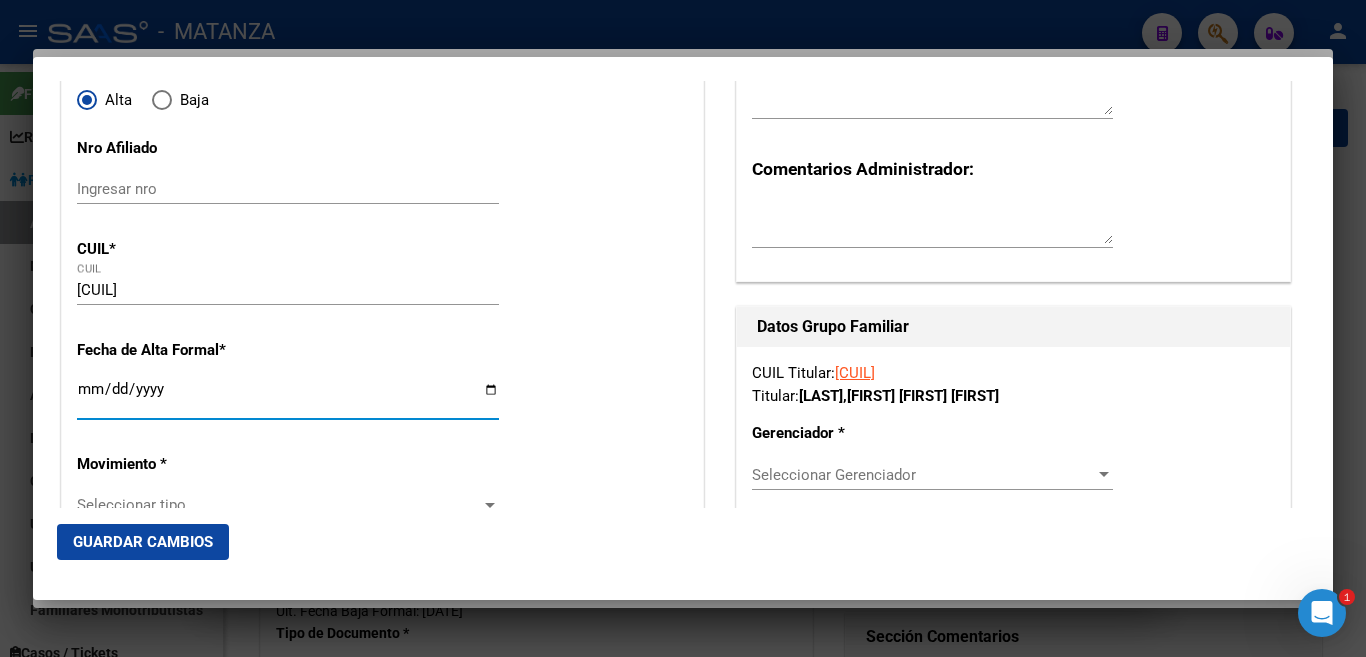 type on "2025-08-07" 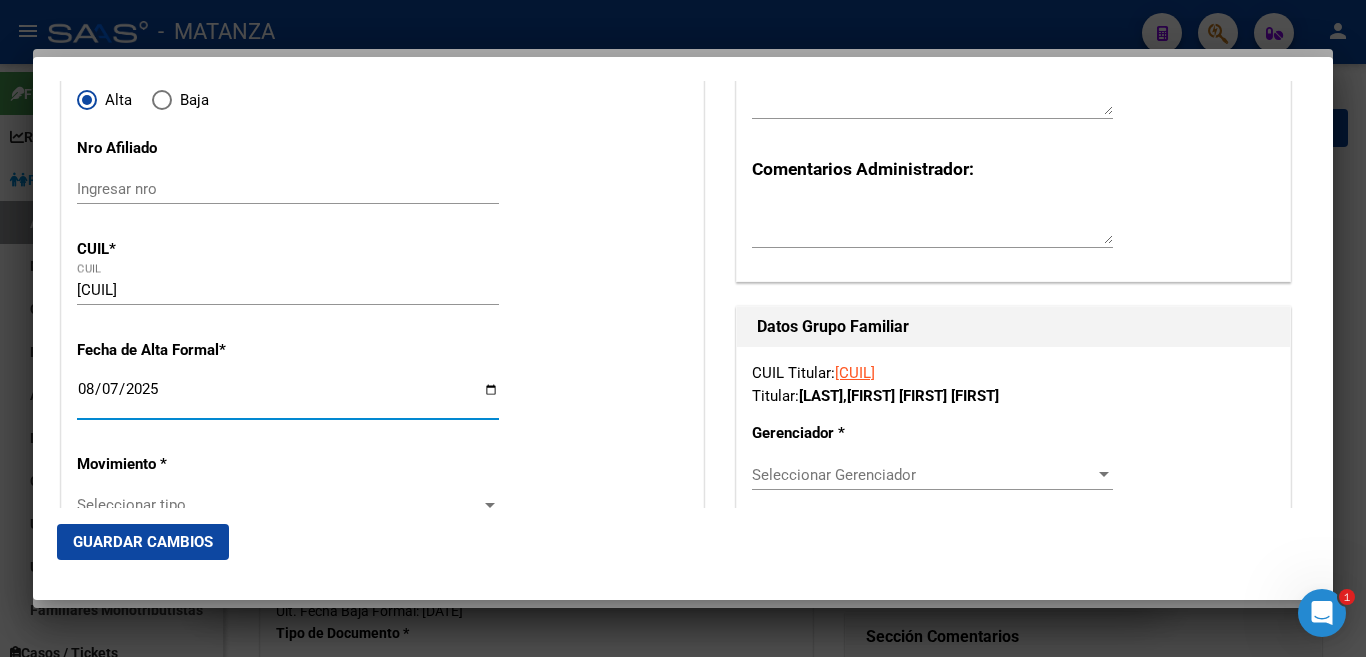 scroll, scrollTop: 300, scrollLeft: 0, axis: vertical 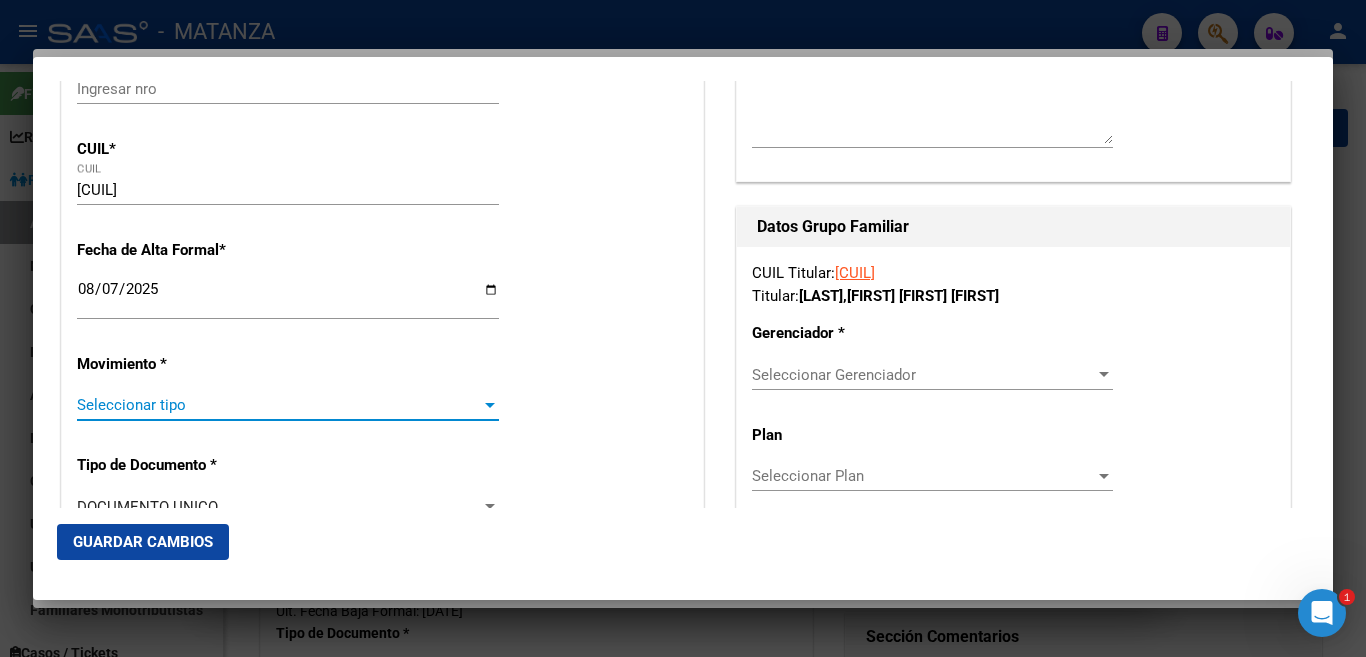 click at bounding box center [490, 405] 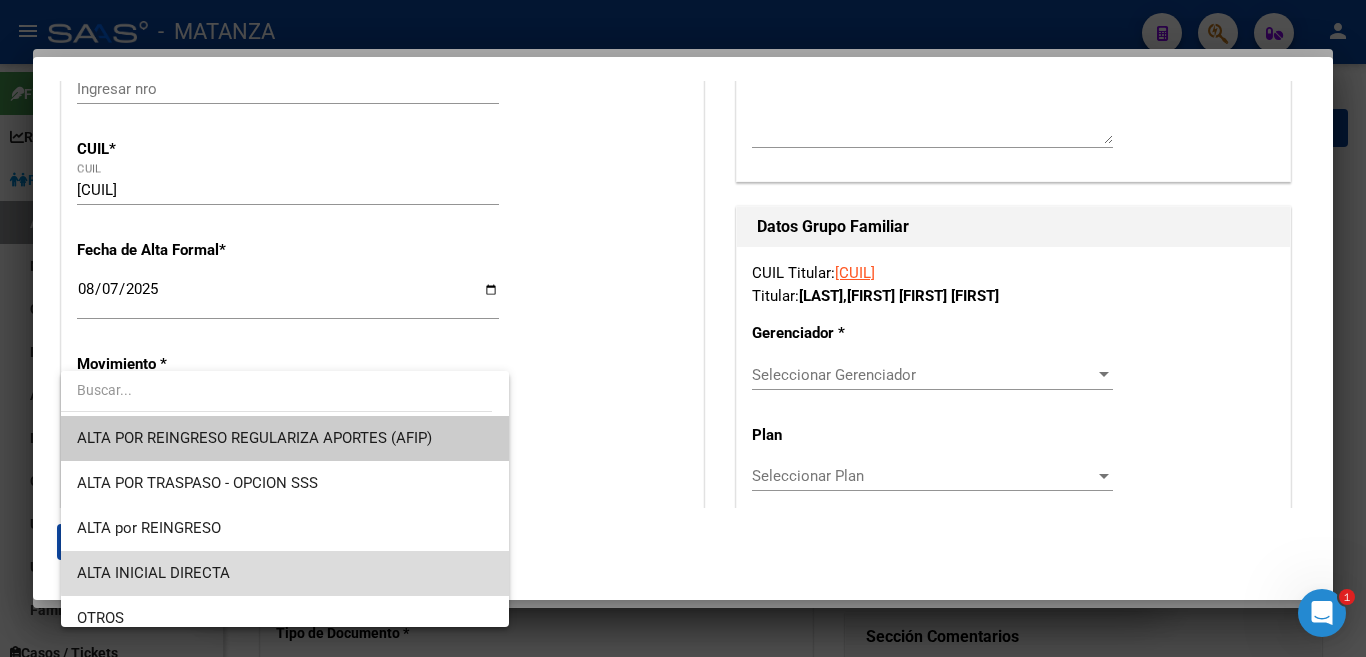 click on "ALTA INICIAL DIRECTA" at bounding box center (285, 573) 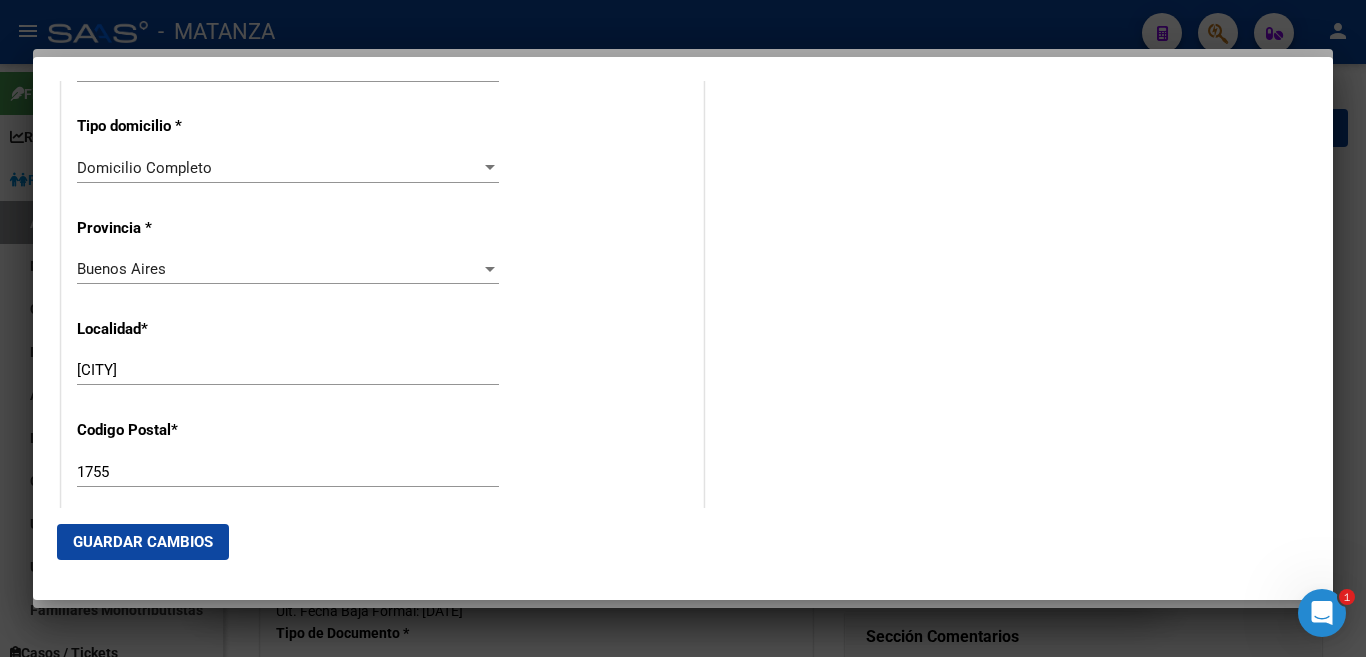 scroll, scrollTop: 1900, scrollLeft: 0, axis: vertical 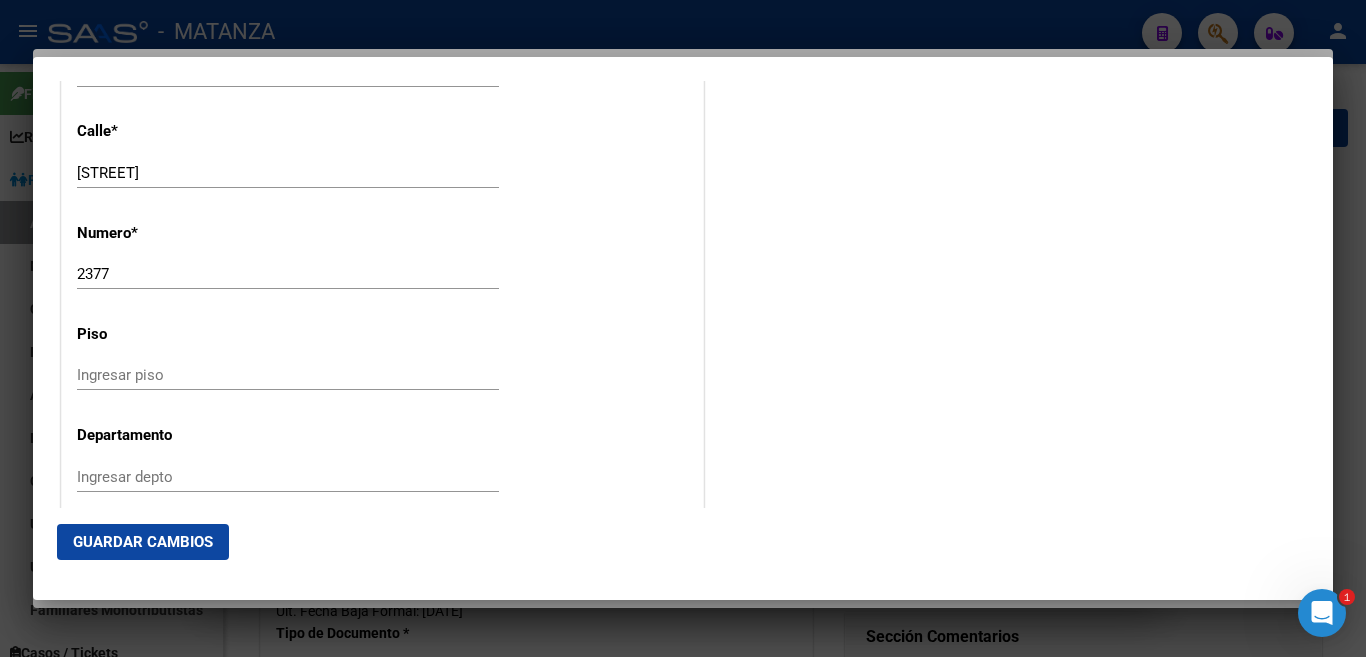 click on "Guardar Cambios" 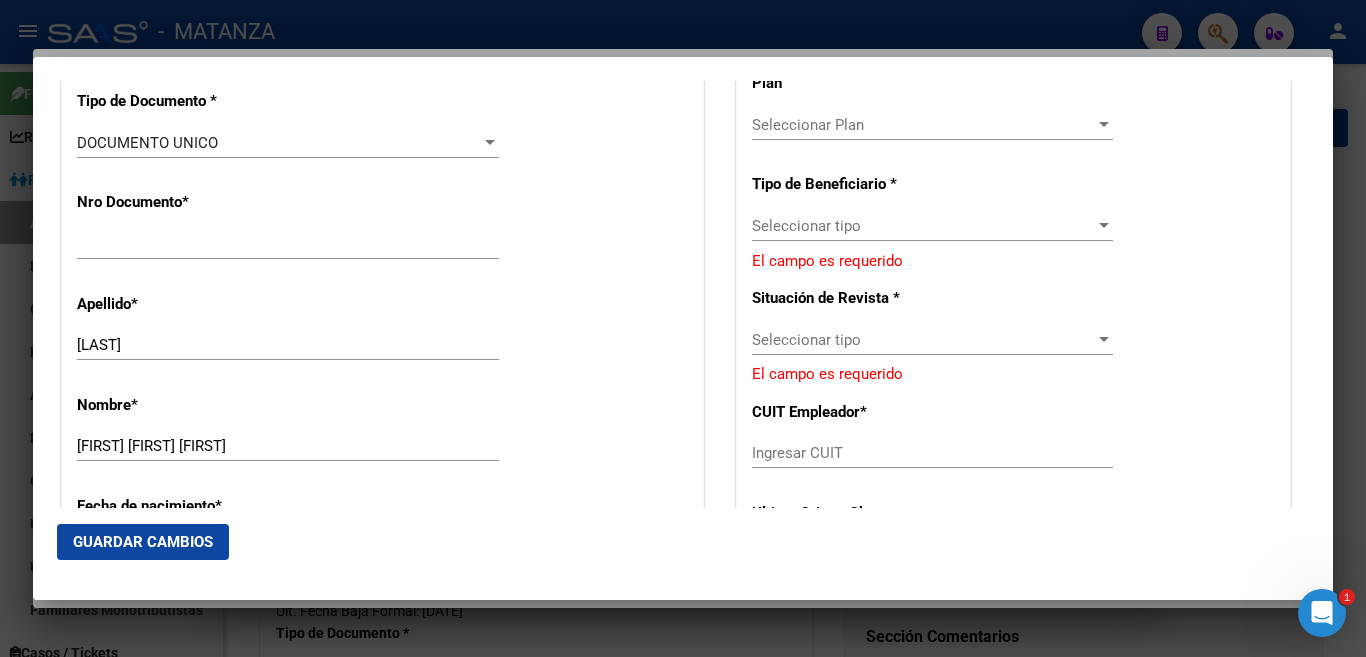 scroll, scrollTop: 598, scrollLeft: 0, axis: vertical 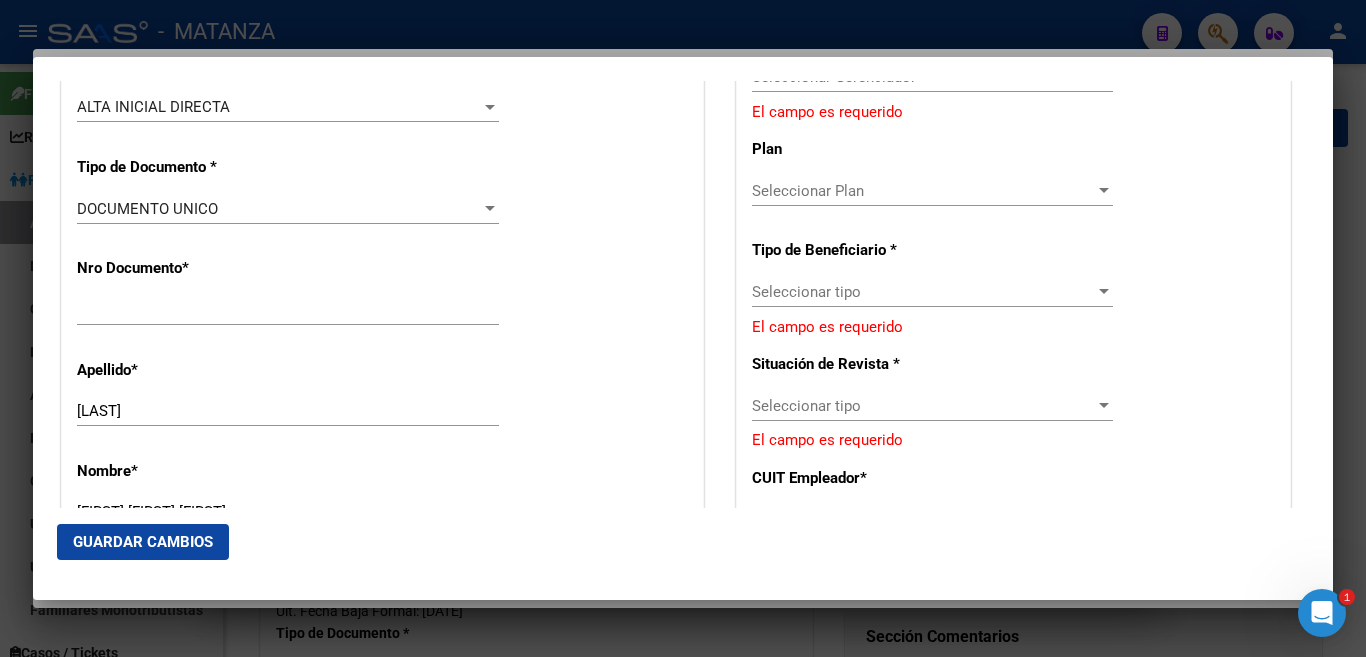 click at bounding box center [1104, 191] 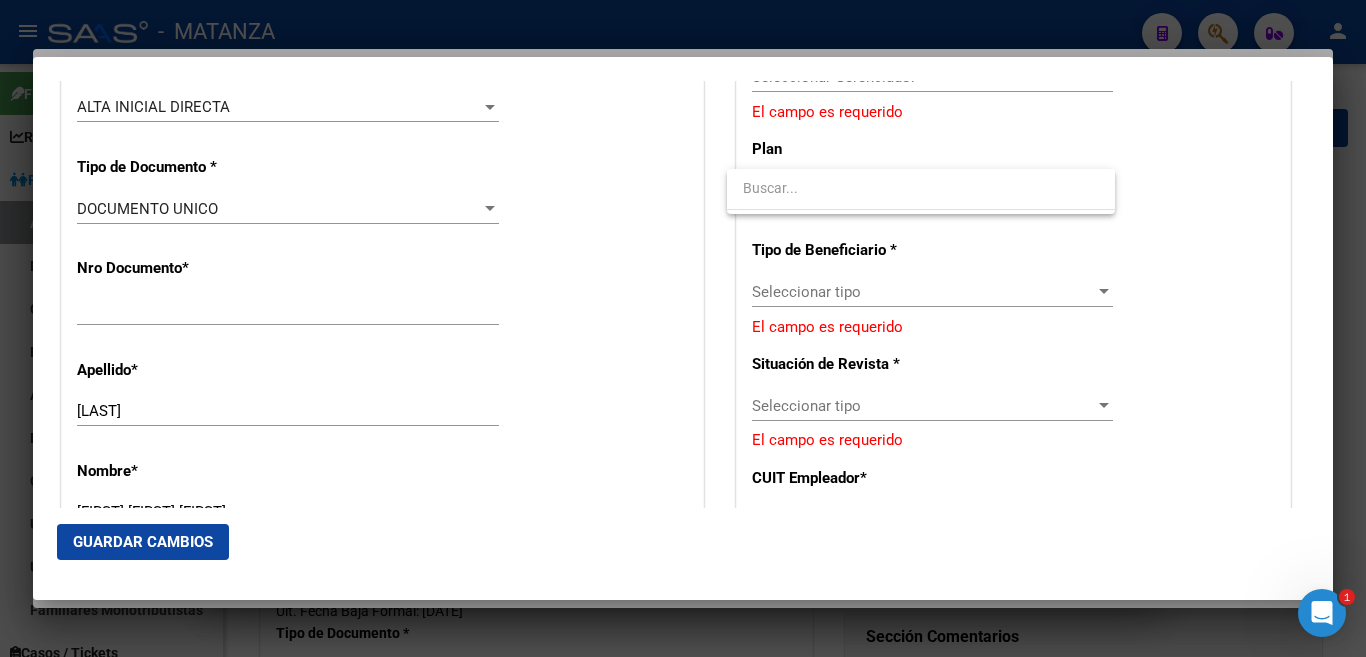 click at bounding box center [683, 328] 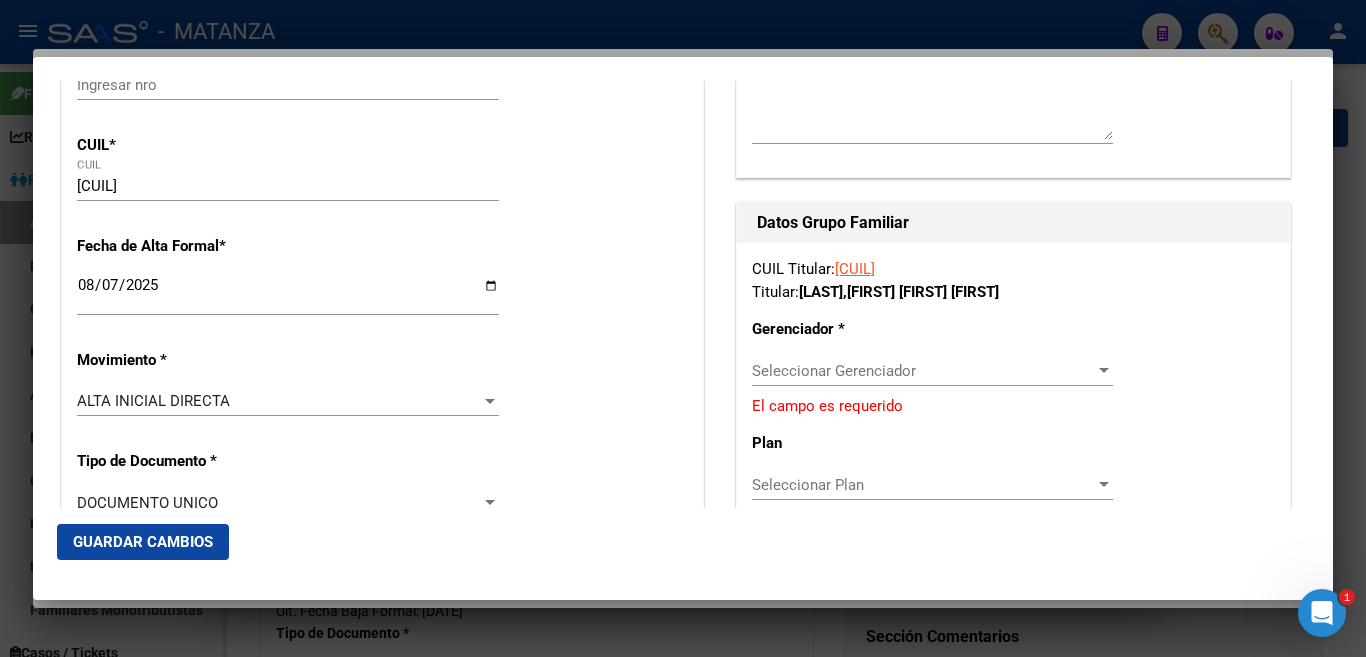 scroll, scrollTop: 298, scrollLeft: 0, axis: vertical 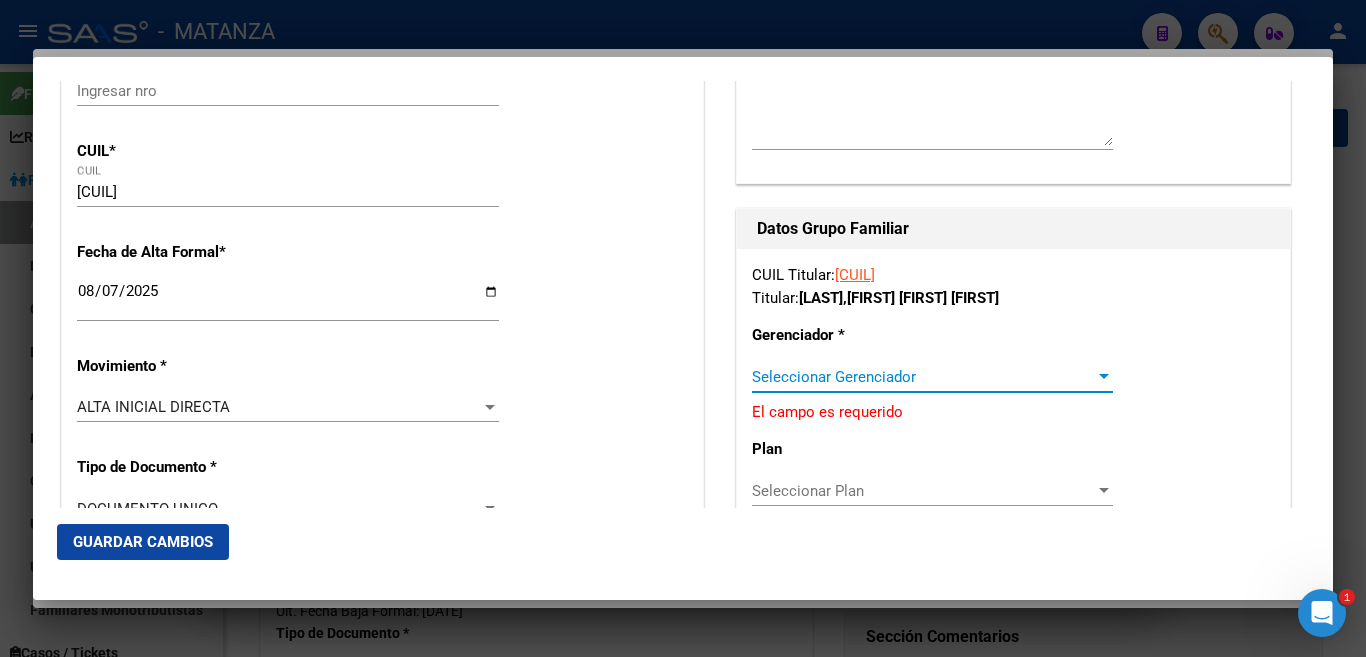 click at bounding box center (1104, 376) 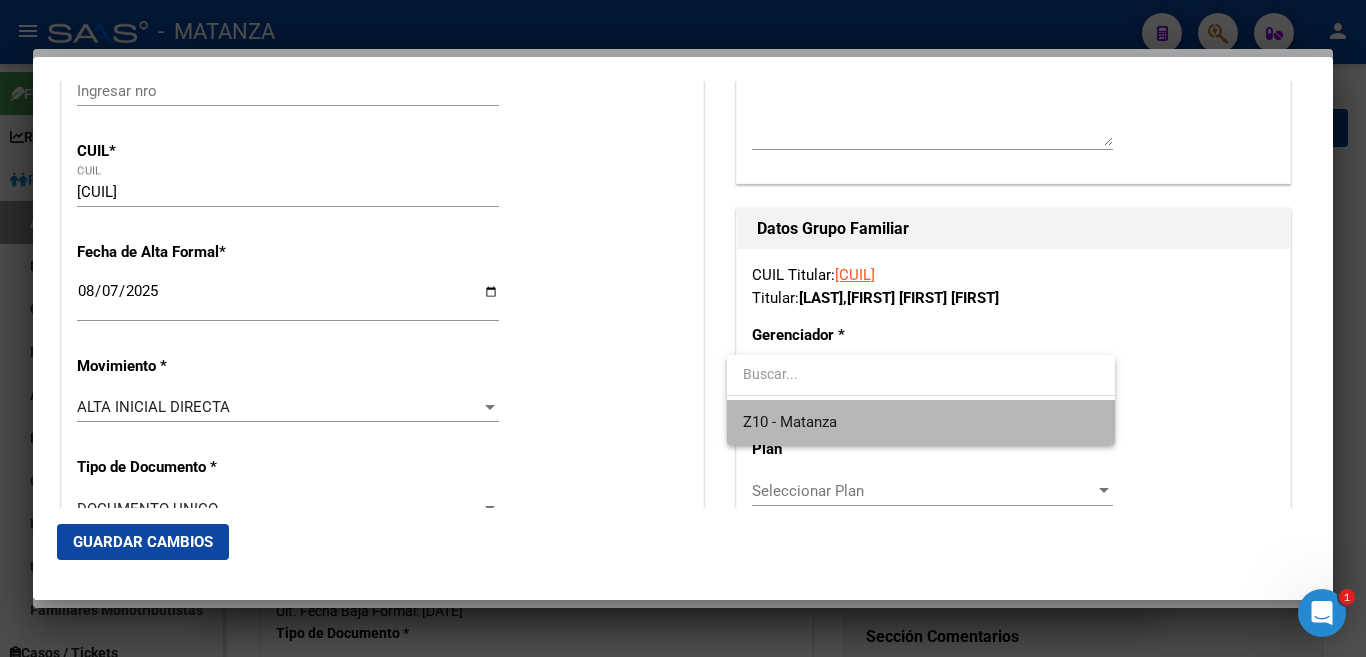 click on "Z10 - Matanza" at bounding box center [921, 422] 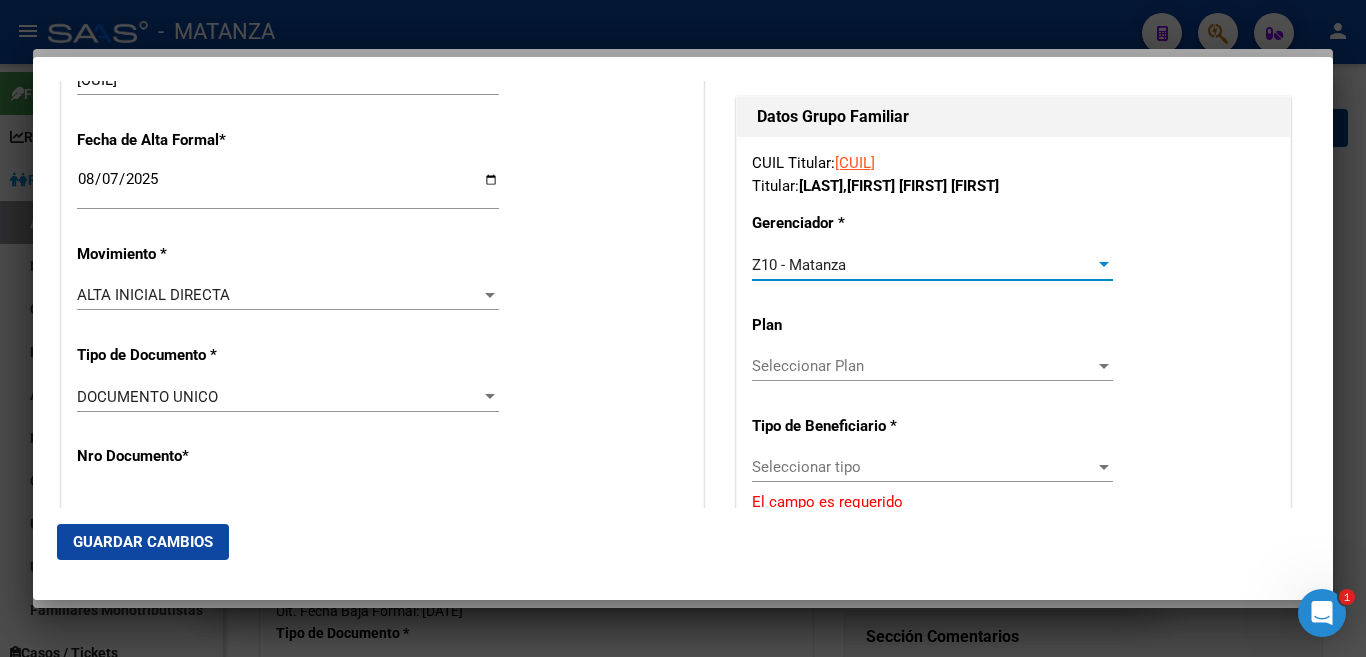 scroll, scrollTop: 498, scrollLeft: 0, axis: vertical 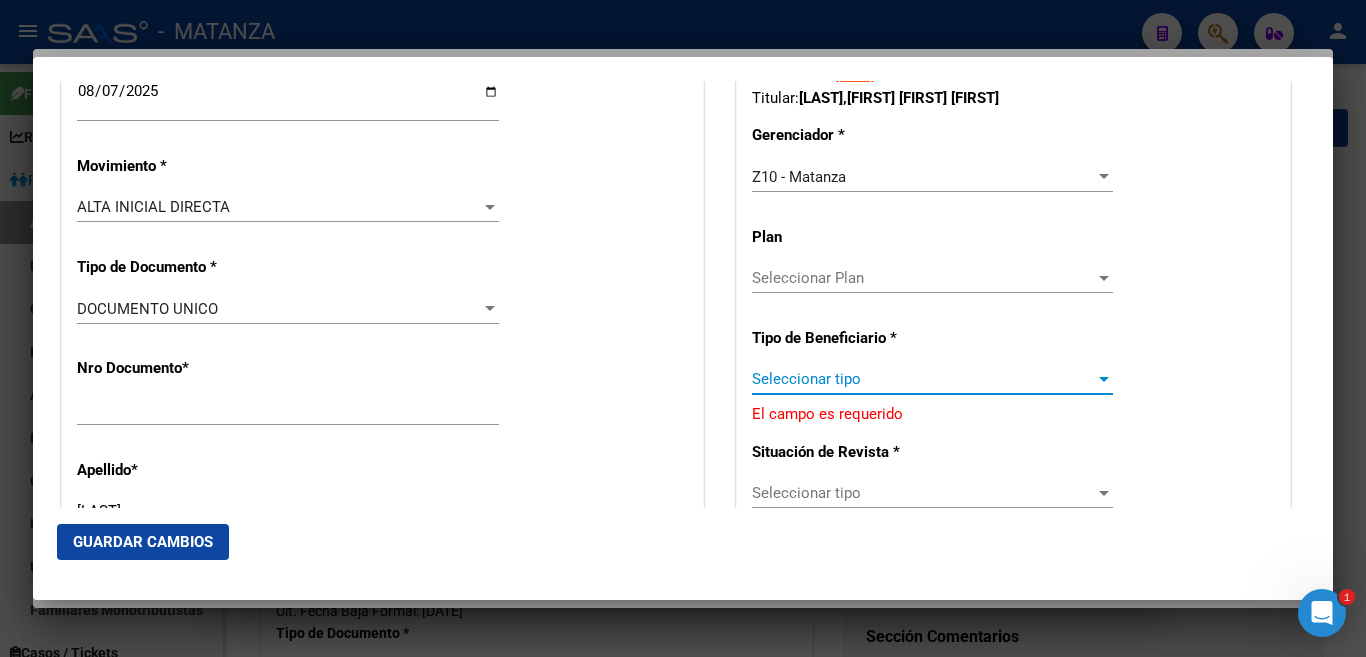 click at bounding box center [1104, 379] 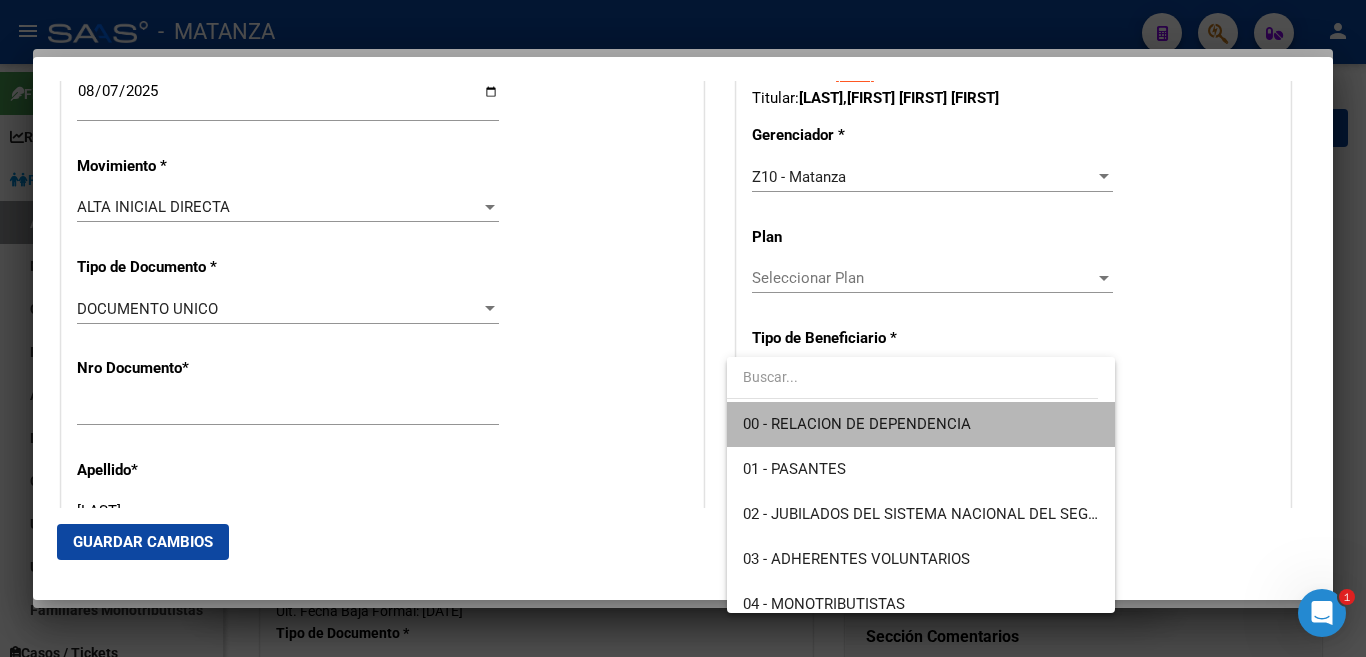 click on "00 - RELACION DE DEPENDENCIA" at bounding box center [921, 424] 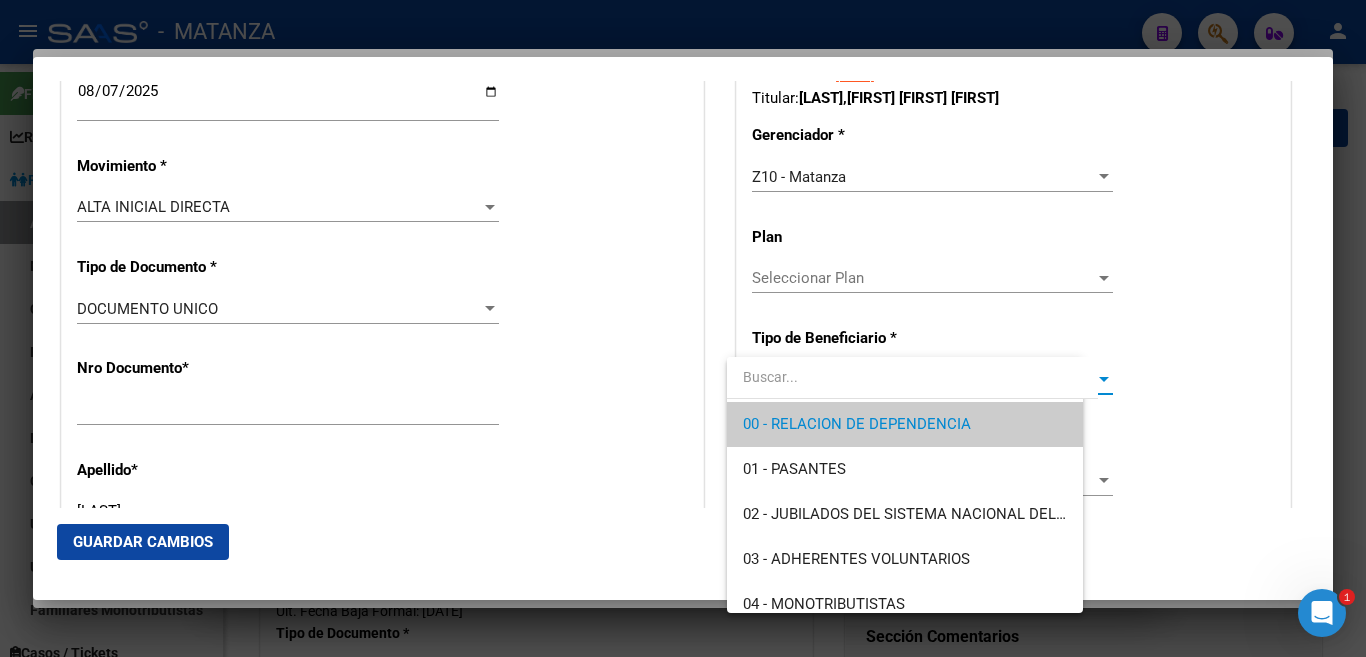 type on "[PHONE]" 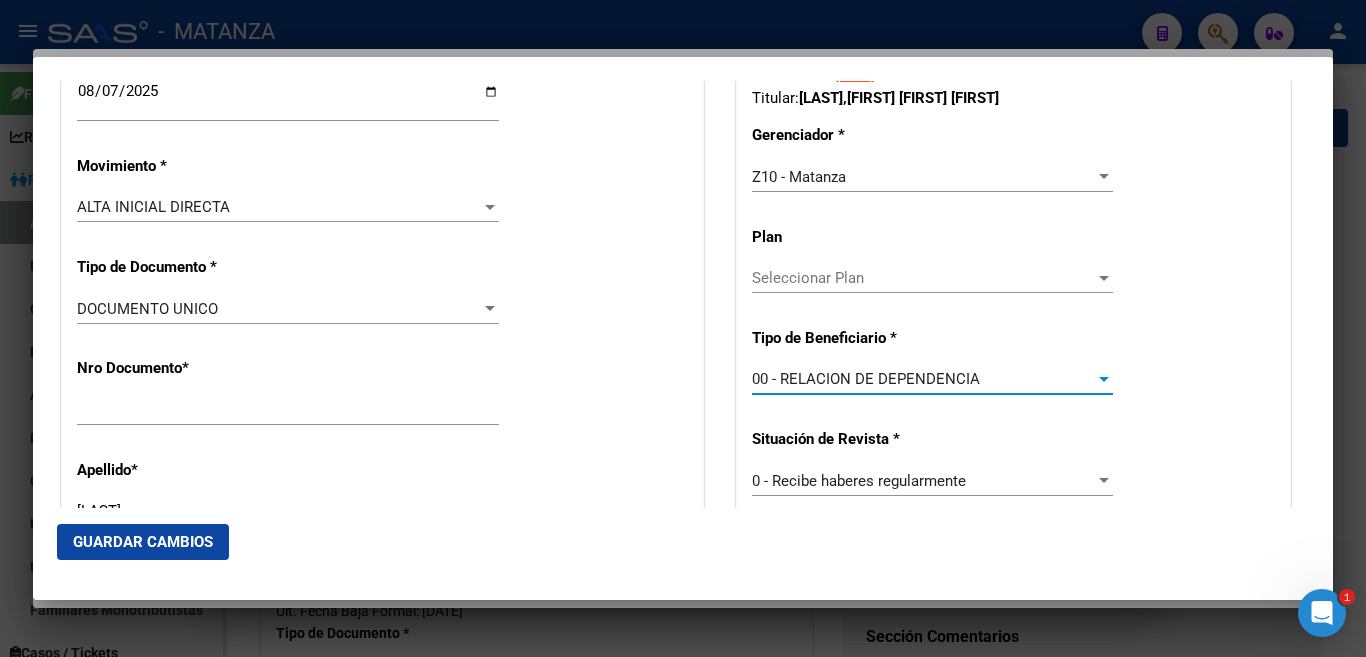 scroll, scrollTop: 598, scrollLeft: 0, axis: vertical 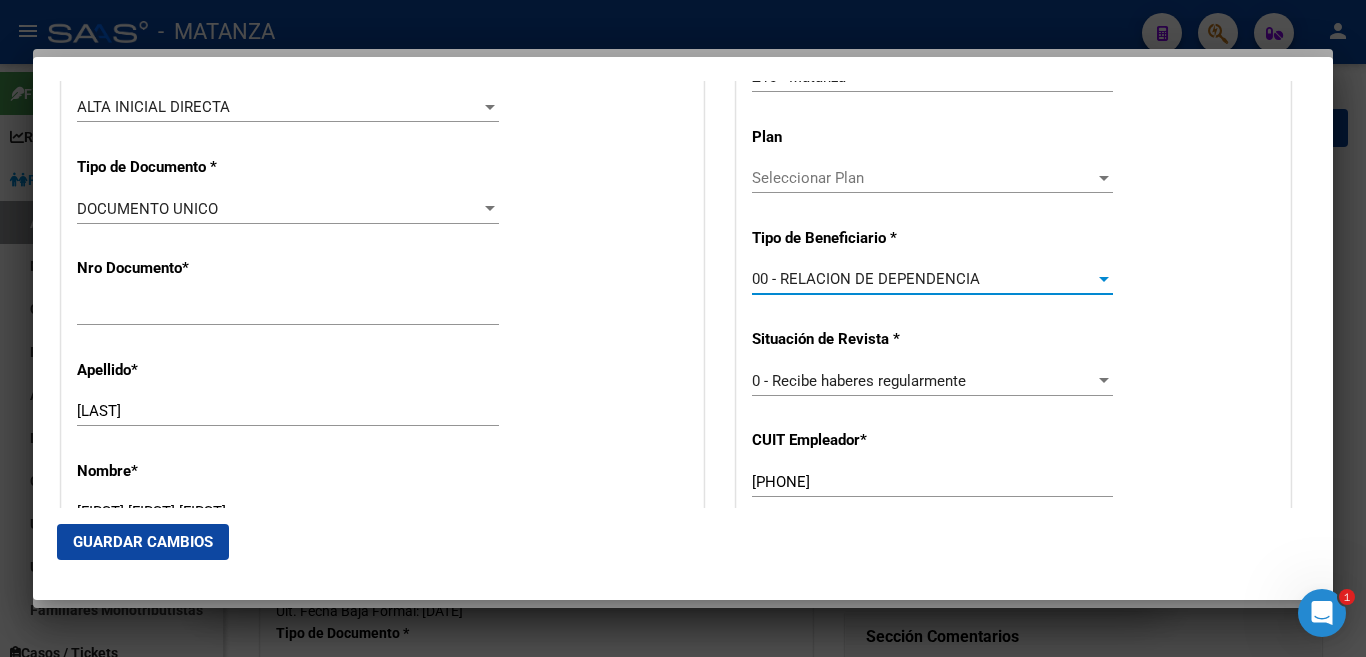 click at bounding box center [1104, 381] 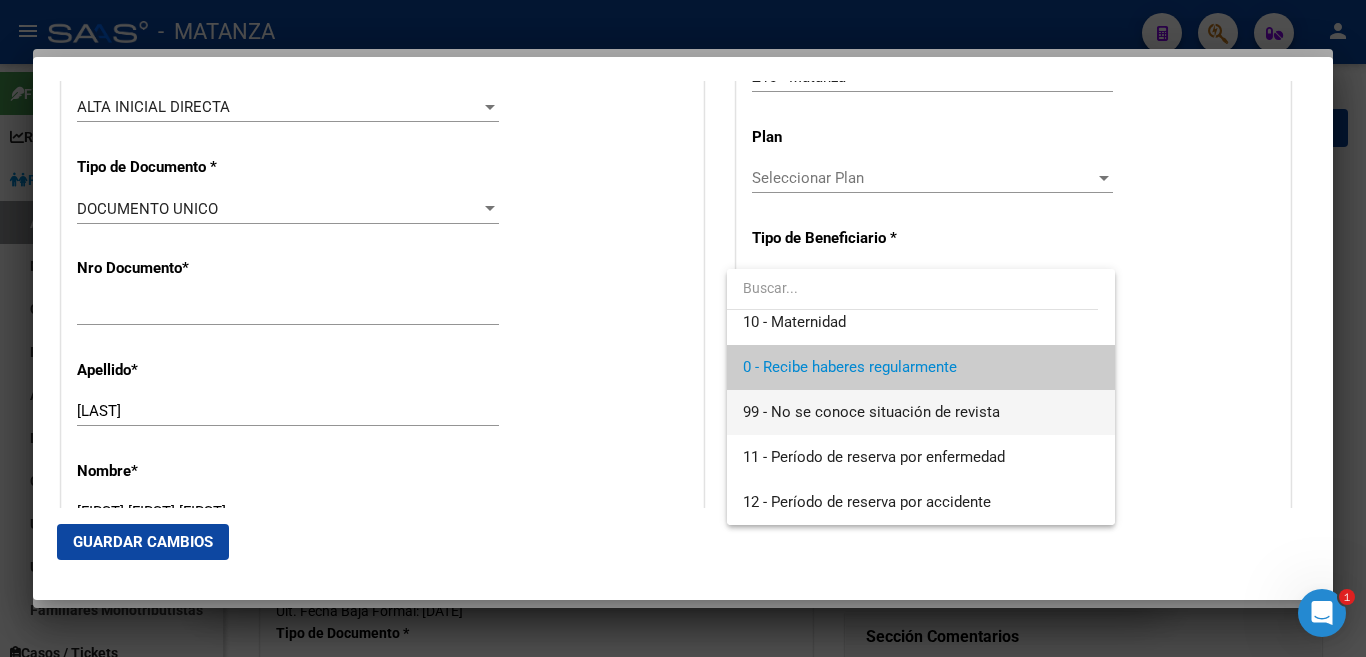 scroll, scrollTop: 0, scrollLeft: 0, axis: both 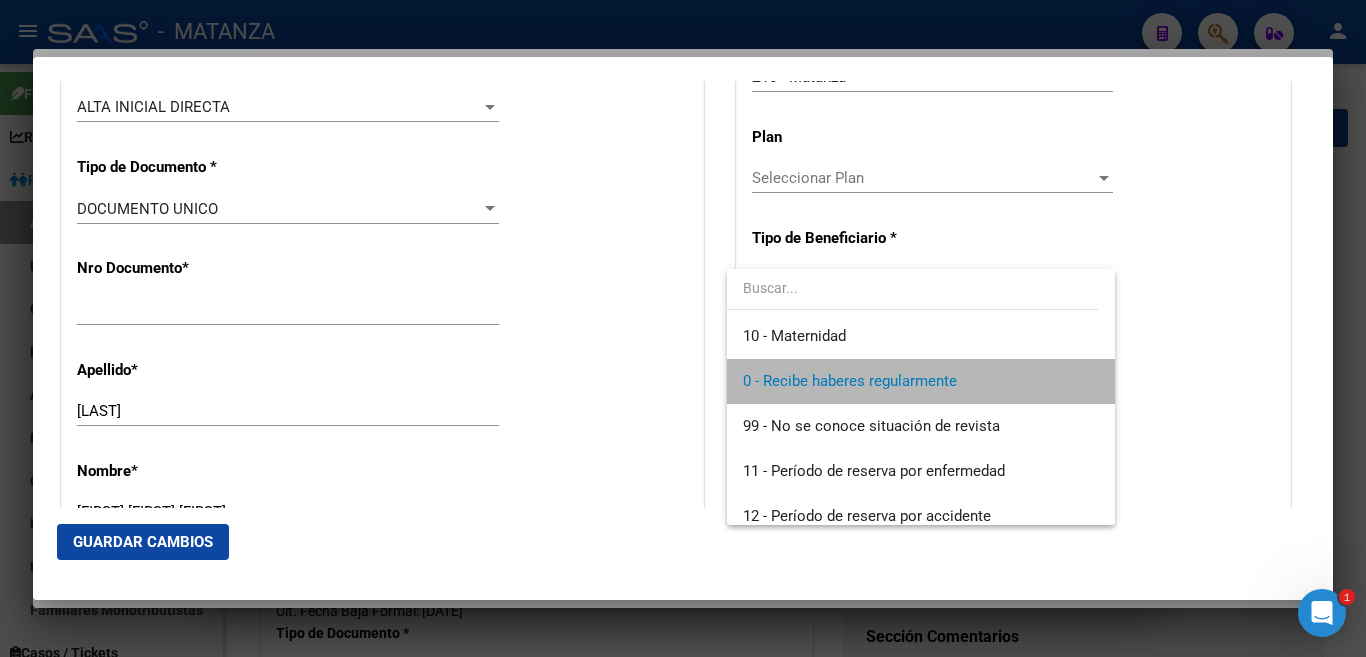 click on "0 - Recibe haberes regularmente" at bounding box center (921, 381) 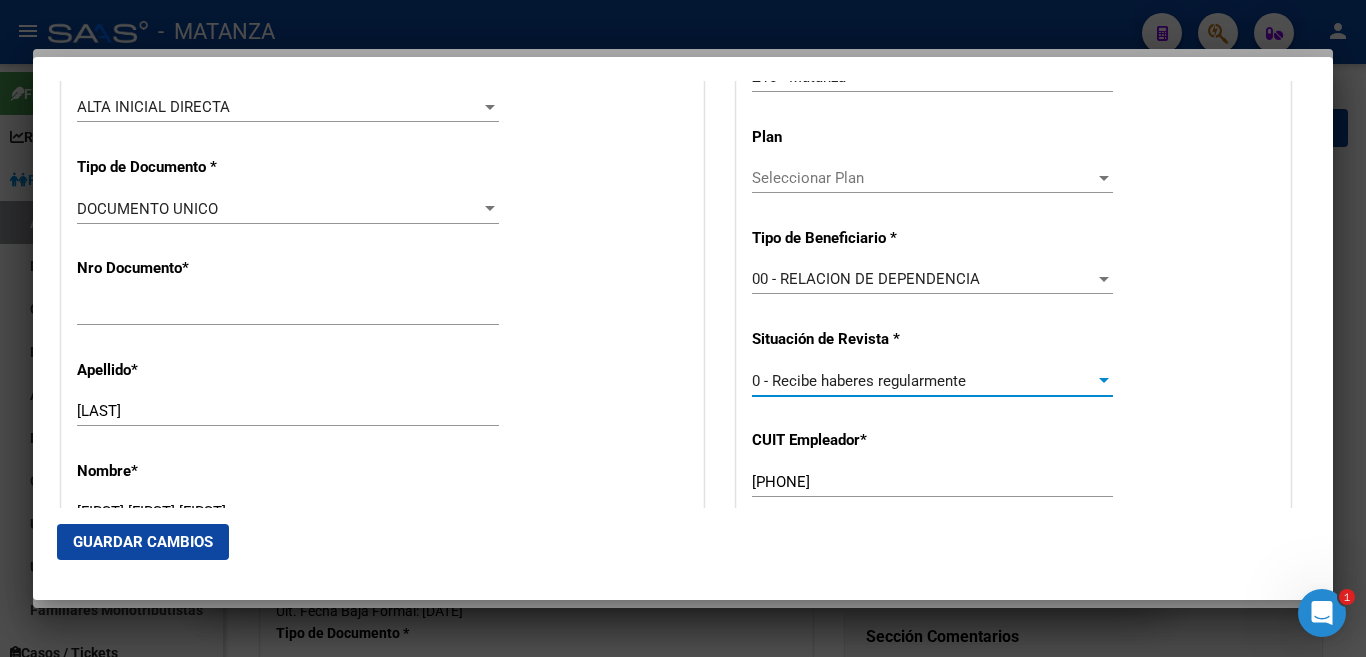 click on "Guardar Cambios" 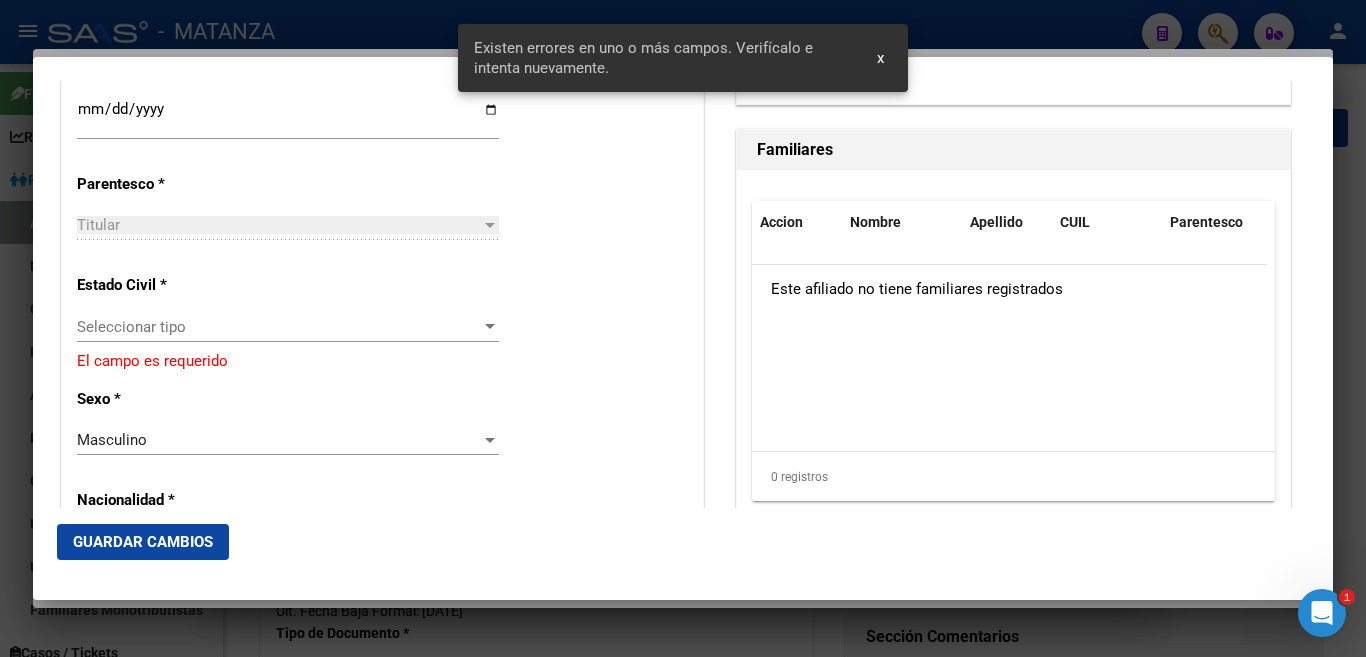 scroll, scrollTop: 1200, scrollLeft: 0, axis: vertical 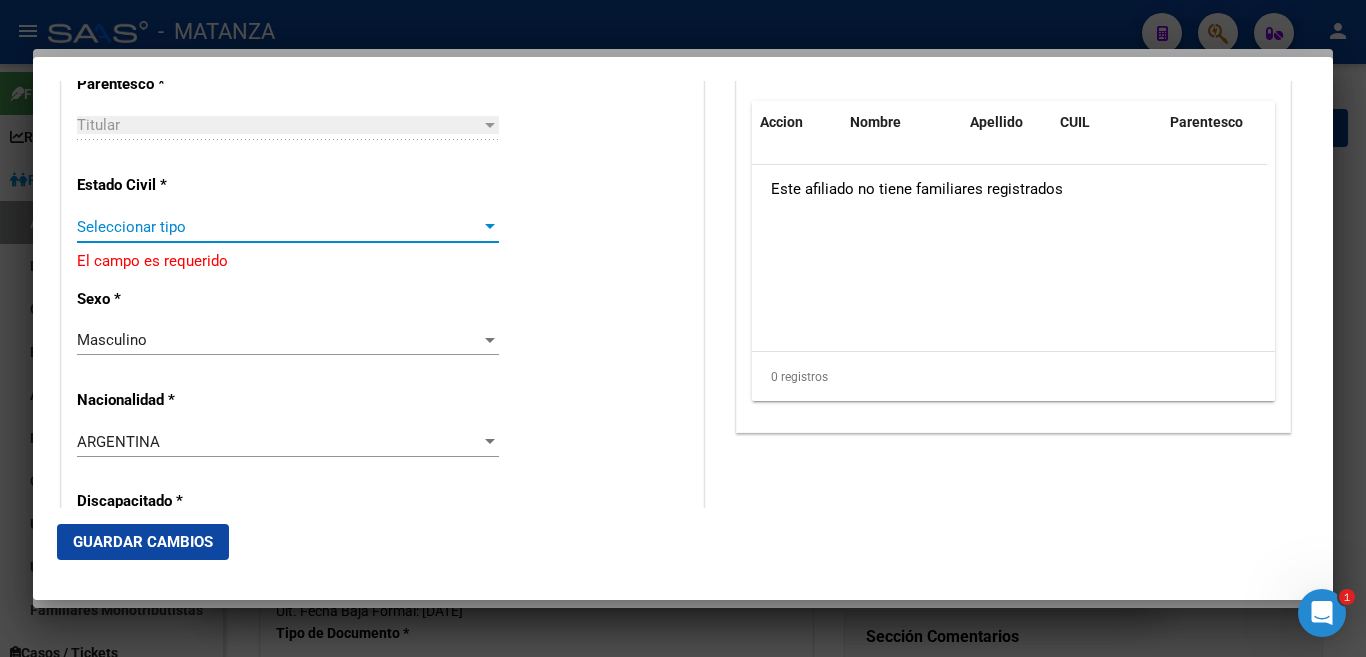 click at bounding box center [490, 226] 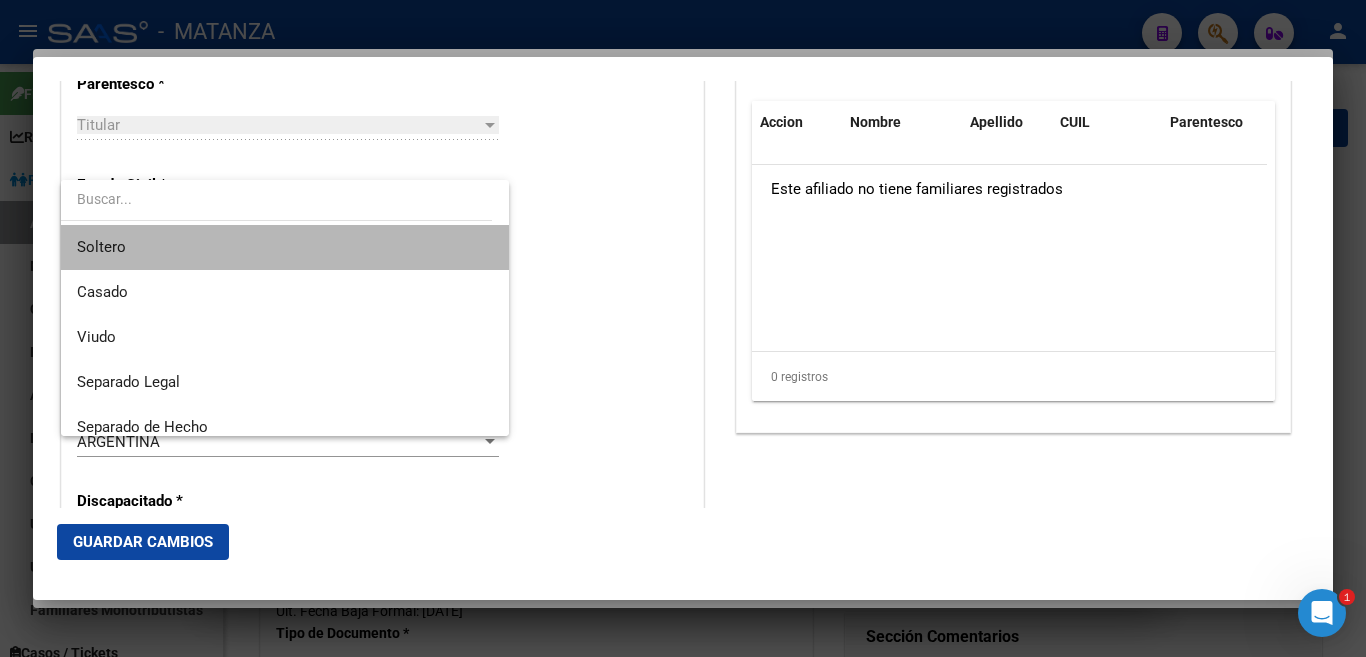 click on "Soltero" at bounding box center [285, 247] 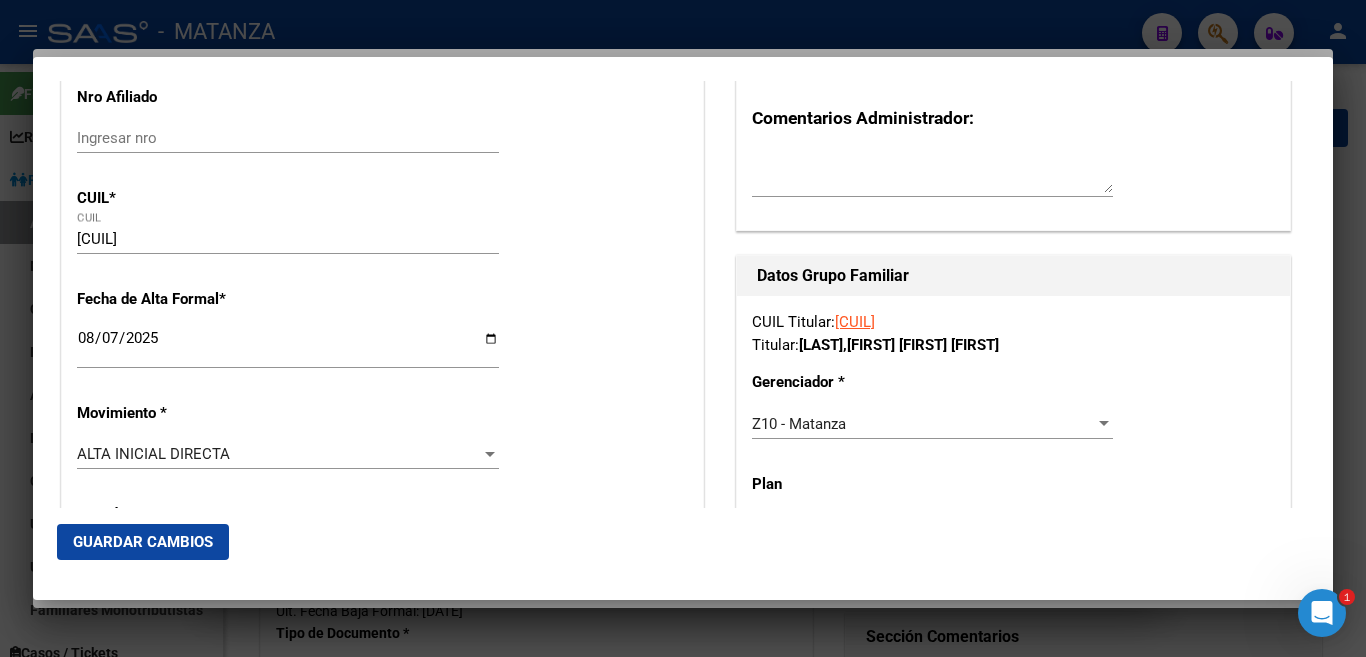 scroll, scrollTop: 0, scrollLeft: 0, axis: both 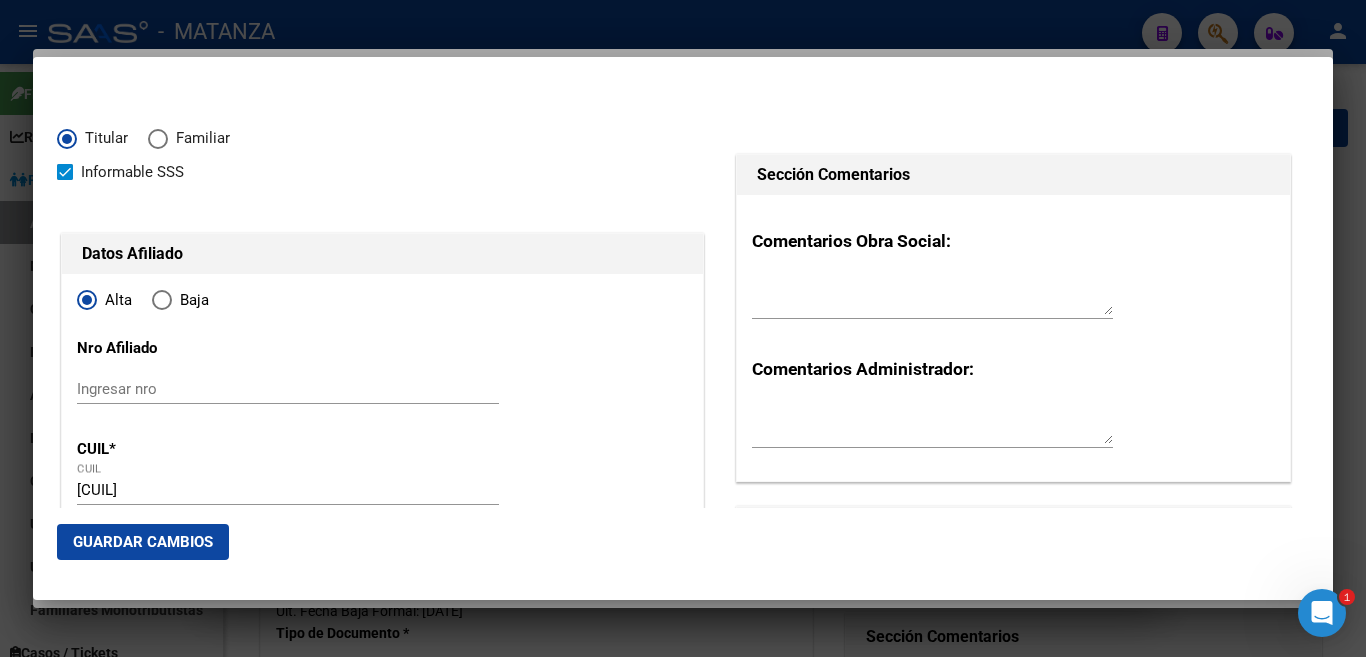click on "Guardar Cambios" 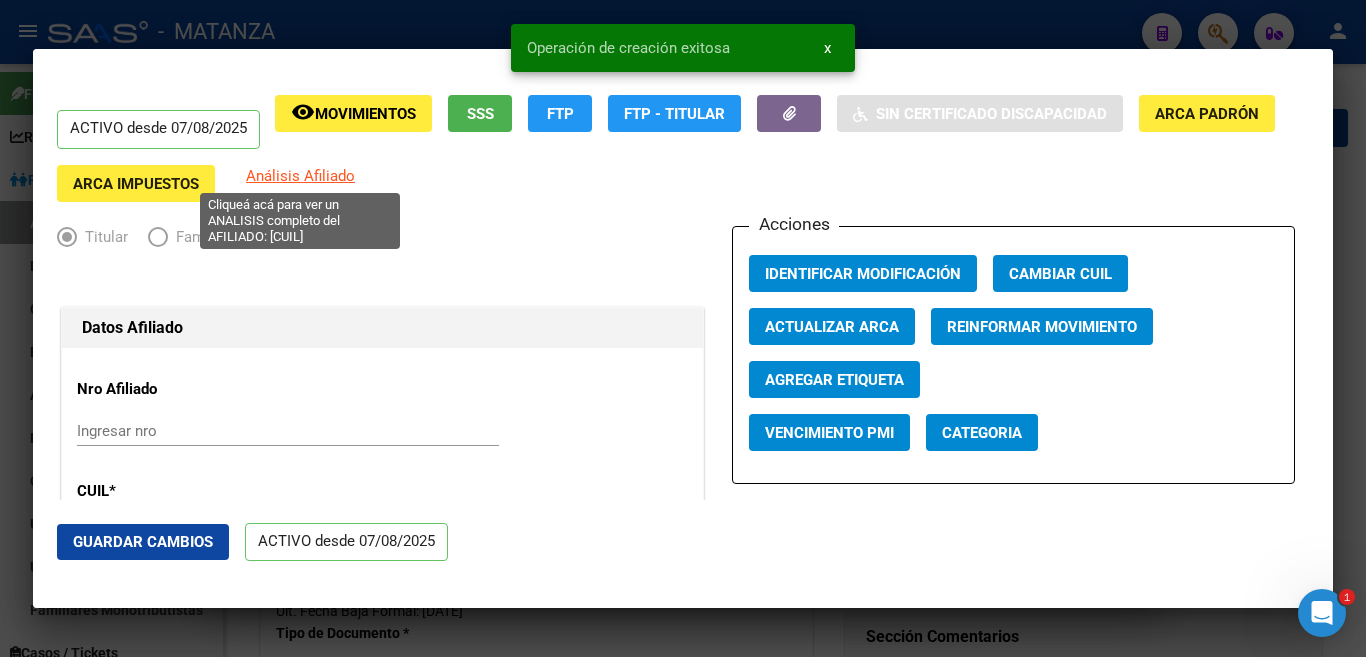 click on "Análisis Afiliado" 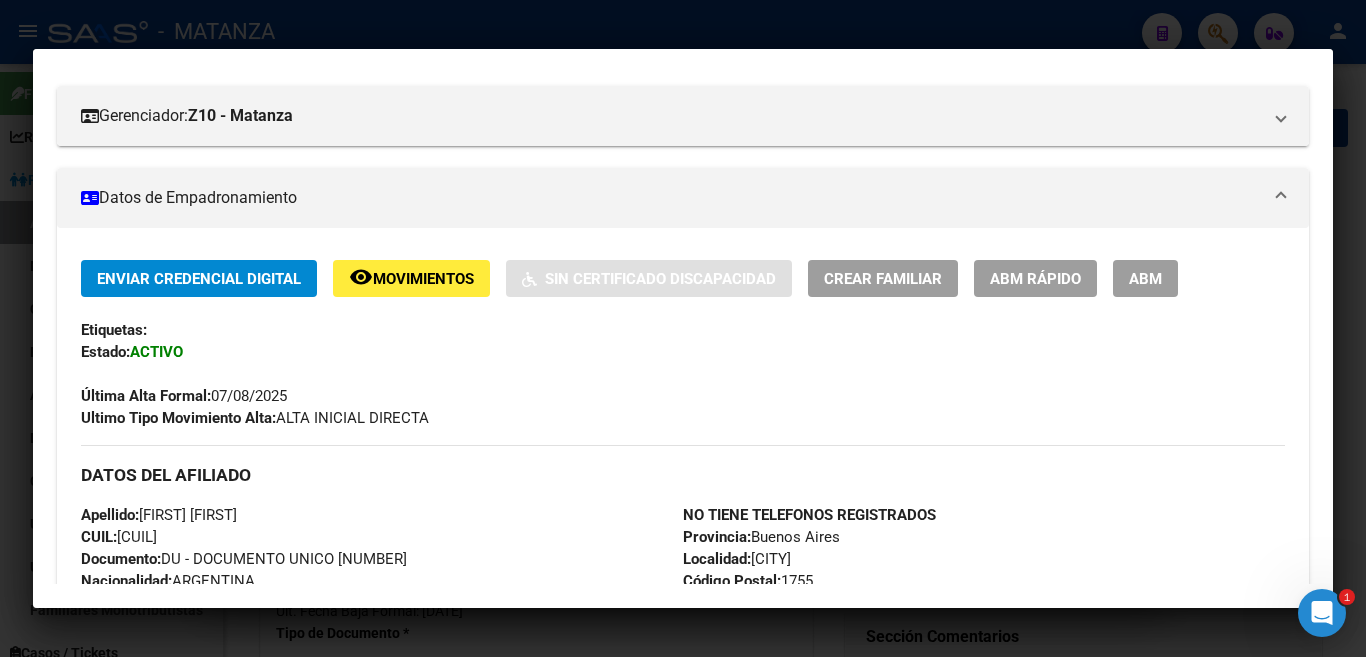 scroll, scrollTop: 400, scrollLeft: 0, axis: vertical 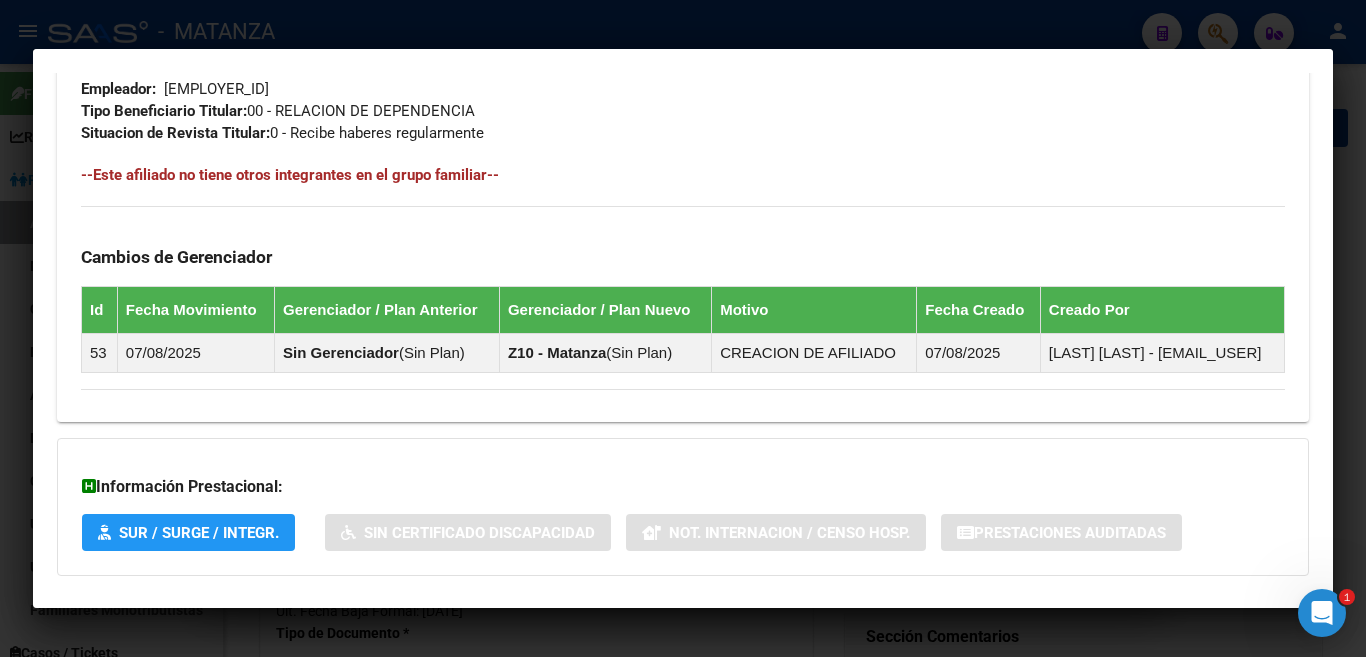 drag, startPoint x: 62, startPoint y: 199, endPoint x: 803, endPoint y: 393, distance: 765.97455 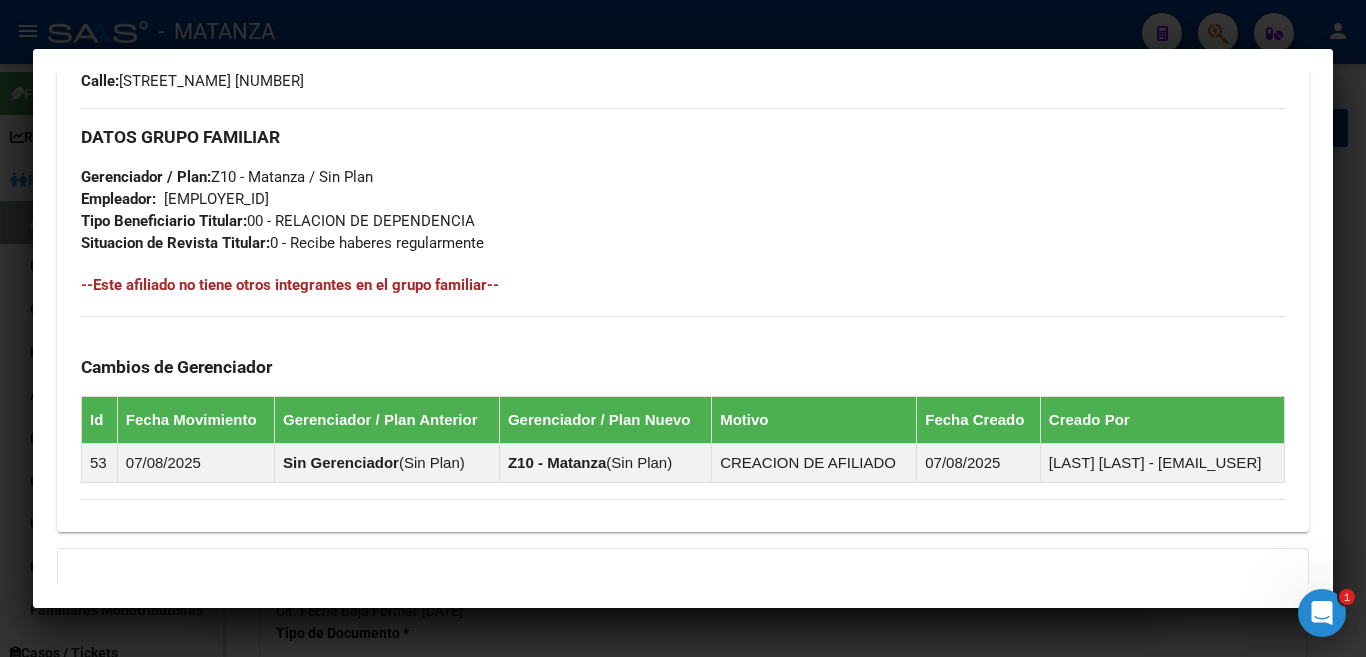scroll, scrollTop: 1105, scrollLeft: 0, axis: vertical 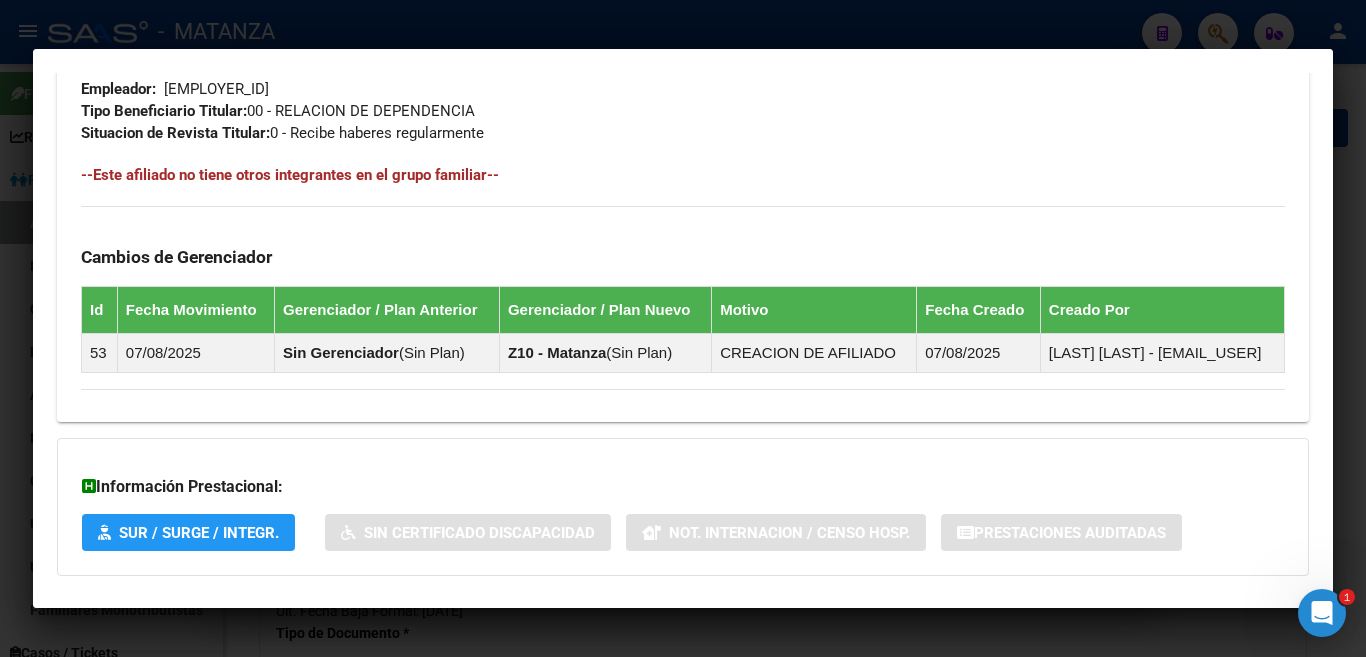 click at bounding box center [683, 328] 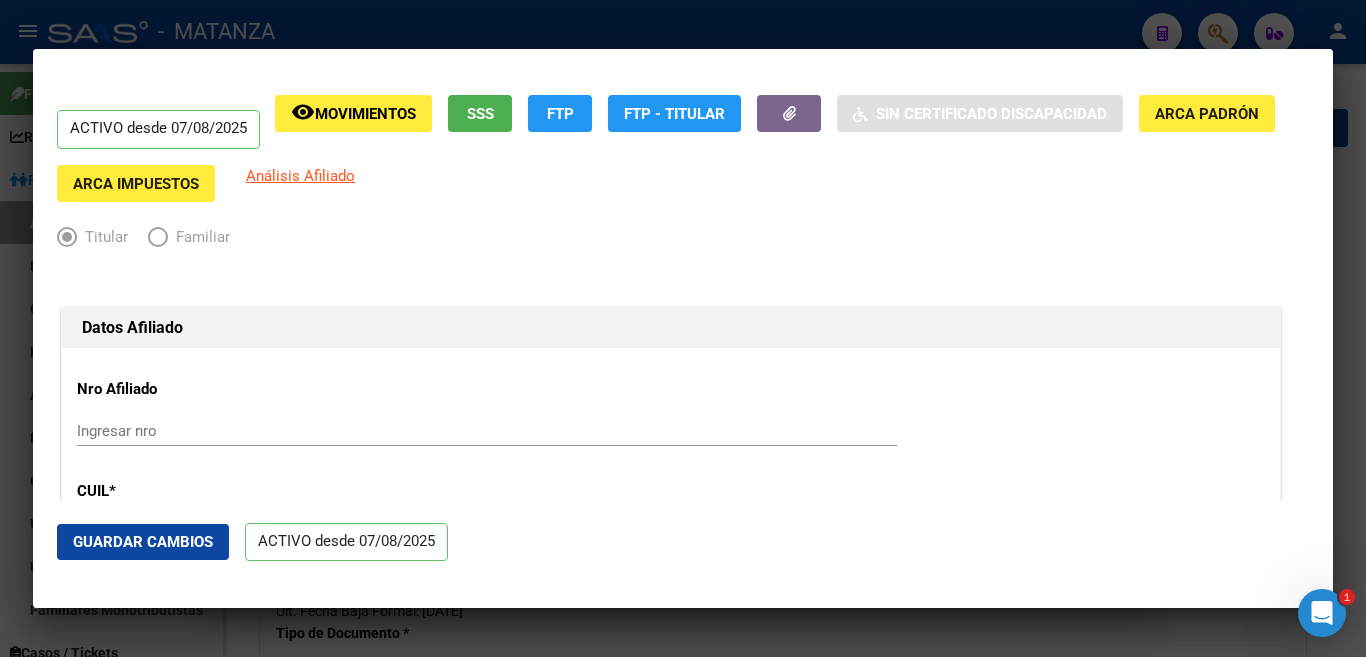 click at bounding box center [683, 328] 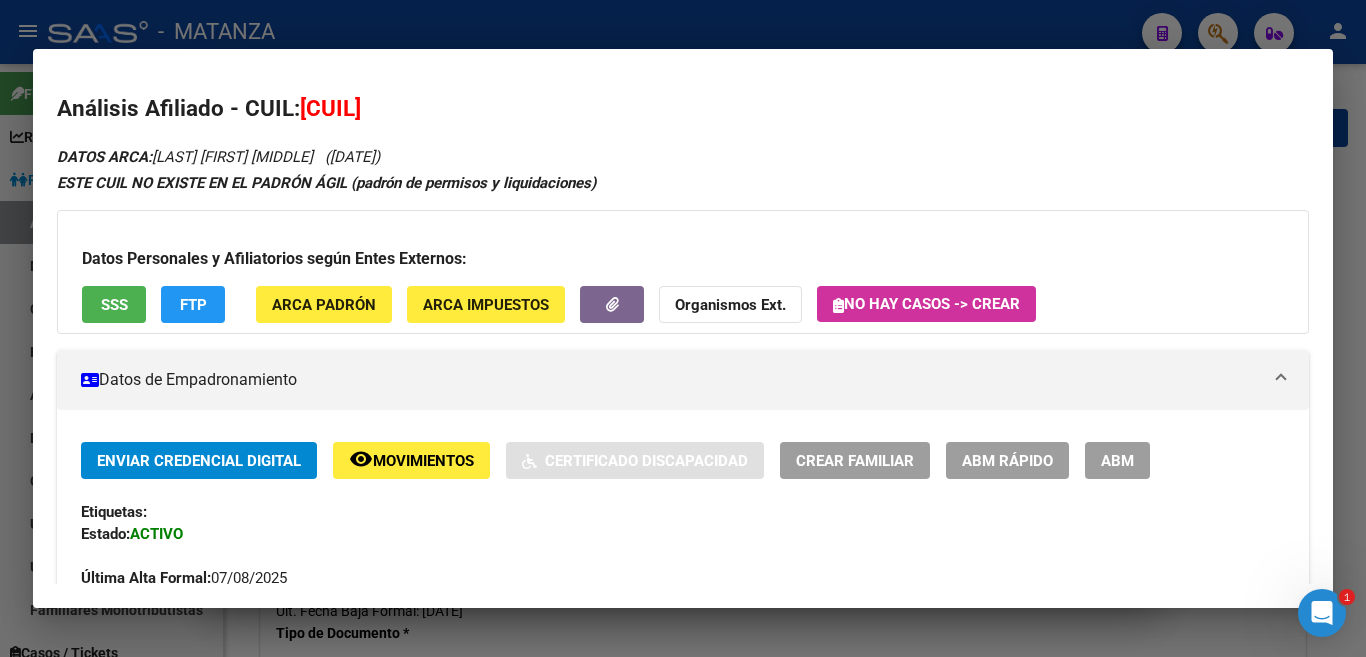 click at bounding box center [683, 328] 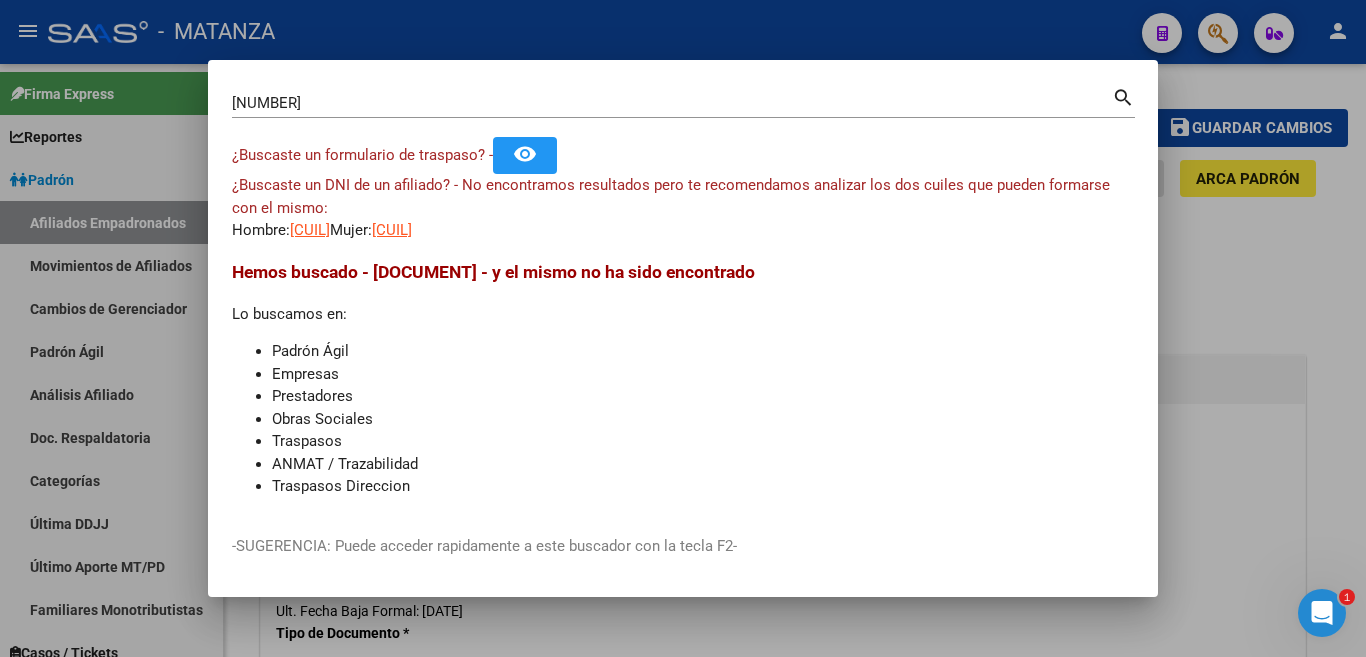 click on "[NUMBER]" at bounding box center [672, 103] 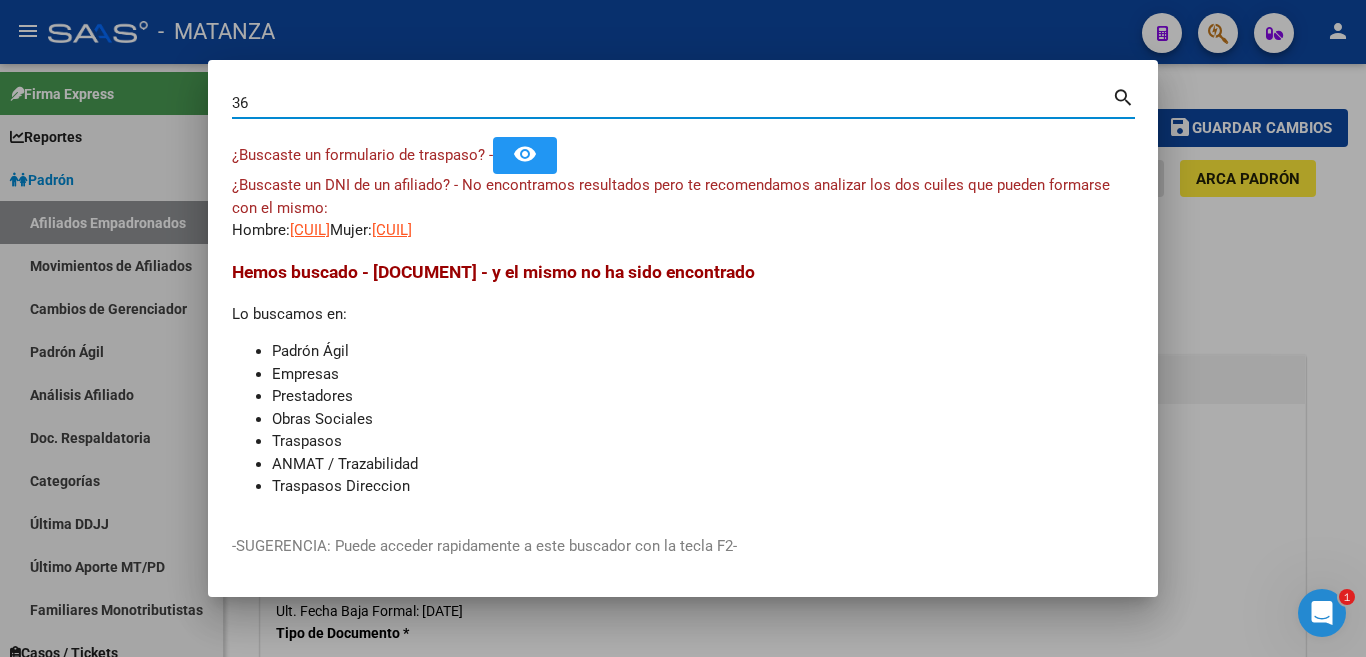 type on "3" 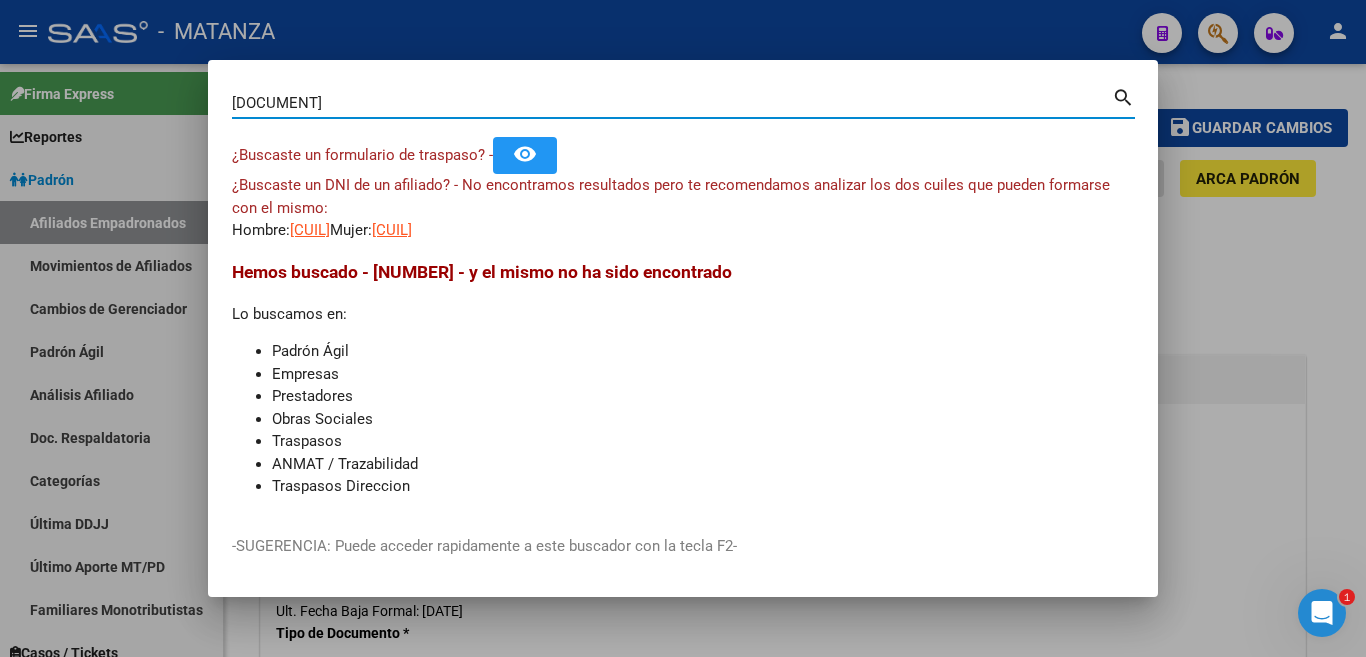type on "[DOCUMENT]" 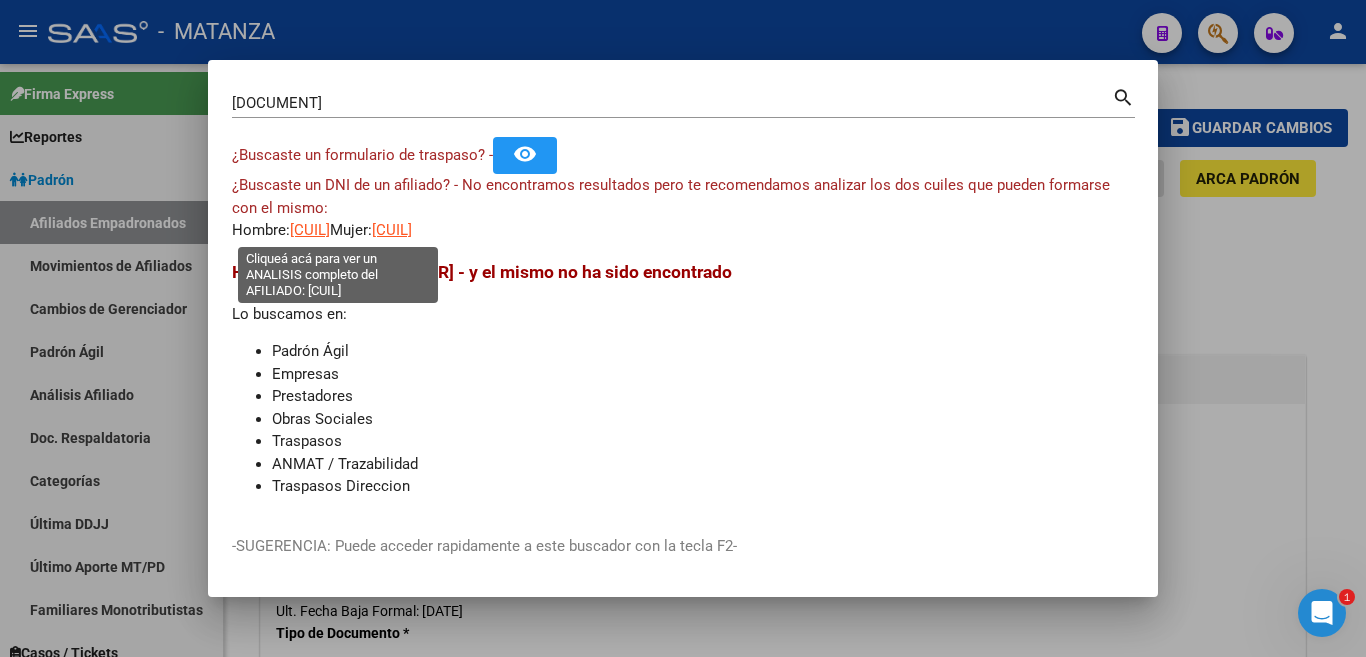 click on "[CUIL]" at bounding box center (310, 230) 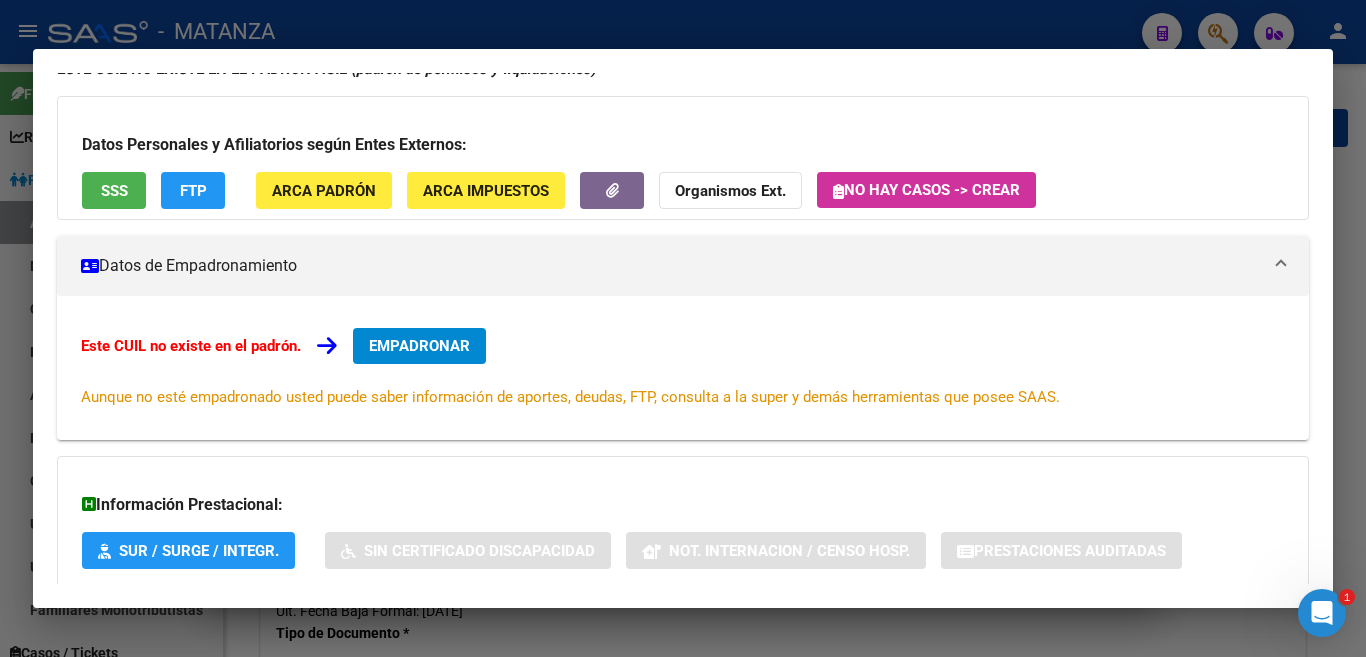 scroll, scrollTop: 227, scrollLeft: 0, axis: vertical 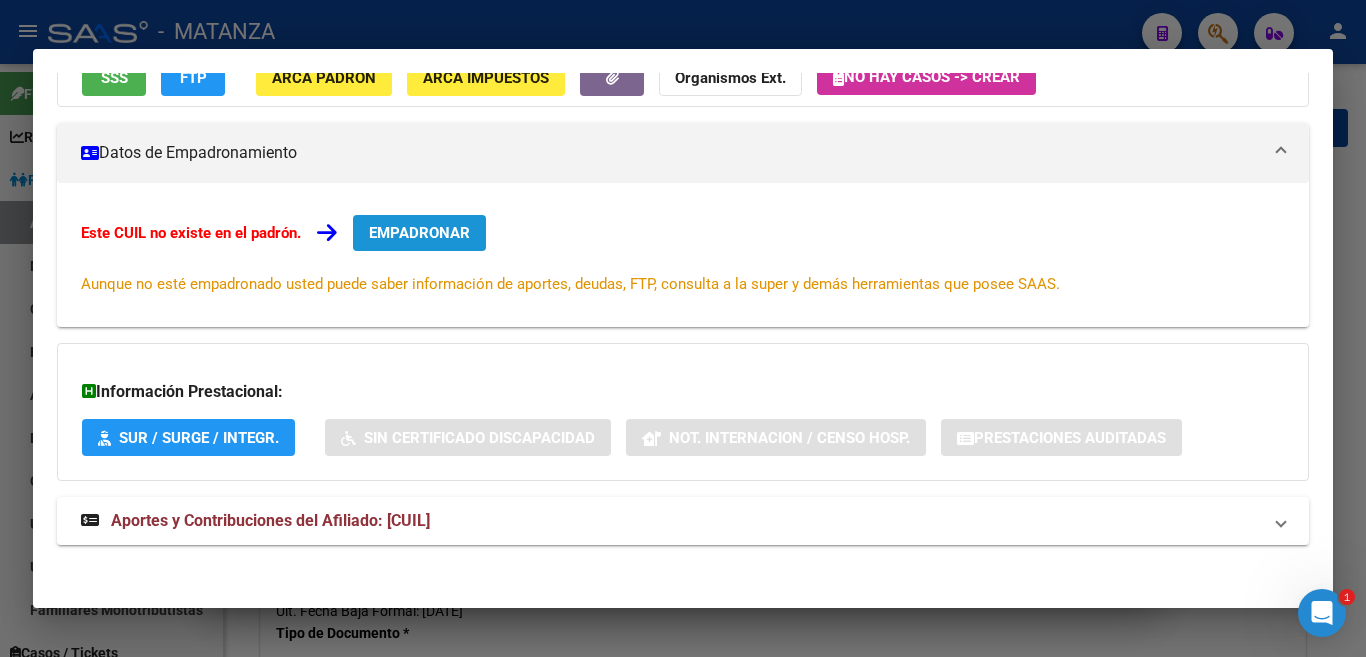 click on "EMPADRONAR" at bounding box center [419, 233] 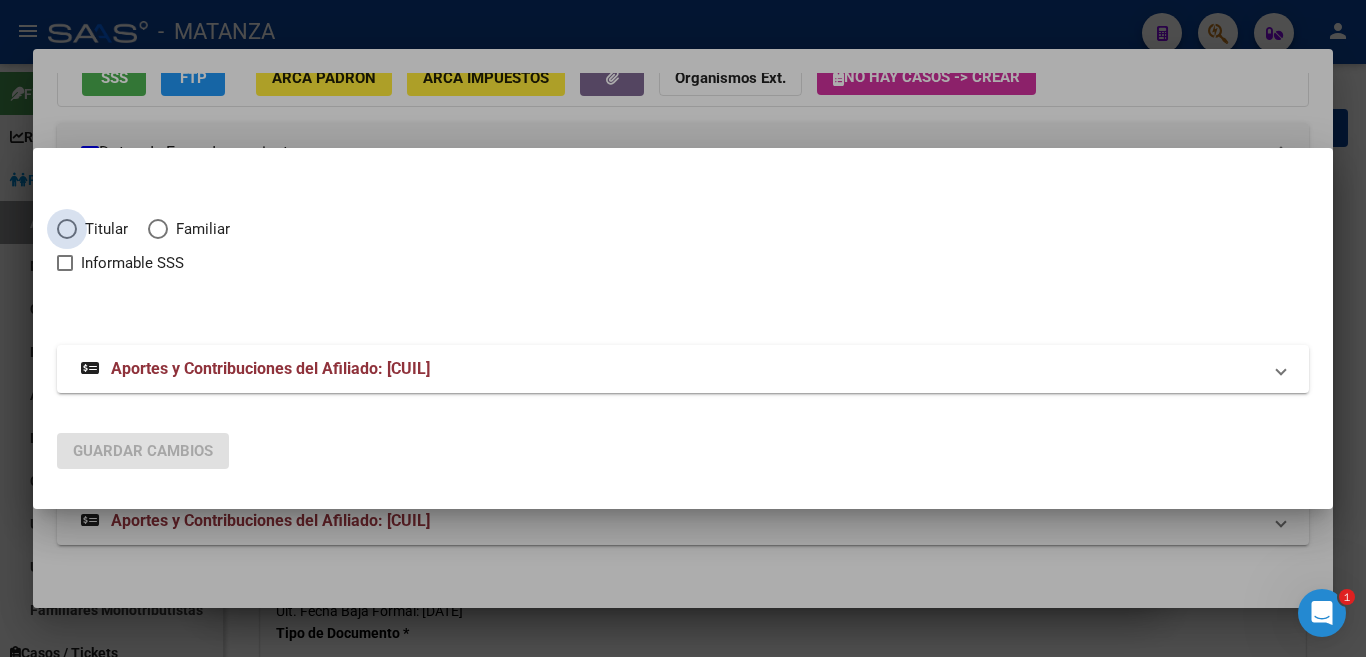 click at bounding box center [67, 229] 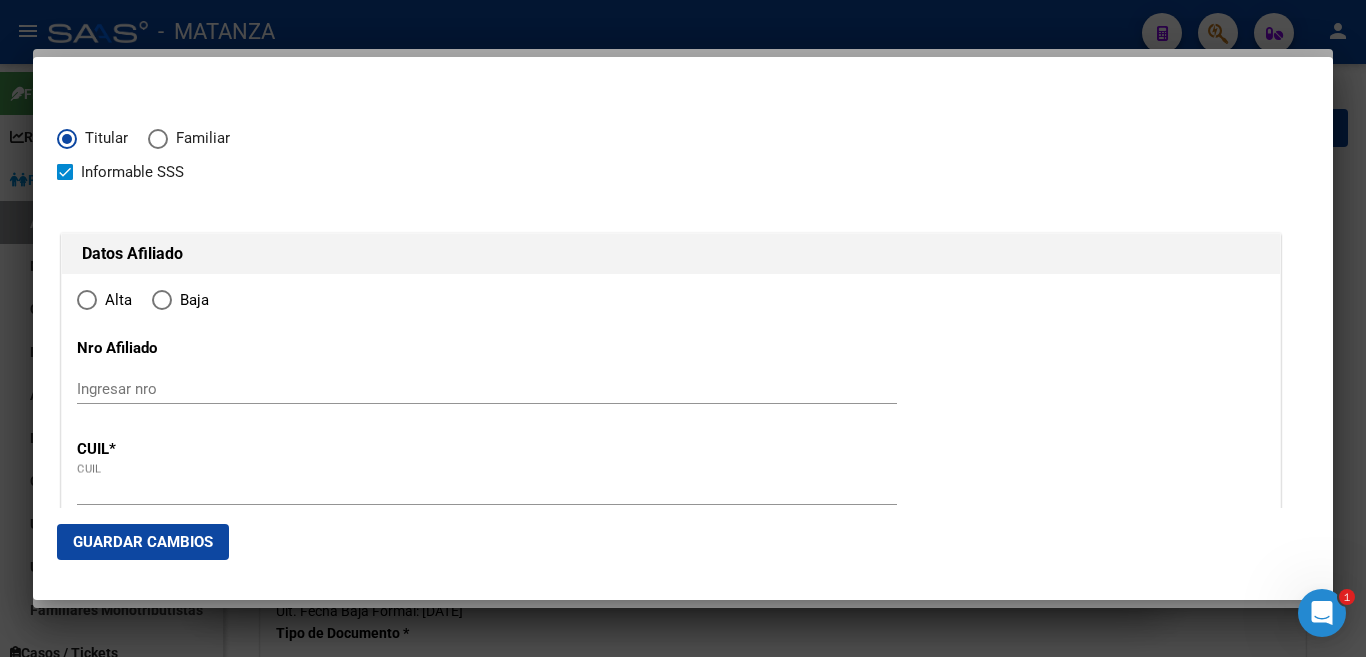type on "[CUIL]" 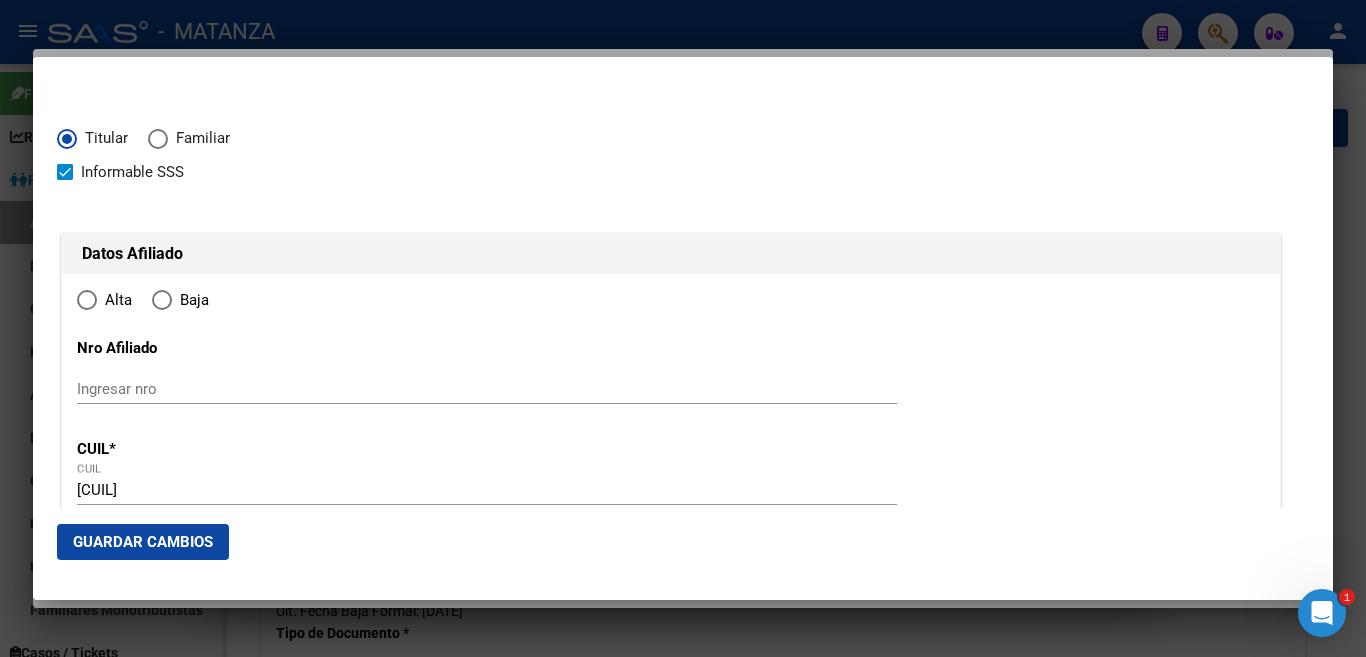 radio on "true" 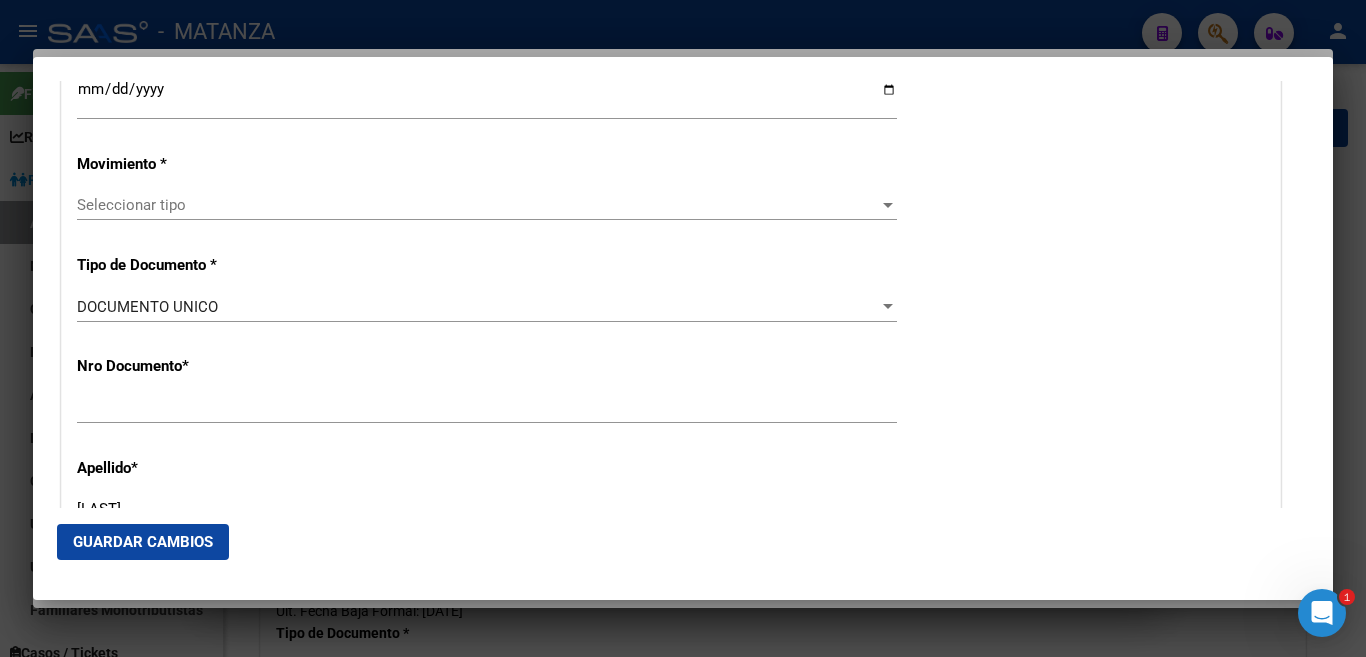 scroll, scrollTop: 400, scrollLeft: 0, axis: vertical 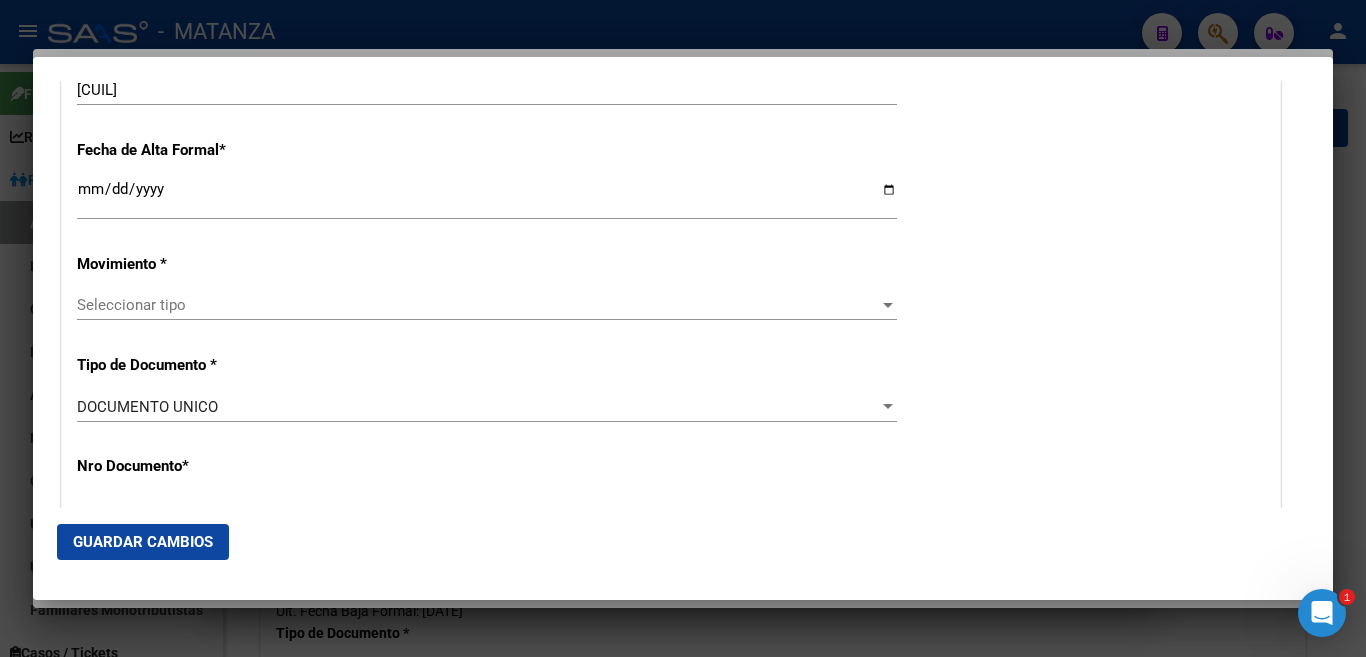 click on "Ingresar fecha" at bounding box center [487, 197] 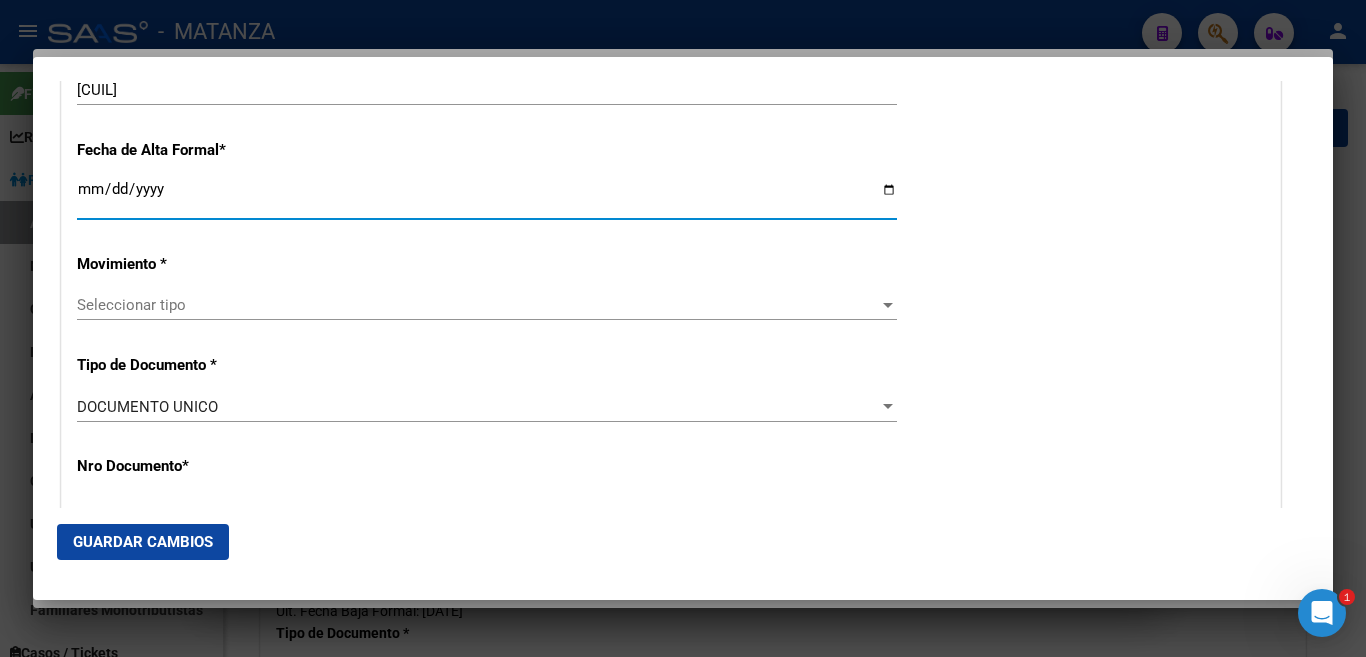 type on "2025-08-07" 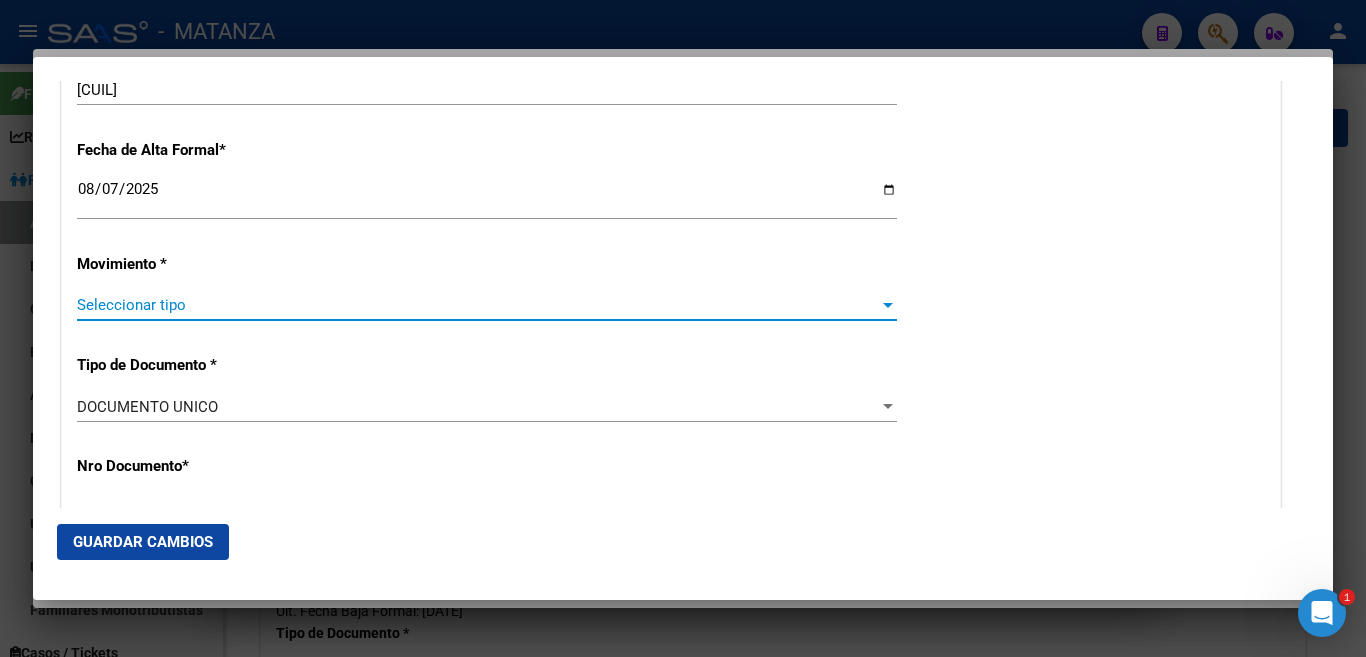 click at bounding box center [888, 305] 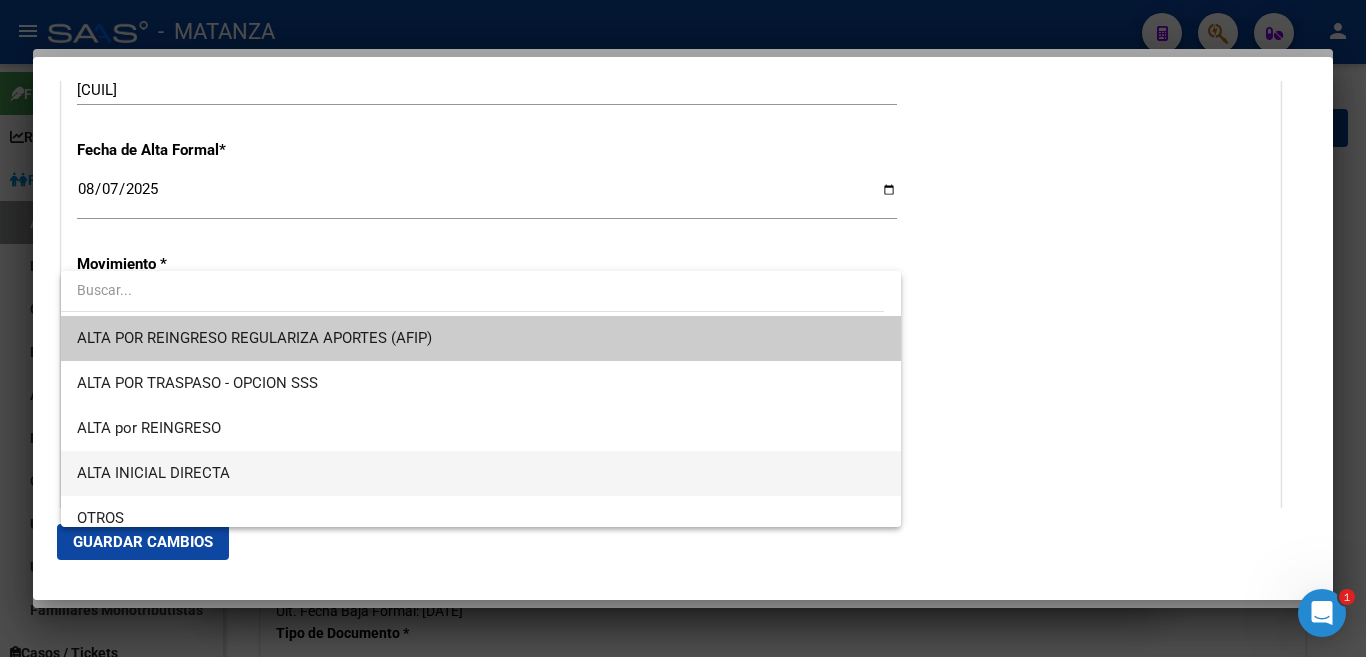 click on "ALTA INICIAL DIRECTA" at bounding box center [481, 473] 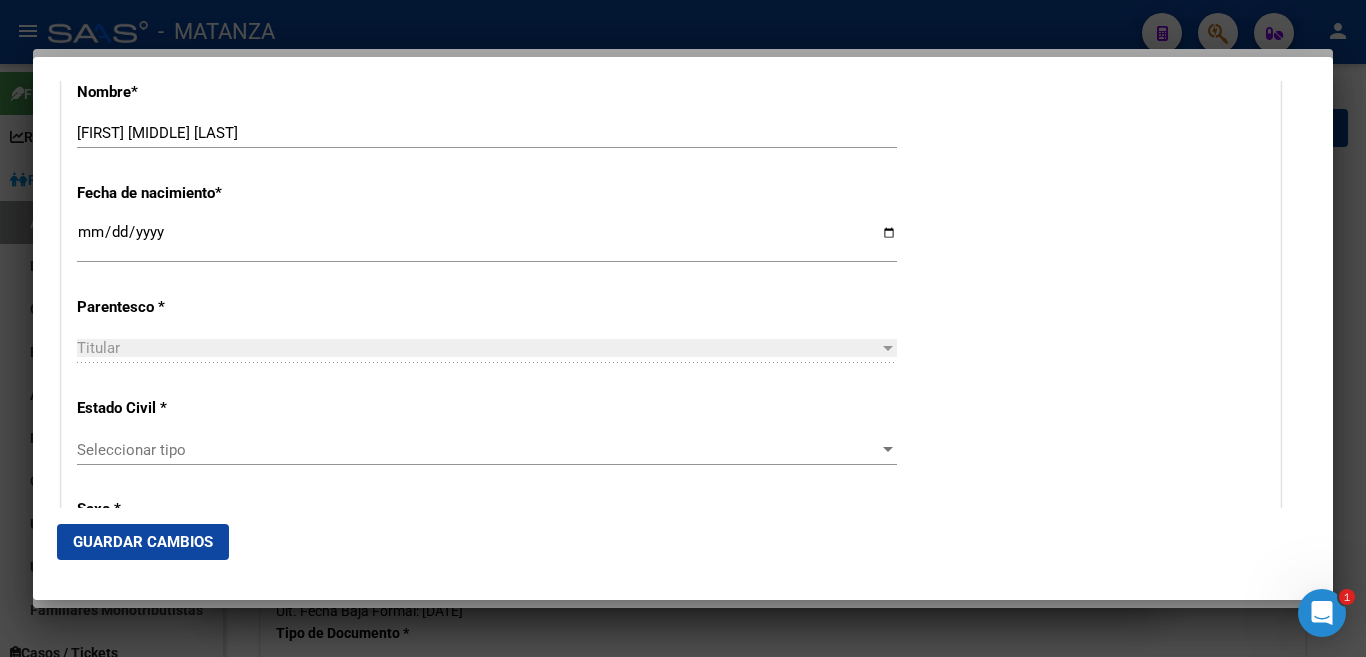scroll, scrollTop: 1000, scrollLeft: 0, axis: vertical 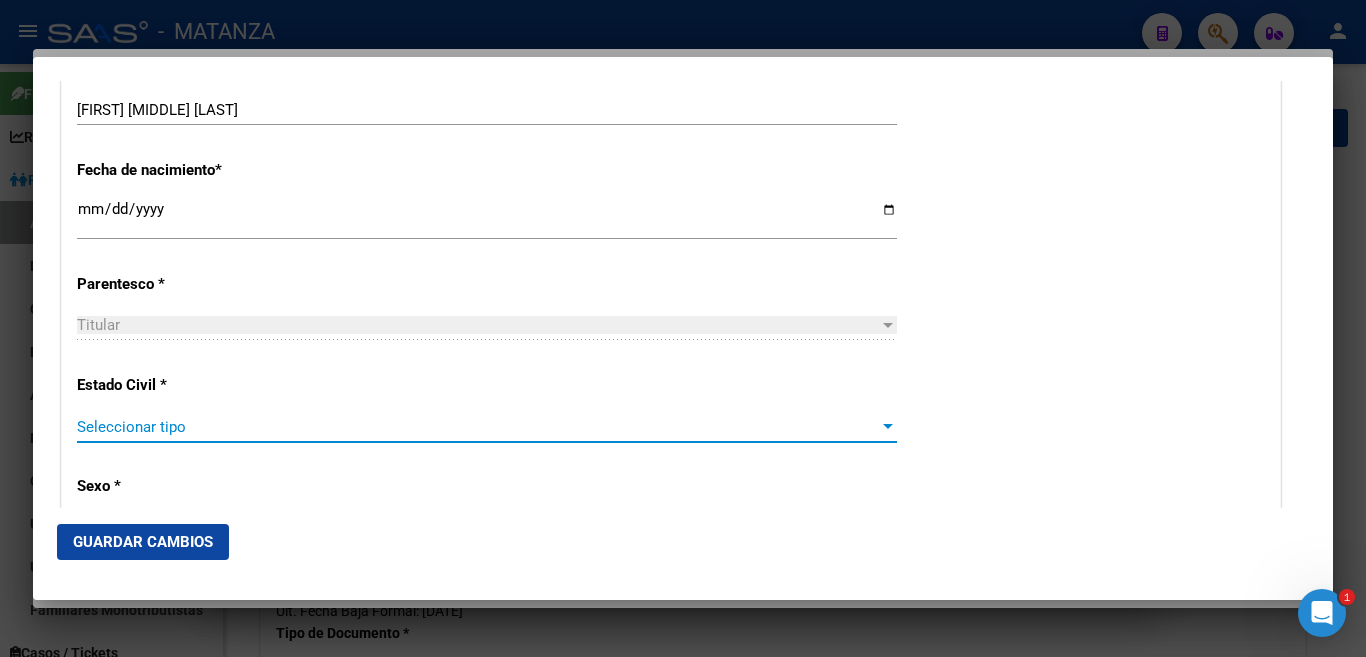 click at bounding box center [888, 427] 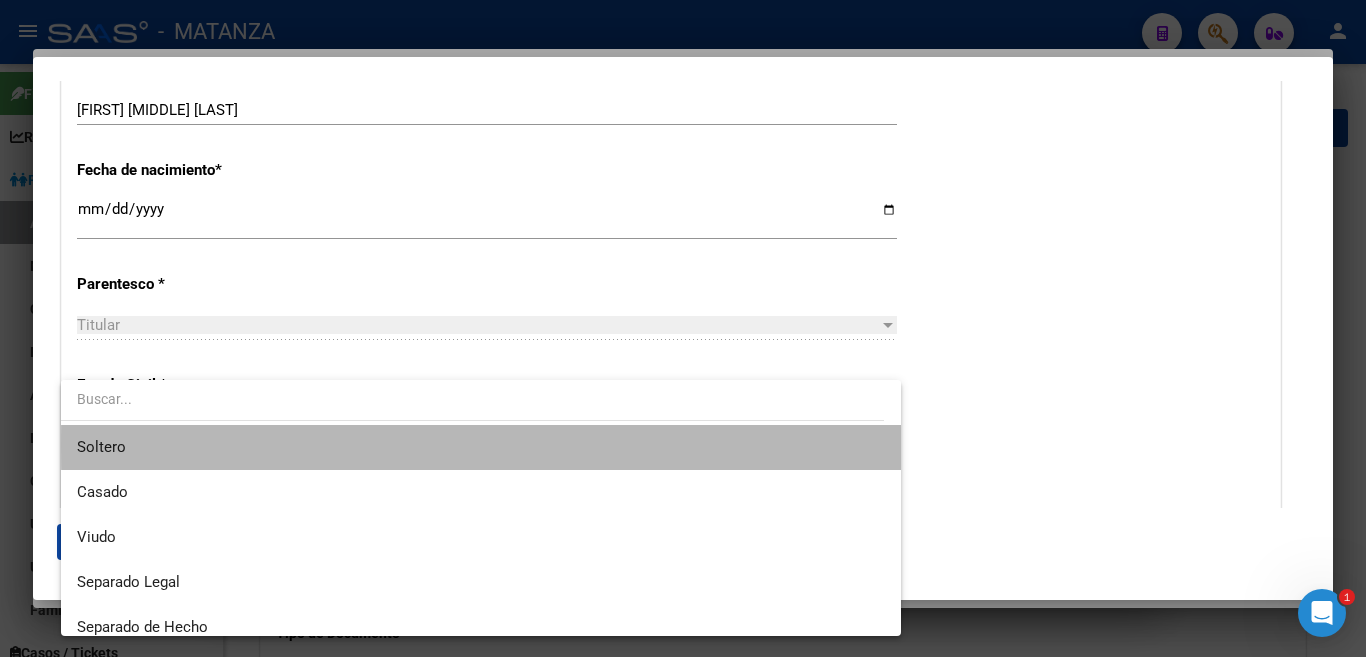 click on "Soltero" at bounding box center (481, 447) 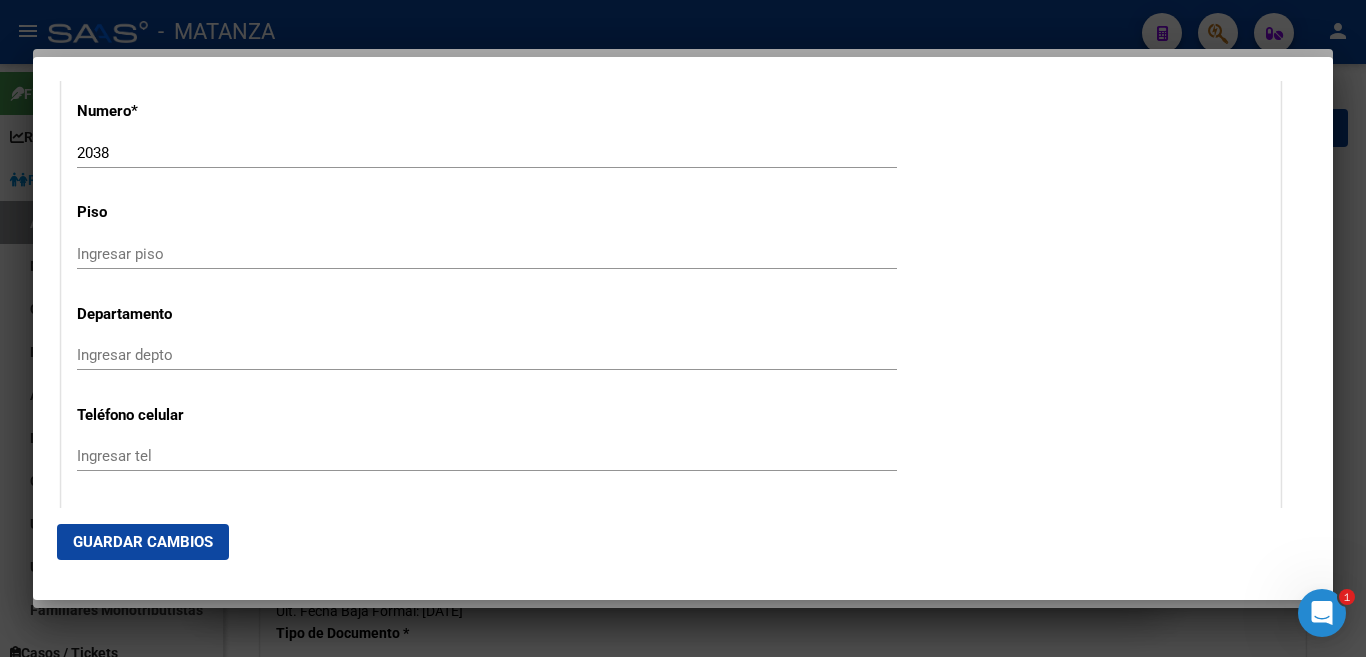 scroll, scrollTop: 2300, scrollLeft: 0, axis: vertical 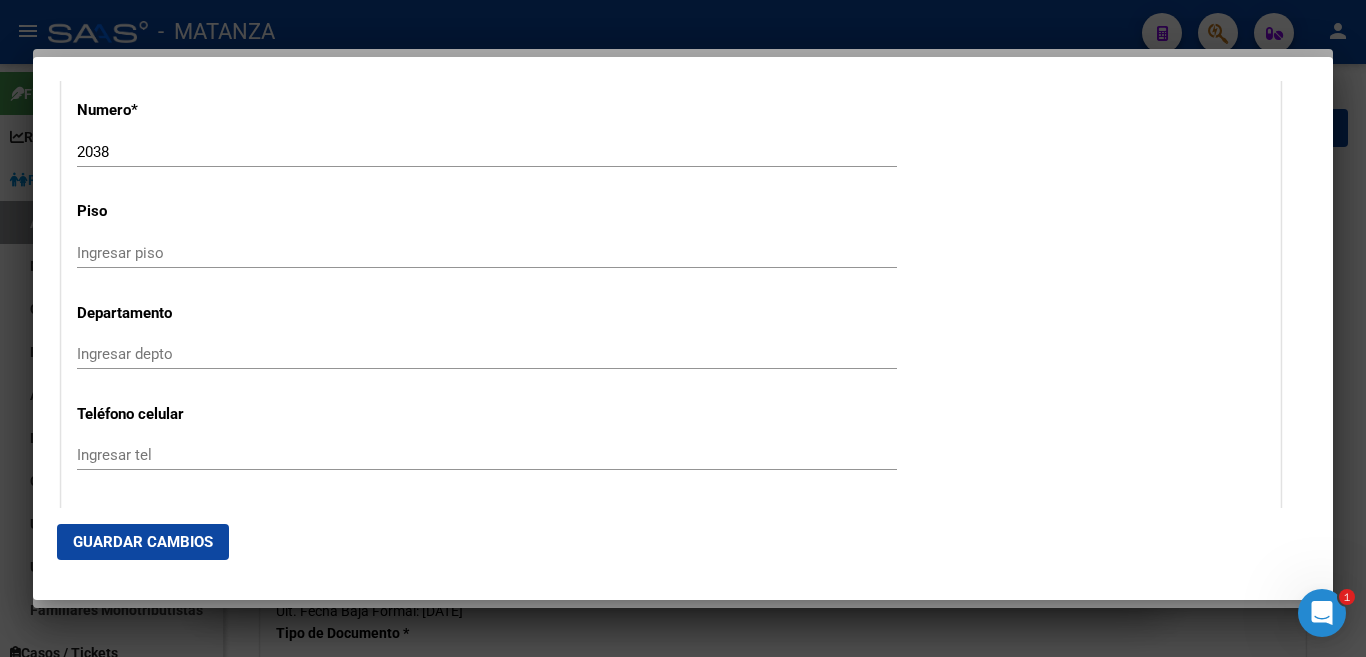 click on "Ingresar tel" at bounding box center (487, 455) 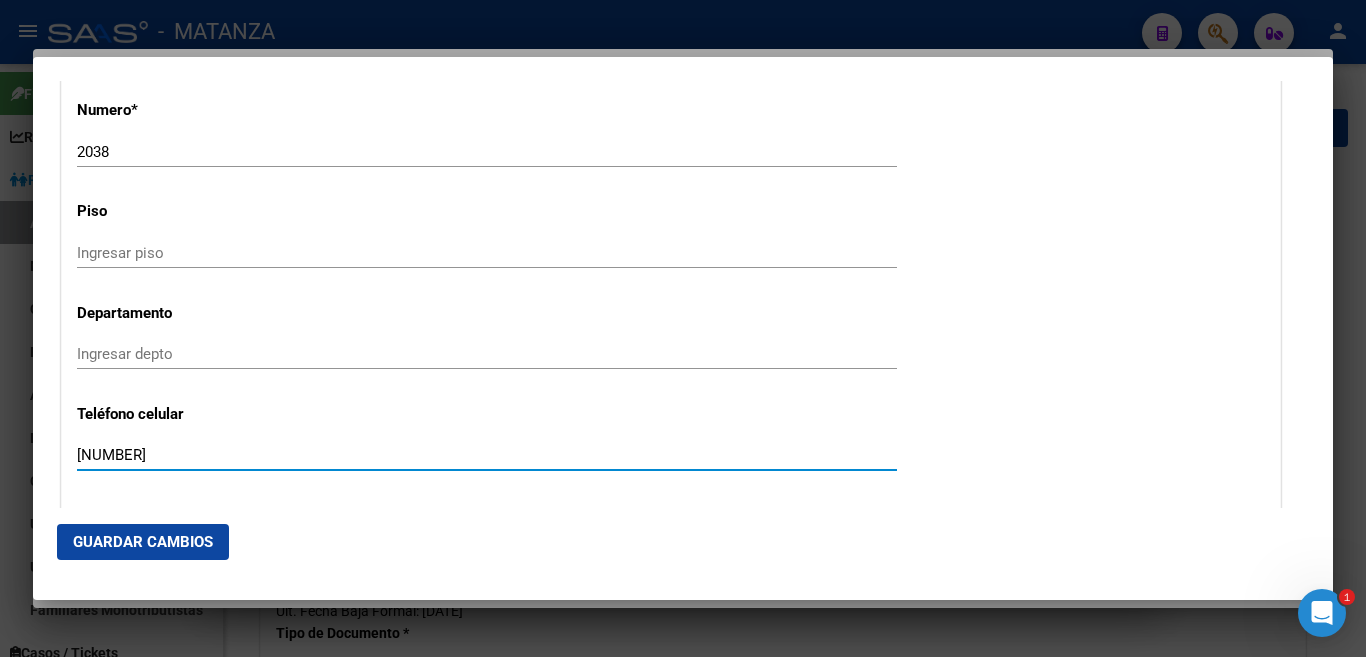 type on "[NUMBER]" 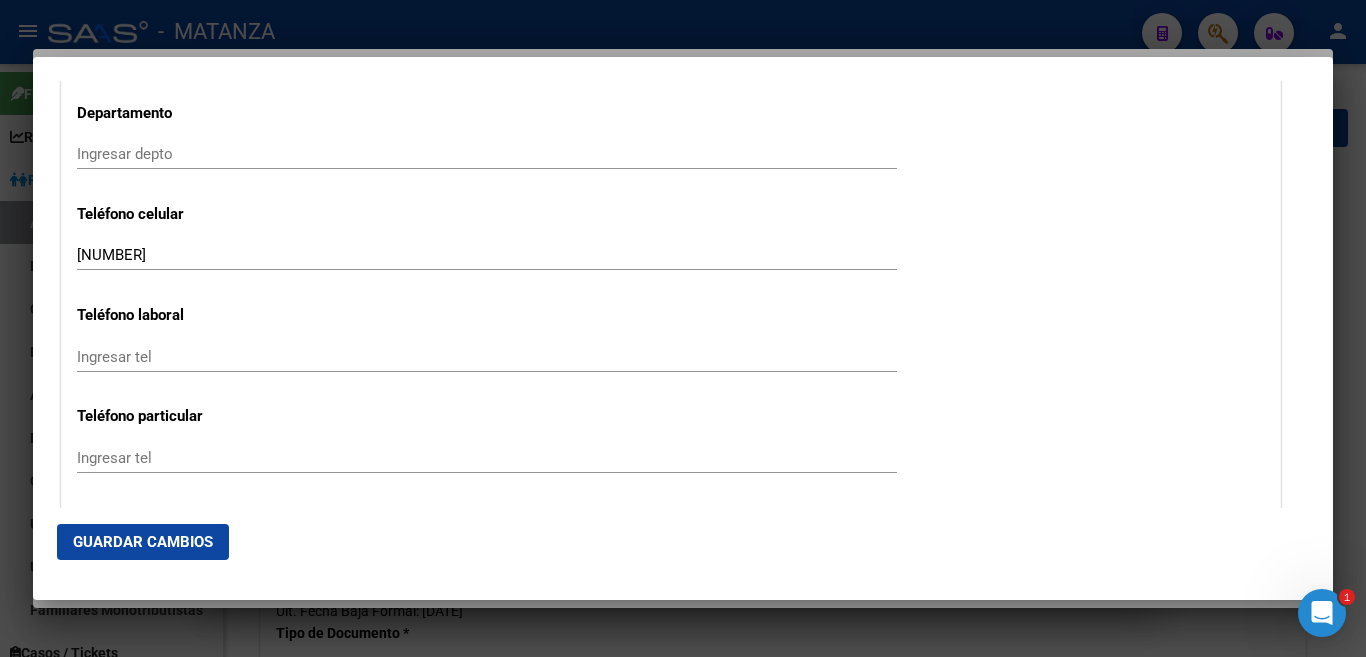 scroll, scrollTop: 2600, scrollLeft: 0, axis: vertical 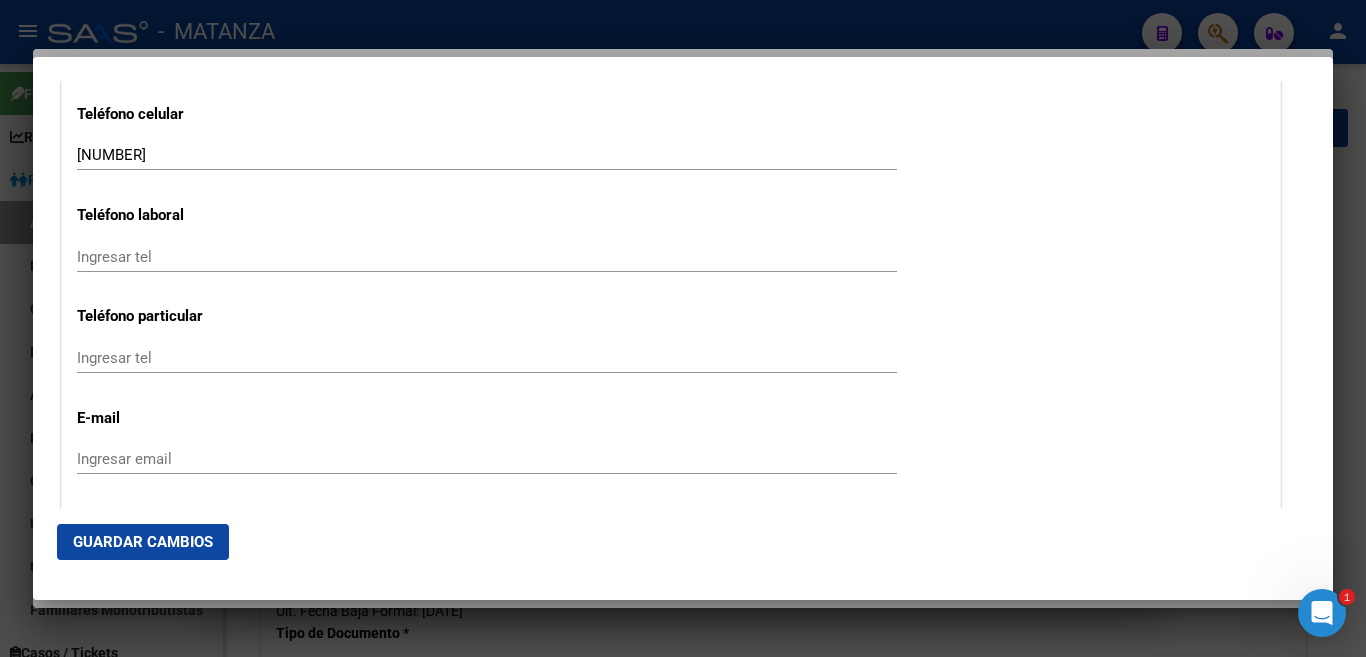 click on "Ingresar email" at bounding box center [487, 459] 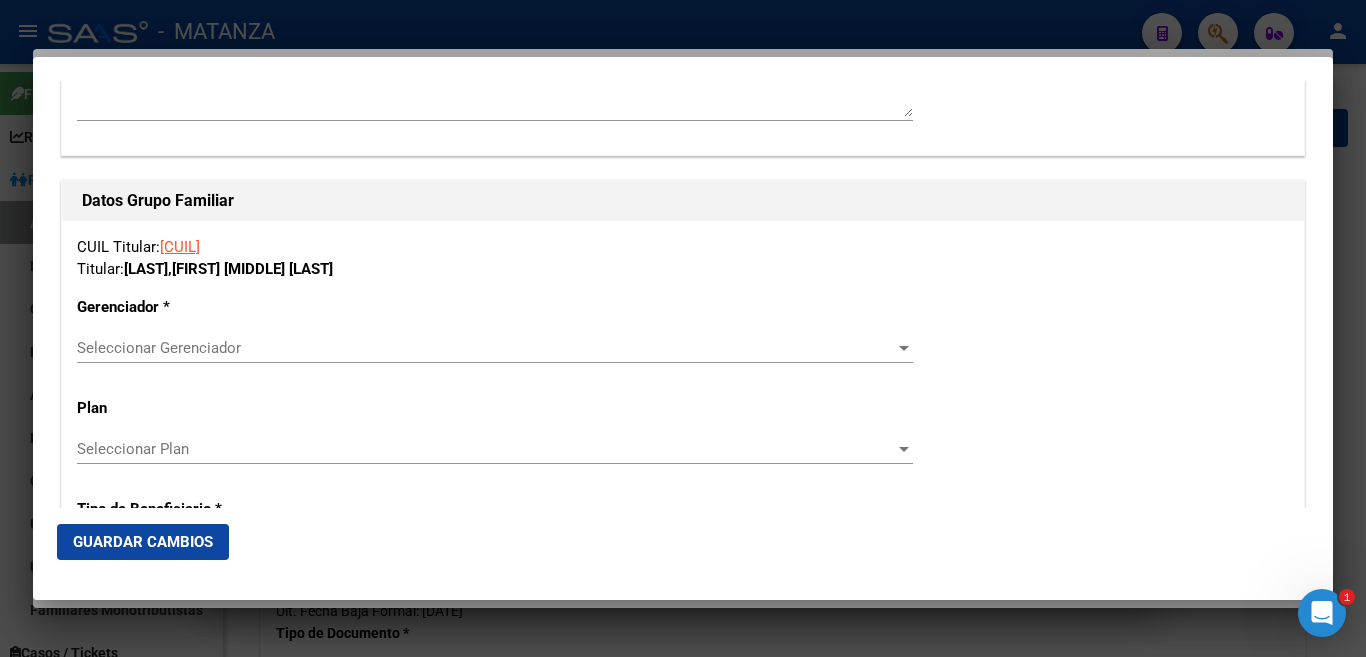 scroll, scrollTop: 3400, scrollLeft: 0, axis: vertical 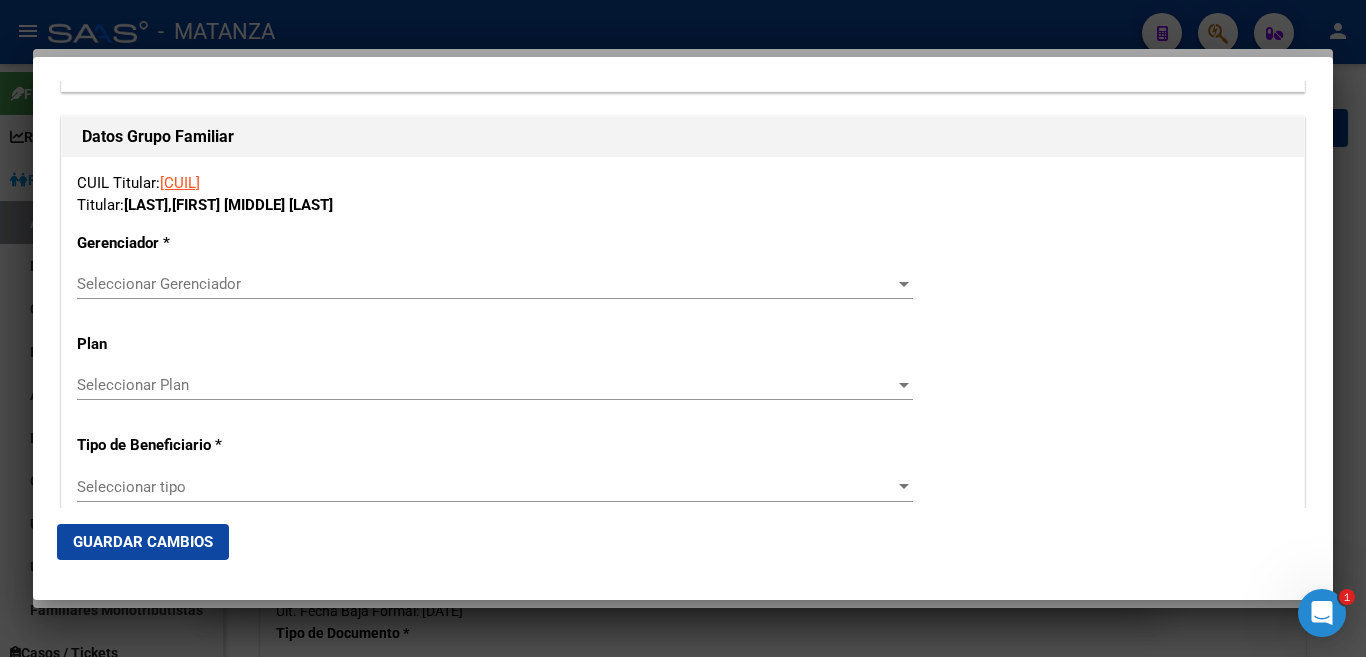 type on "[EMAIL_USER]" 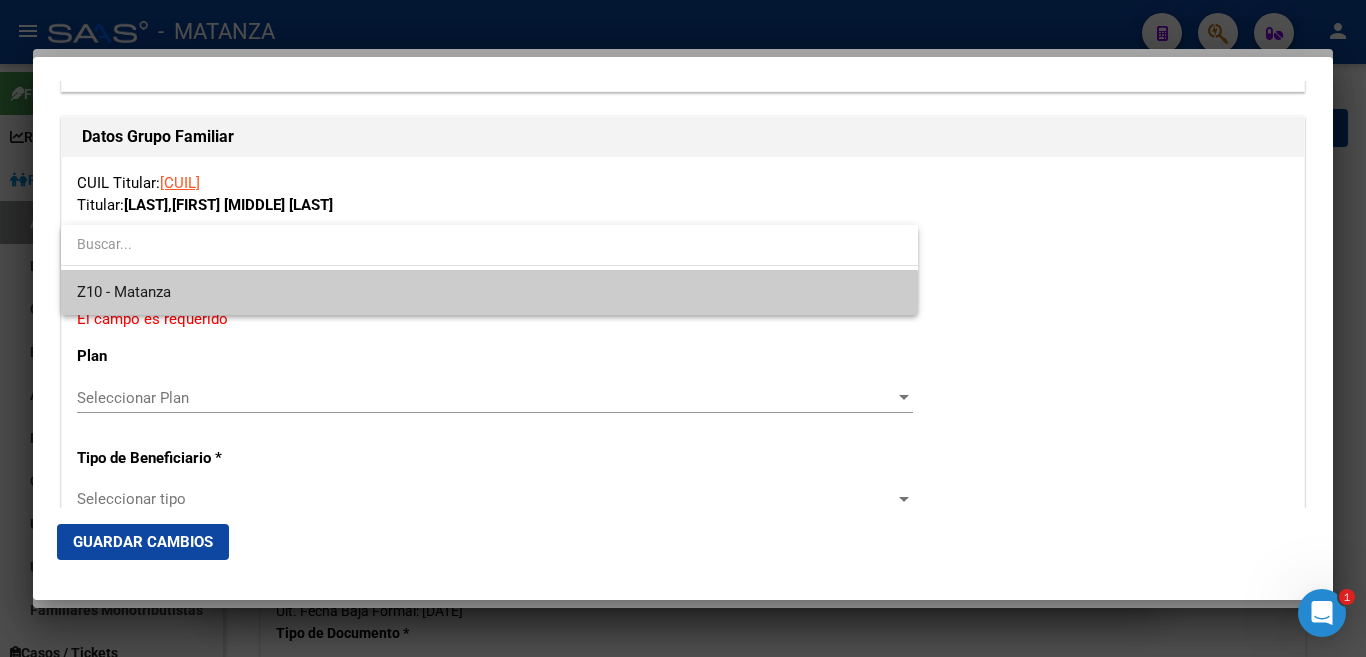 click on "Z10 - Matanza" at bounding box center [489, 292] 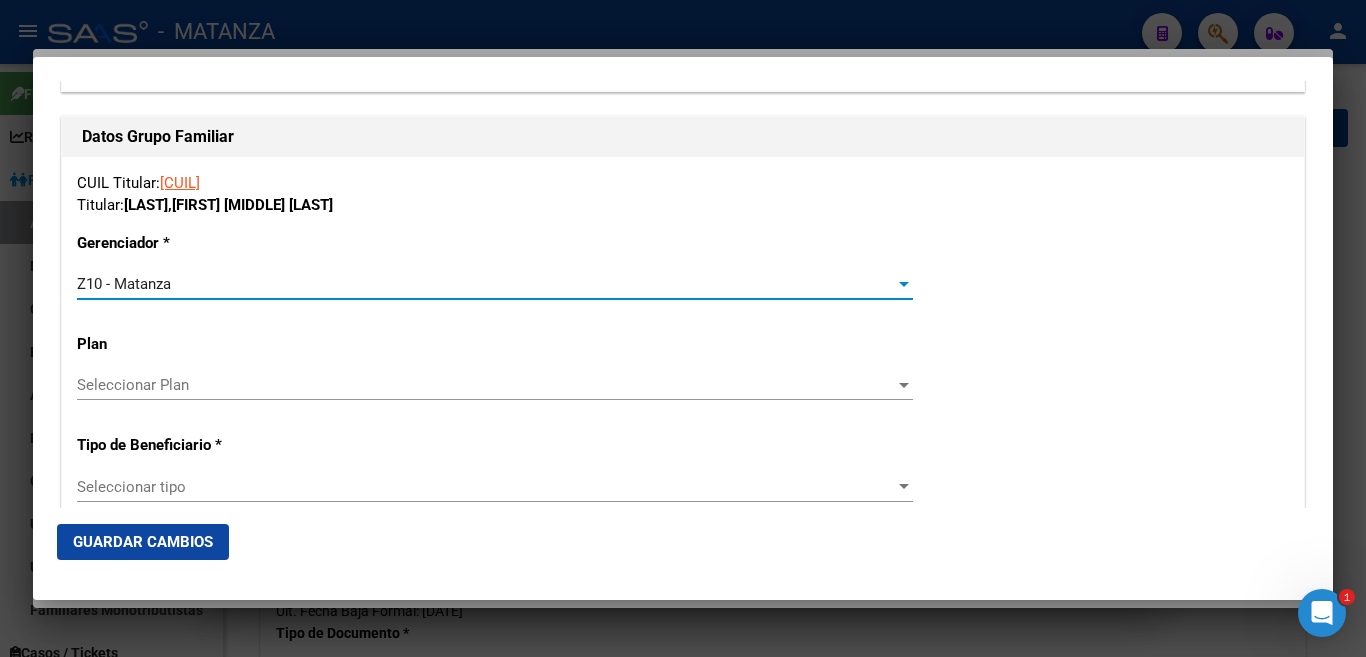 click at bounding box center (904, 385) 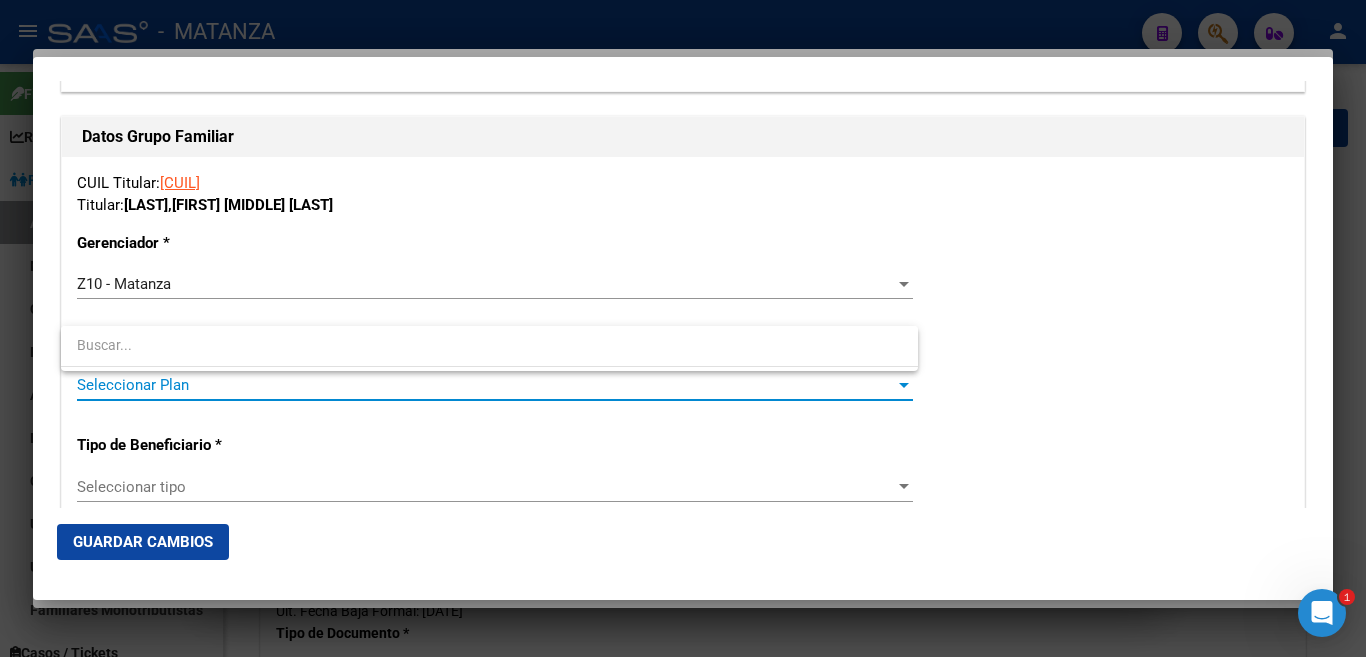 click at bounding box center [683, 328] 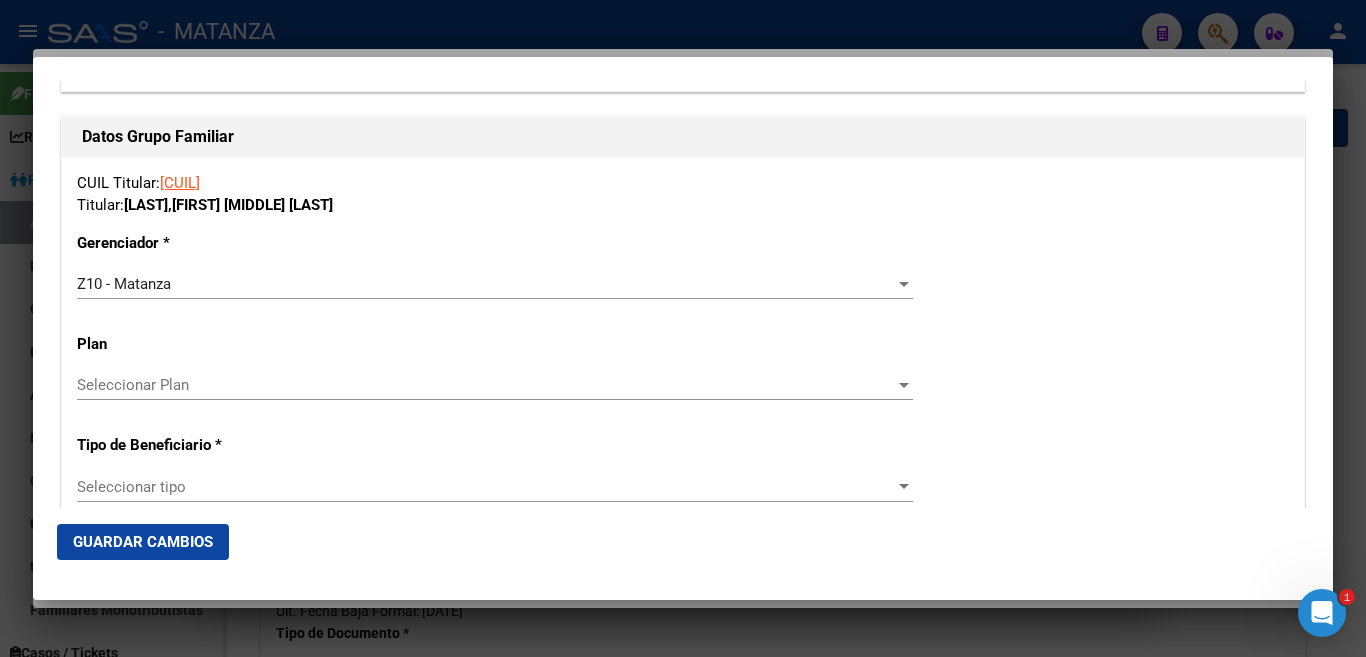 click at bounding box center (904, 486) 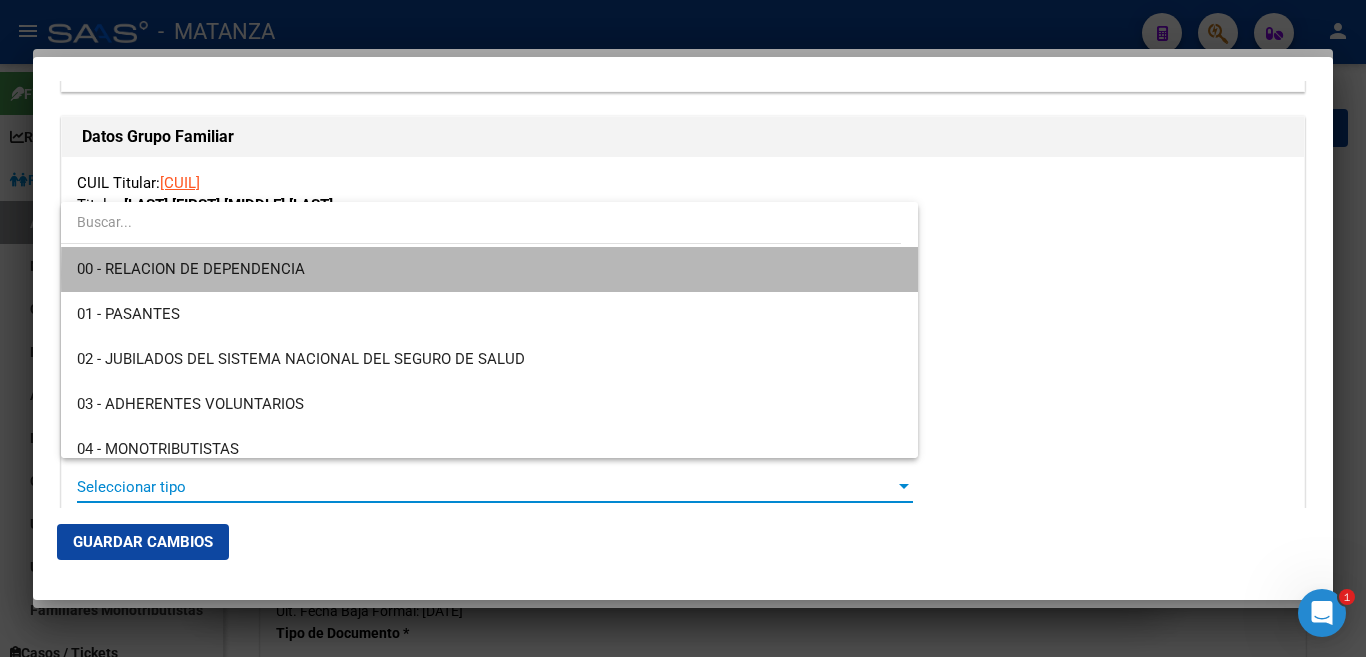 click on "00 - RELACION DE DEPENDENCIA" at bounding box center (489, 269) 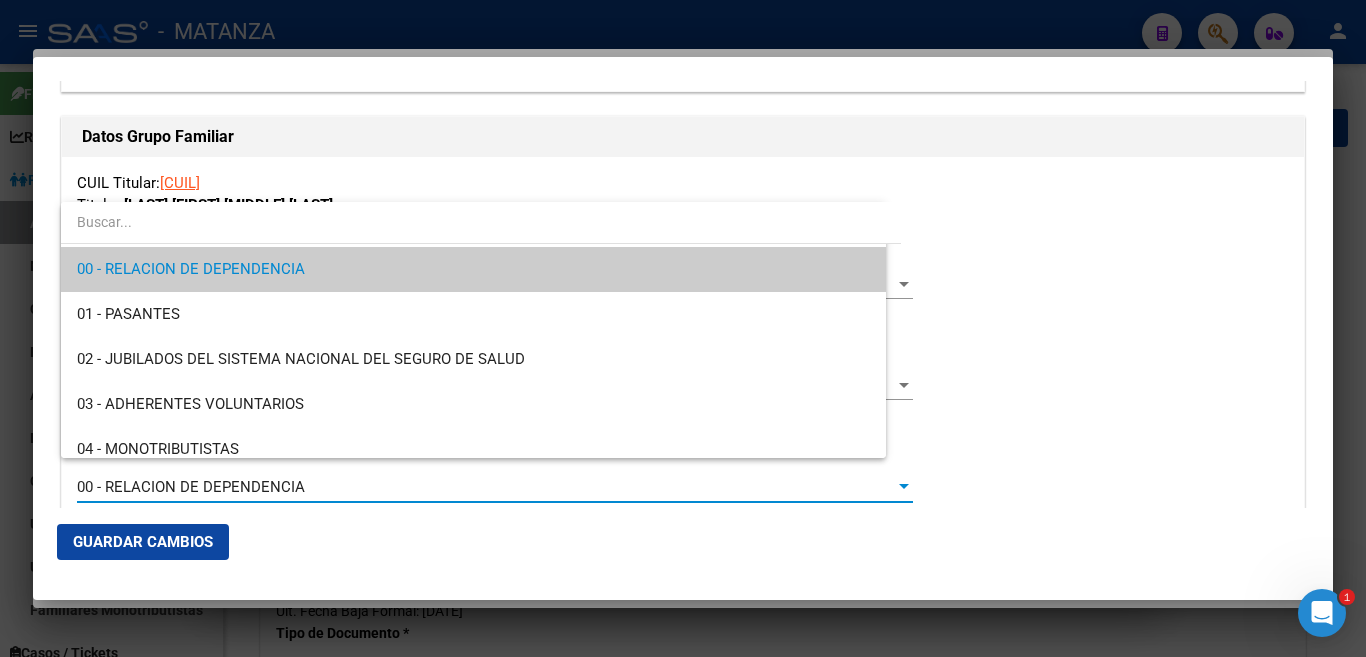 type on "[PHONE]" 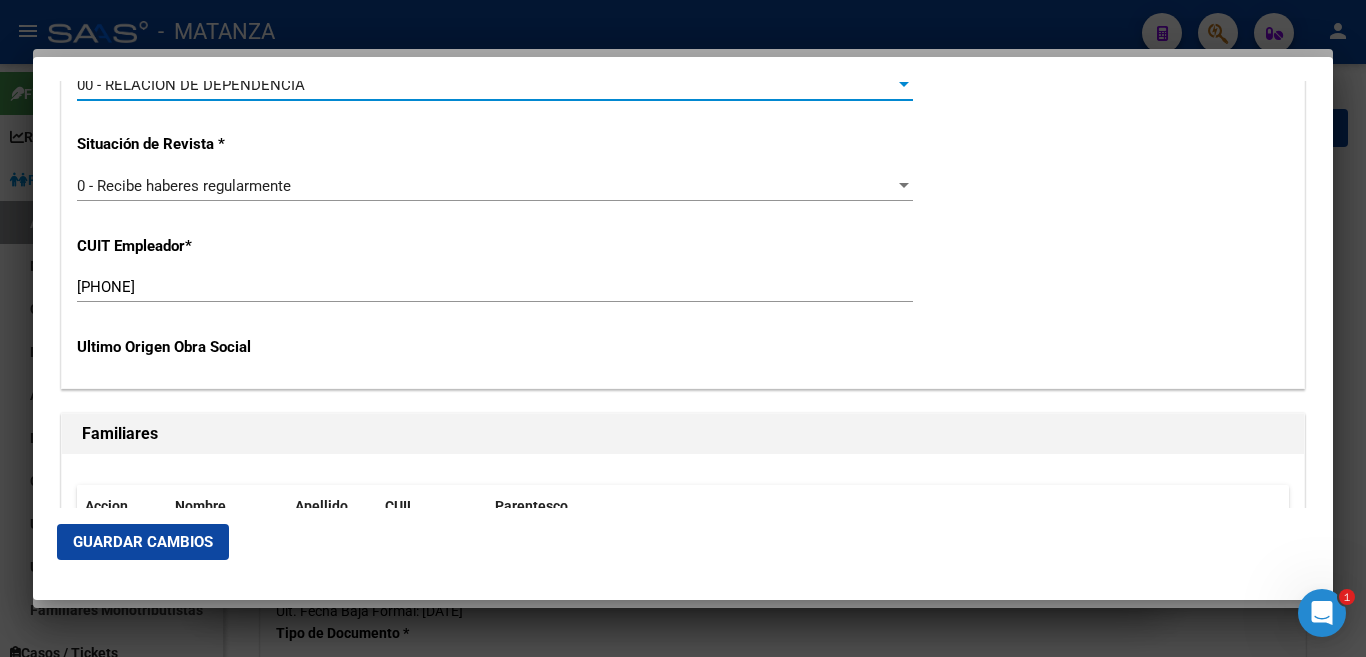 scroll, scrollTop: 4000, scrollLeft: 0, axis: vertical 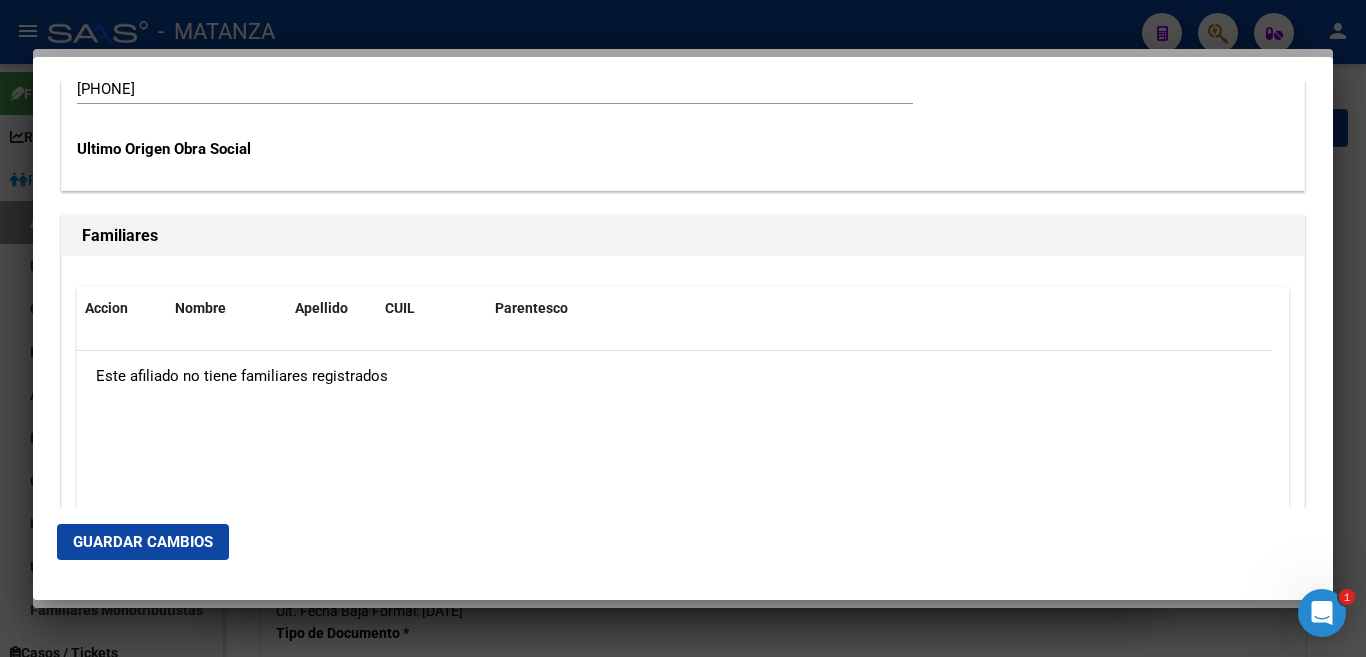 click on "Guardar Cambios" 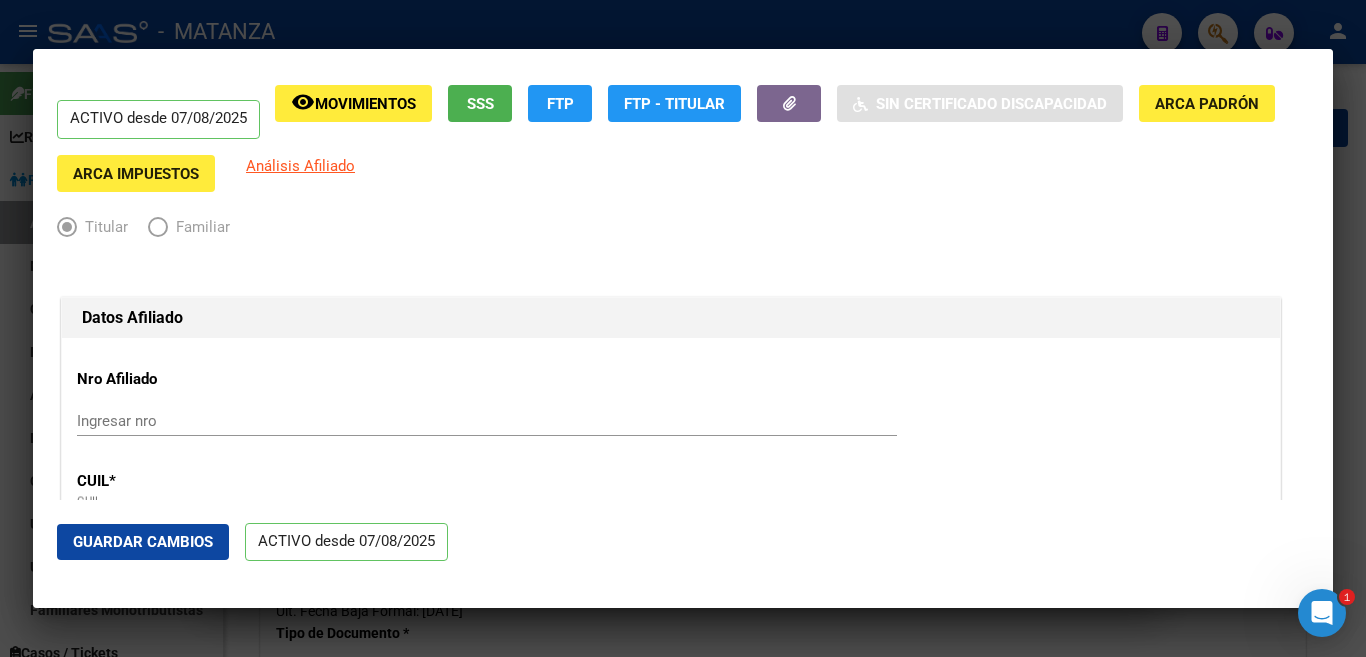 scroll, scrollTop: 0, scrollLeft: 0, axis: both 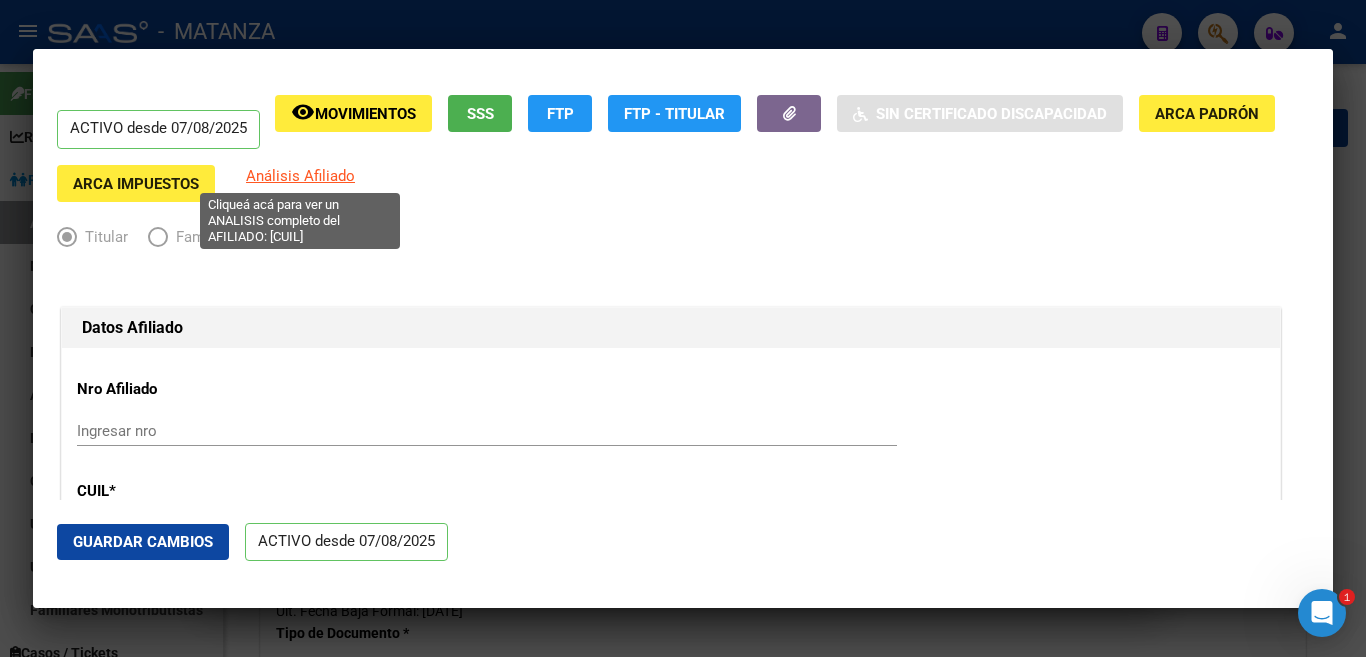click on "Análisis Afiliado" 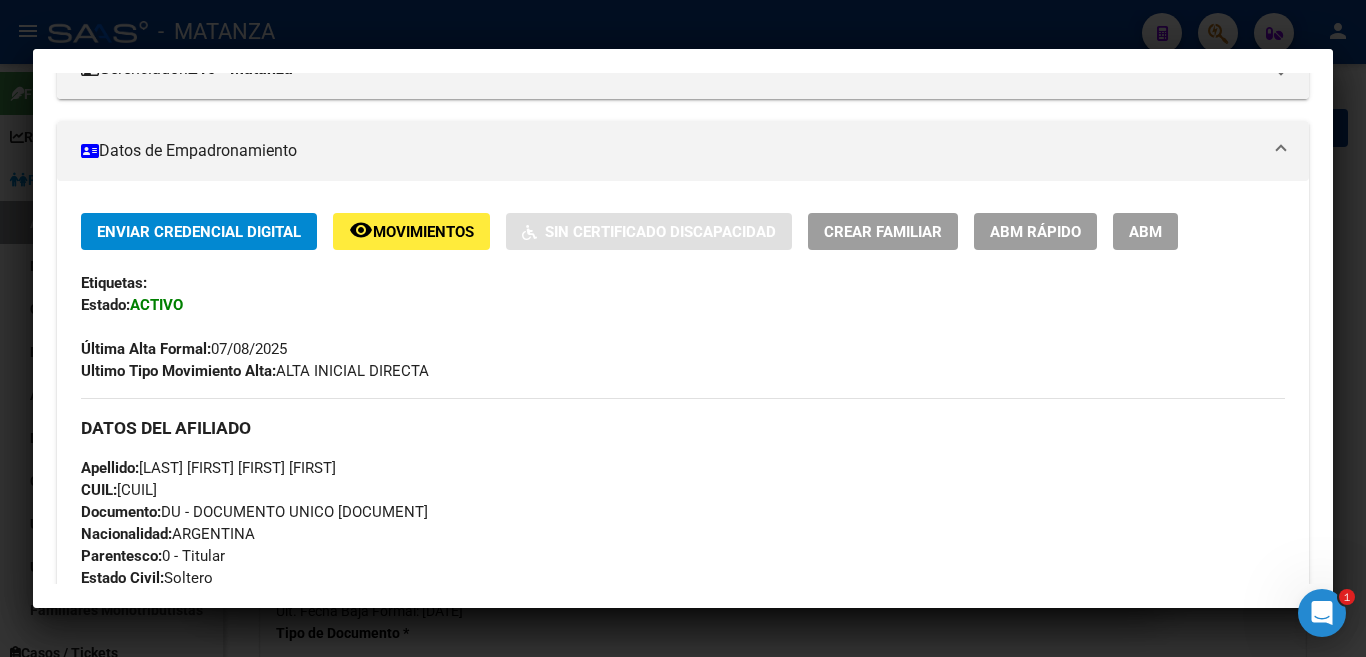 scroll, scrollTop: 400, scrollLeft: 0, axis: vertical 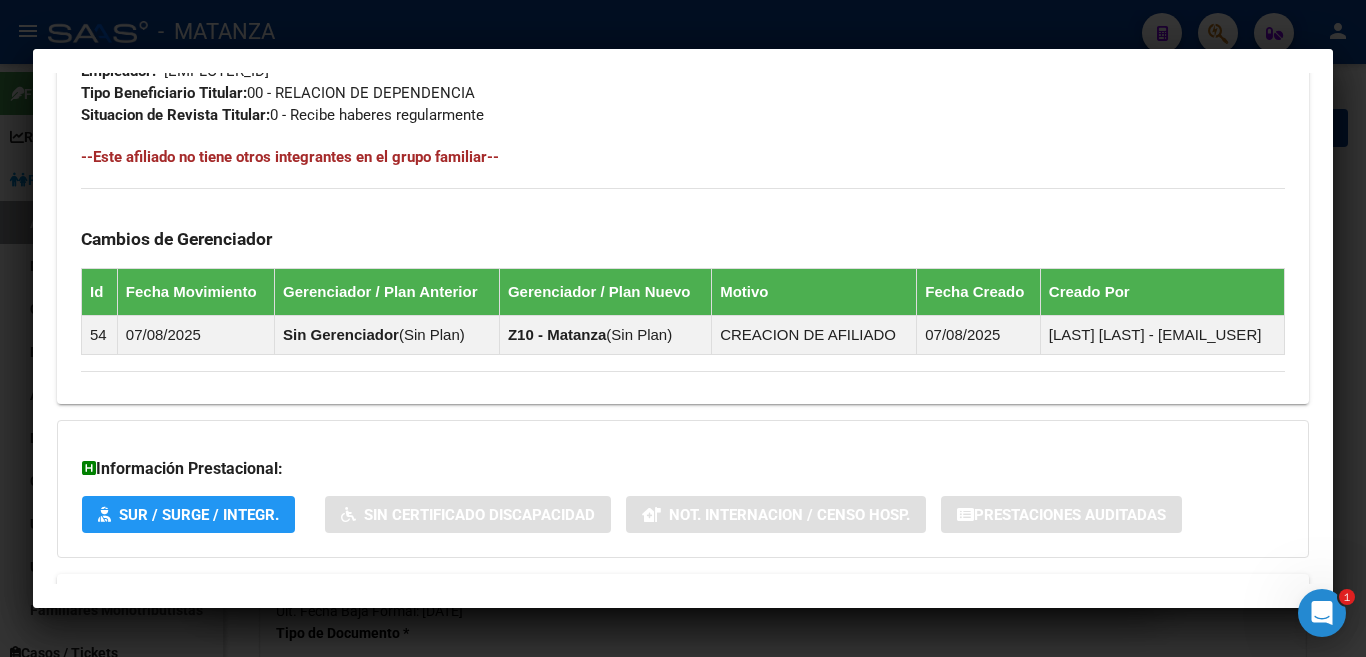 drag, startPoint x: 74, startPoint y: 205, endPoint x: 577, endPoint y: 425, distance: 549.00726 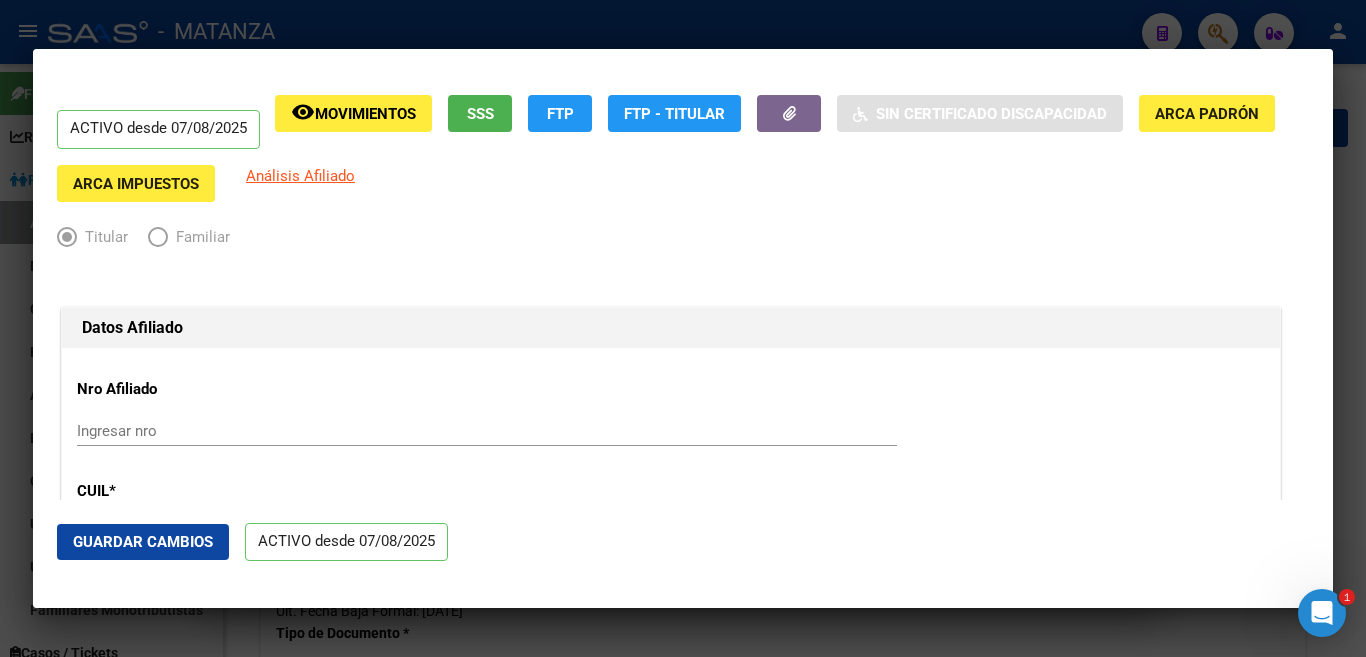 click at bounding box center [683, 328] 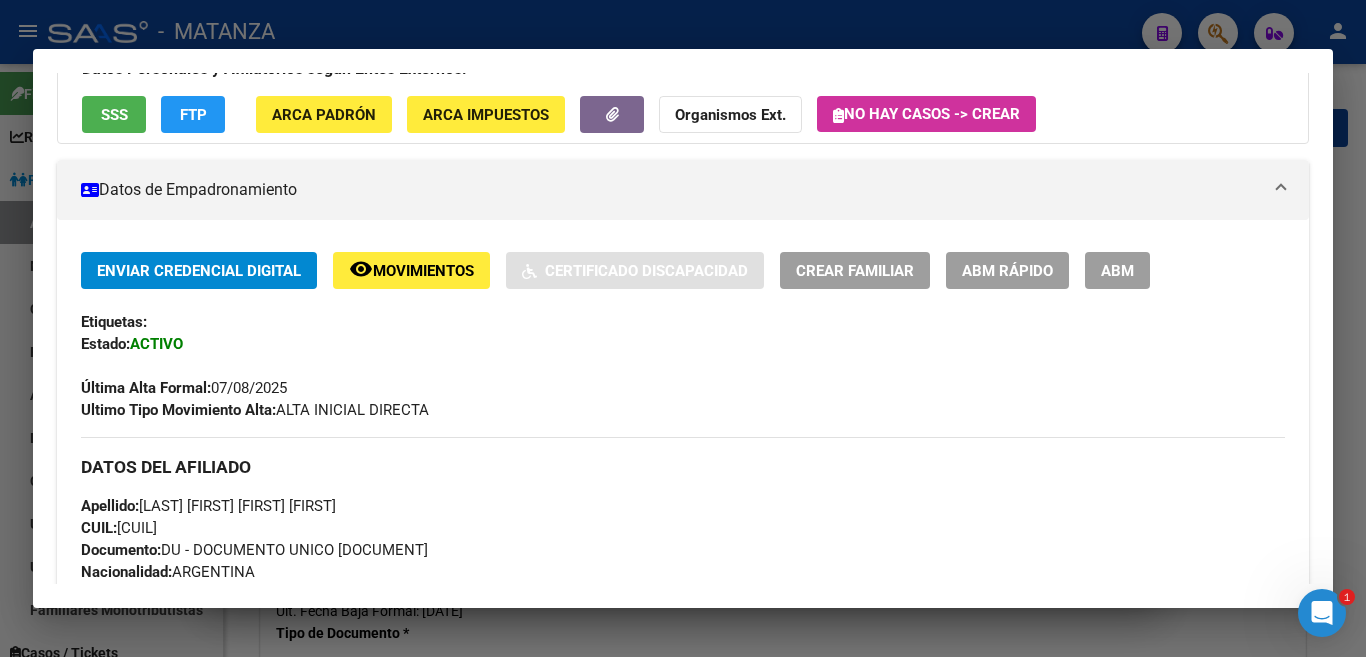 scroll, scrollTop: 227, scrollLeft: 0, axis: vertical 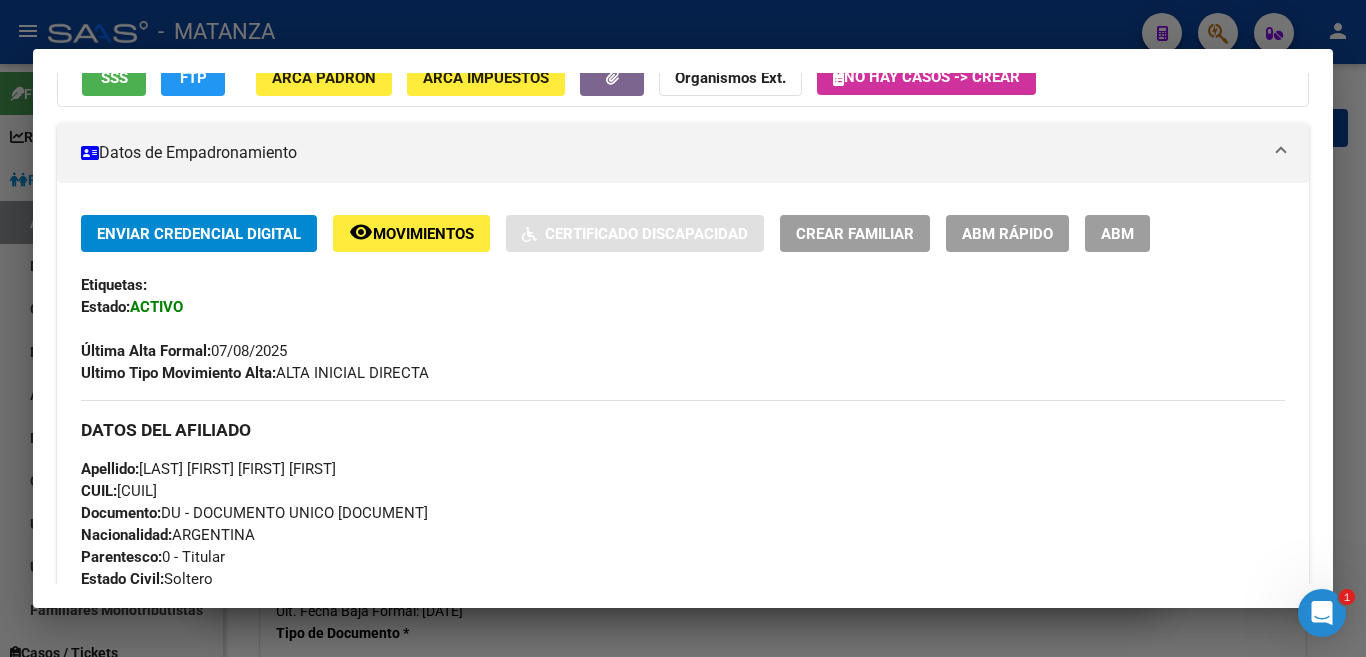 click at bounding box center (683, 328) 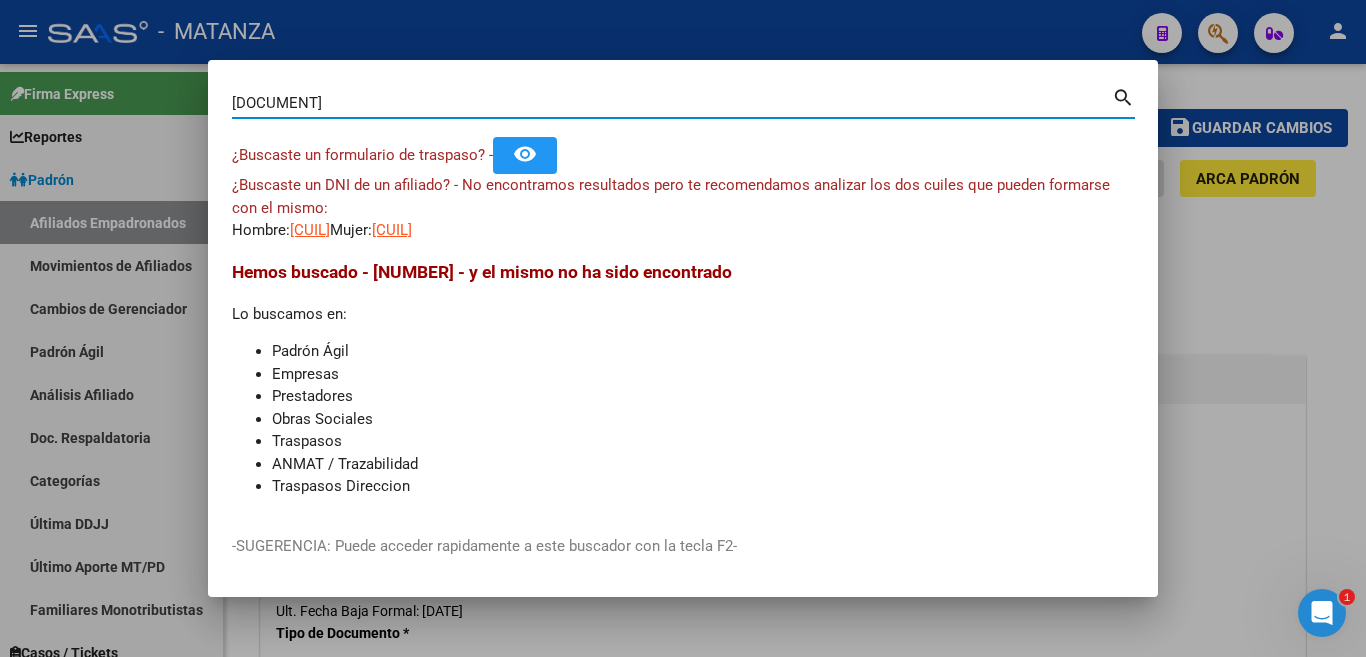 click on "[DOCUMENT]" at bounding box center (672, 103) 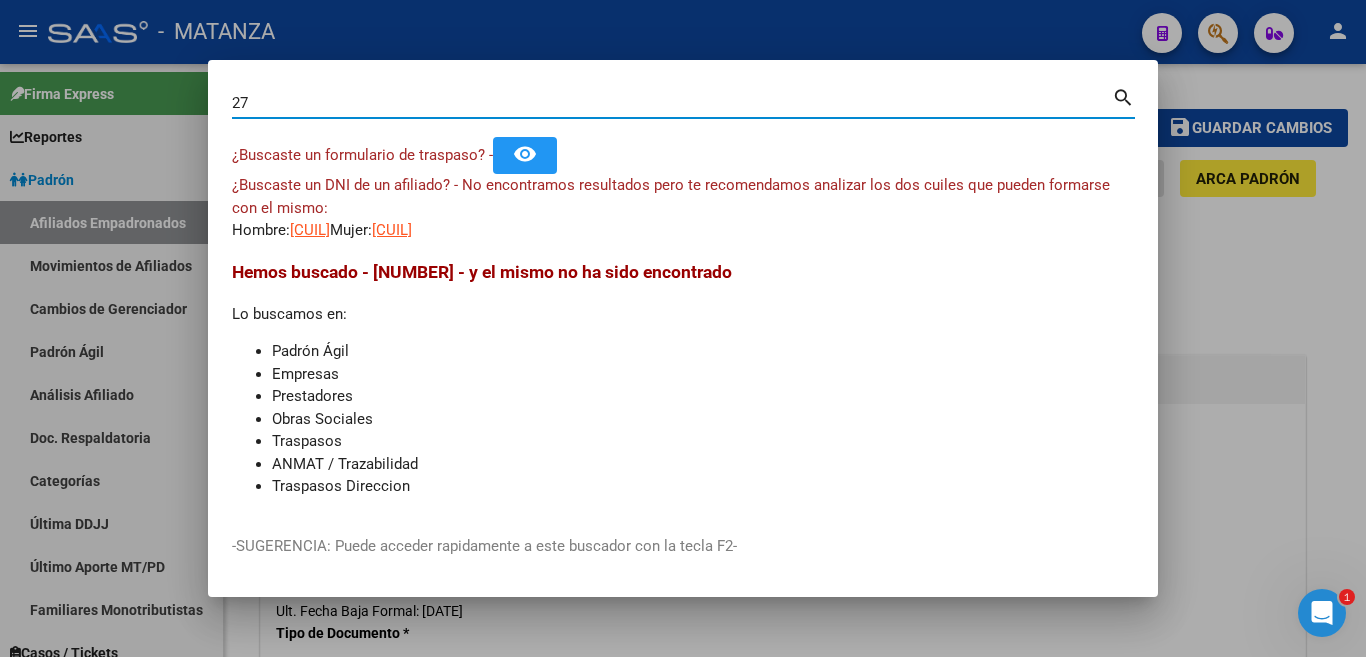 type on "2" 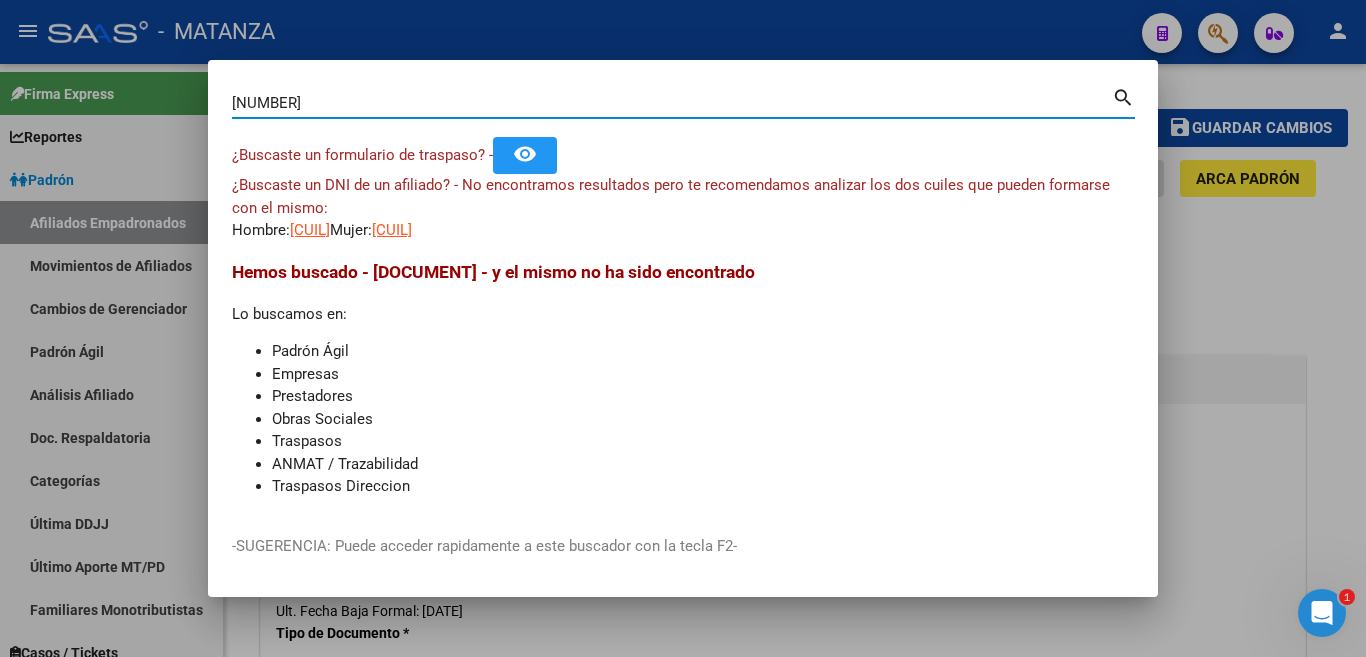 type on "[NUMBER]" 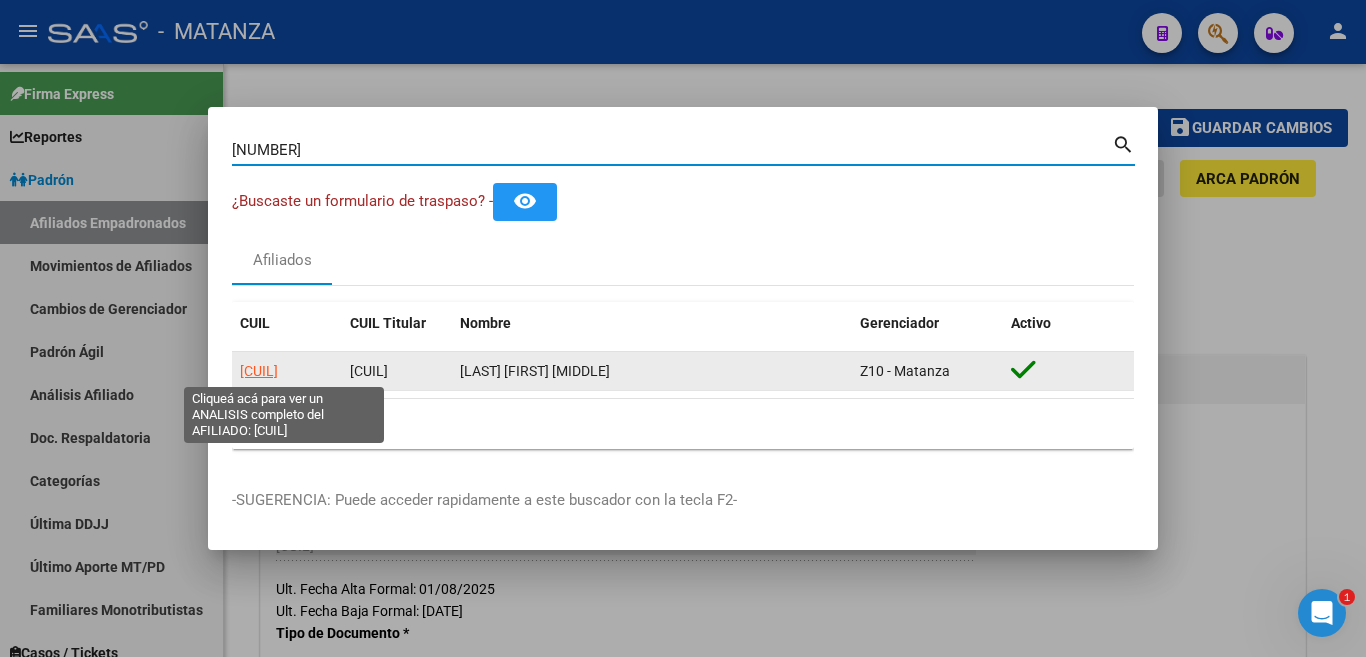 click on "[CUIL]" 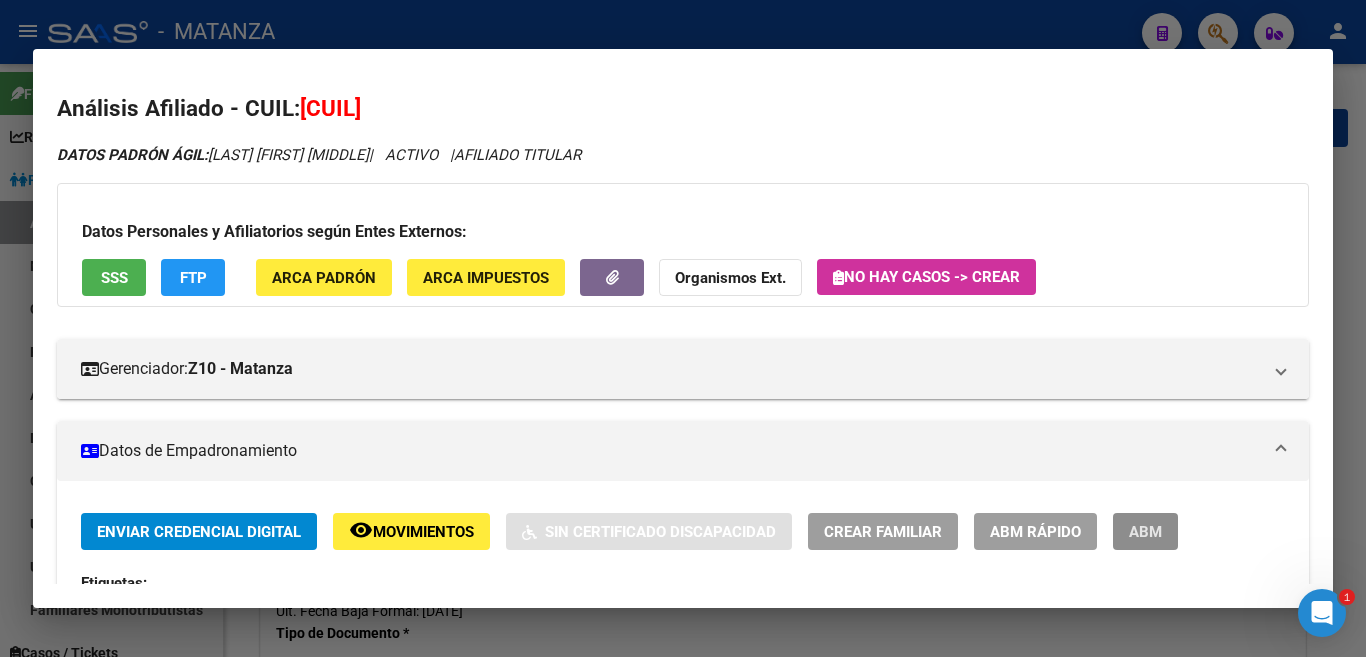 drag, startPoint x: 1141, startPoint y: 533, endPoint x: 1145, endPoint y: 565, distance: 32.24903 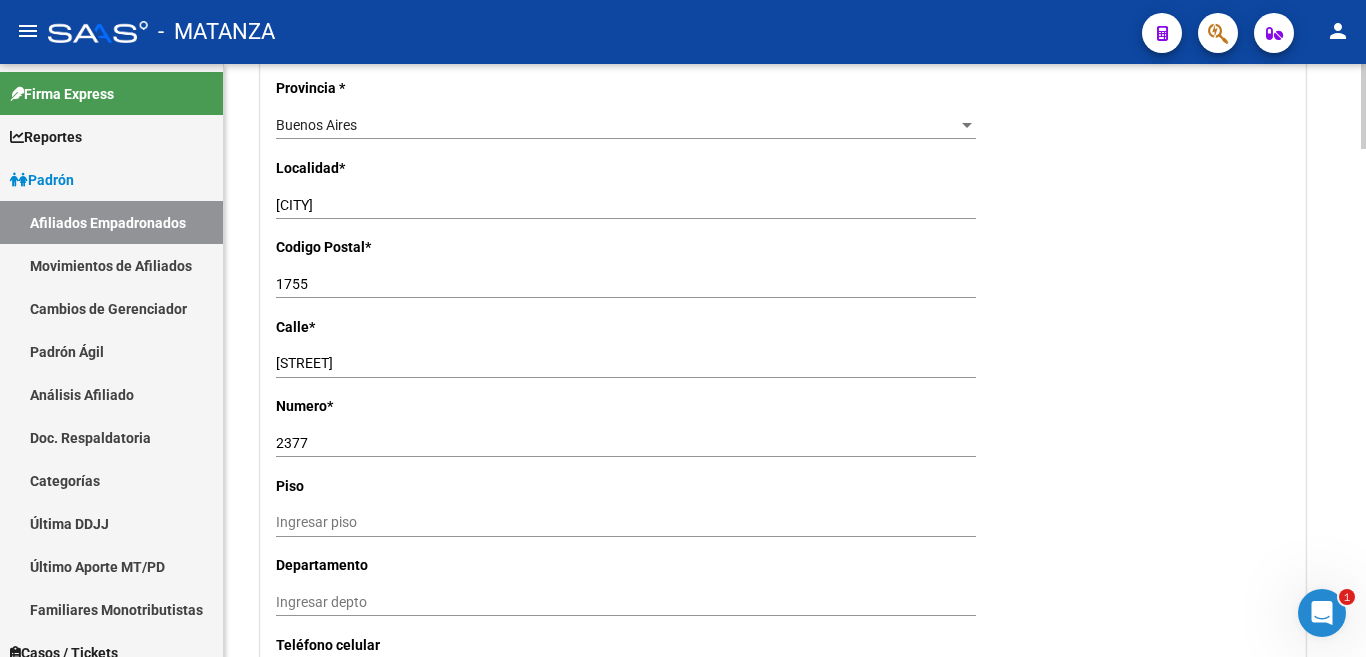 scroll, scrollTop: 1600, scrollLeft: 0, axis: vertical 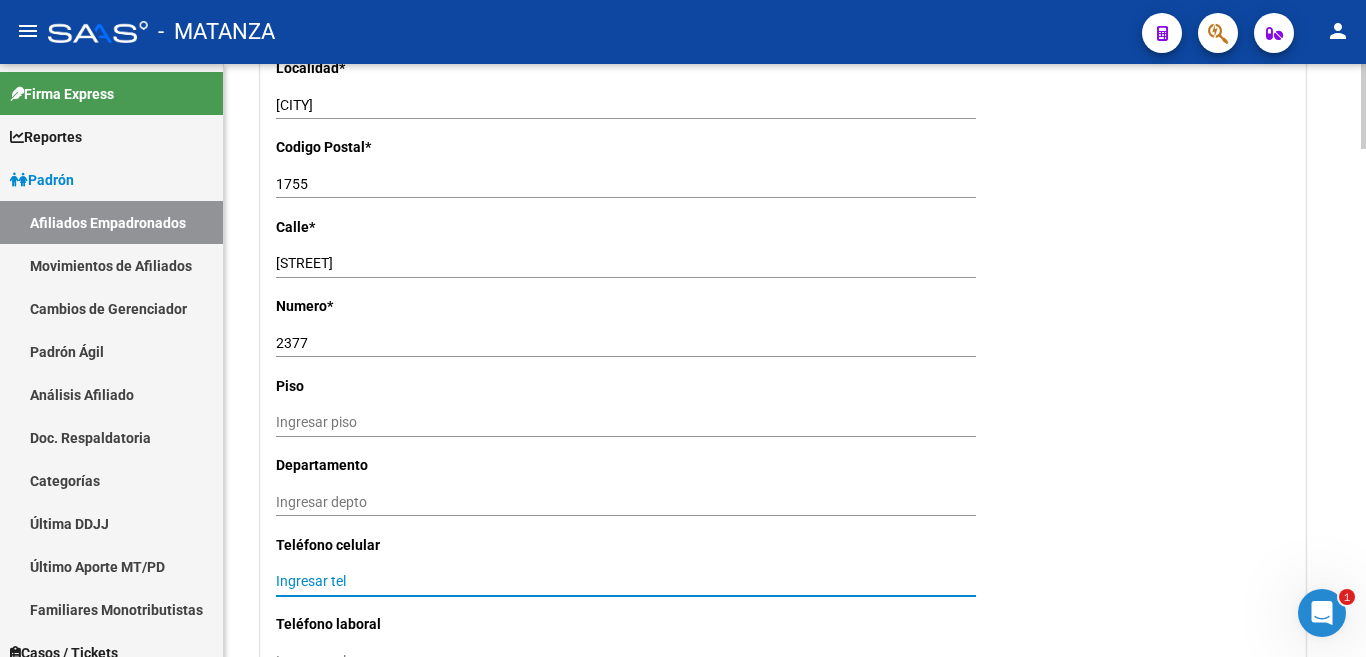 click on "Ingresar tel" at bounding box center [626, 581] 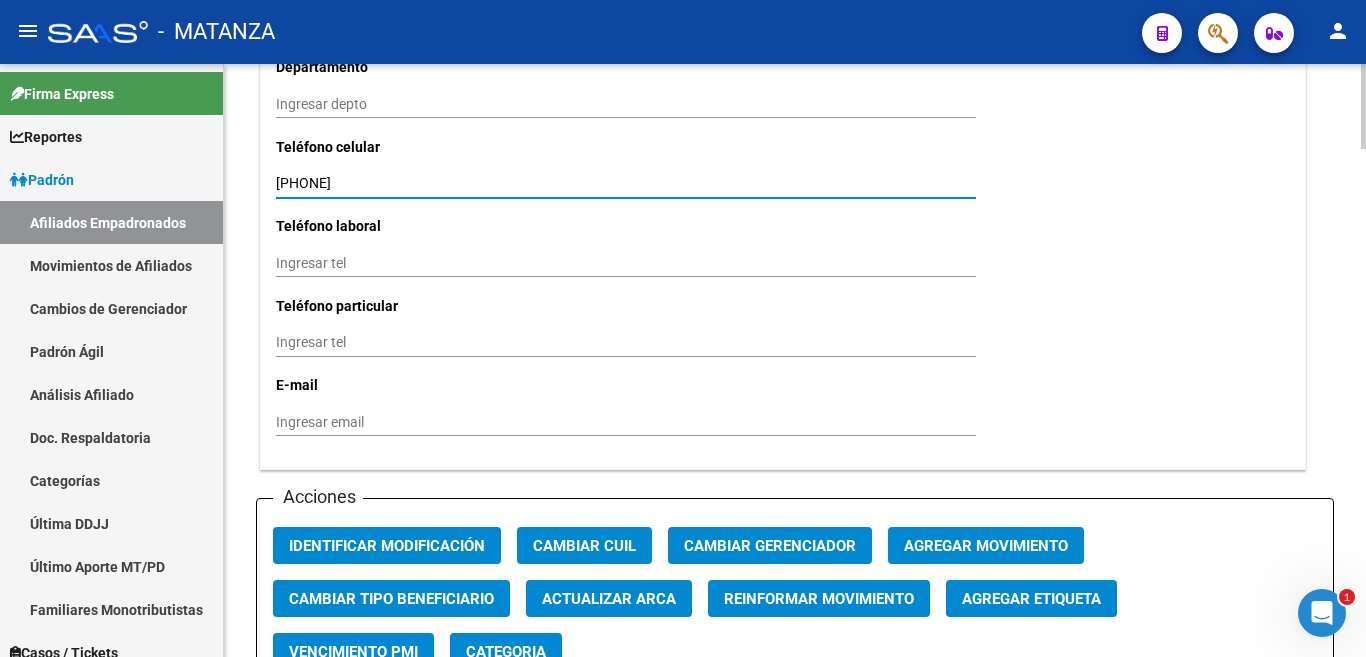 scroll, scrollTop: 2000, scrollLeft: 0, axis: vertical 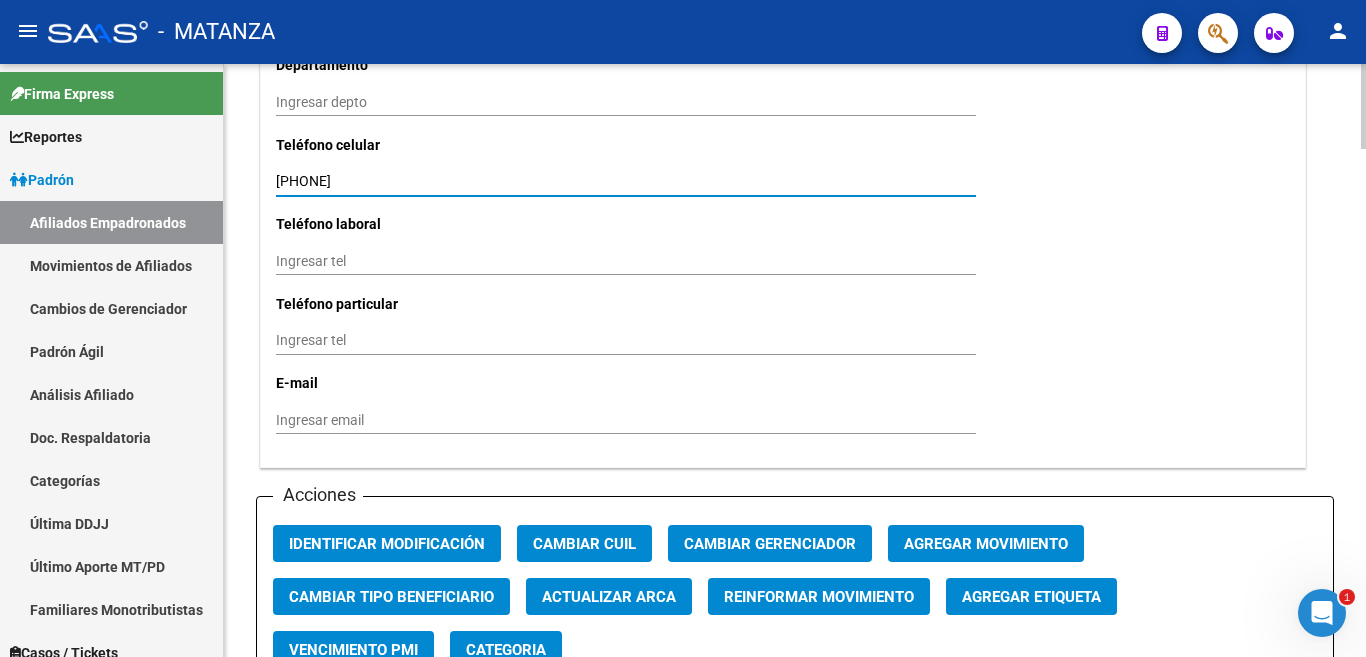 type on "[PHONE]" 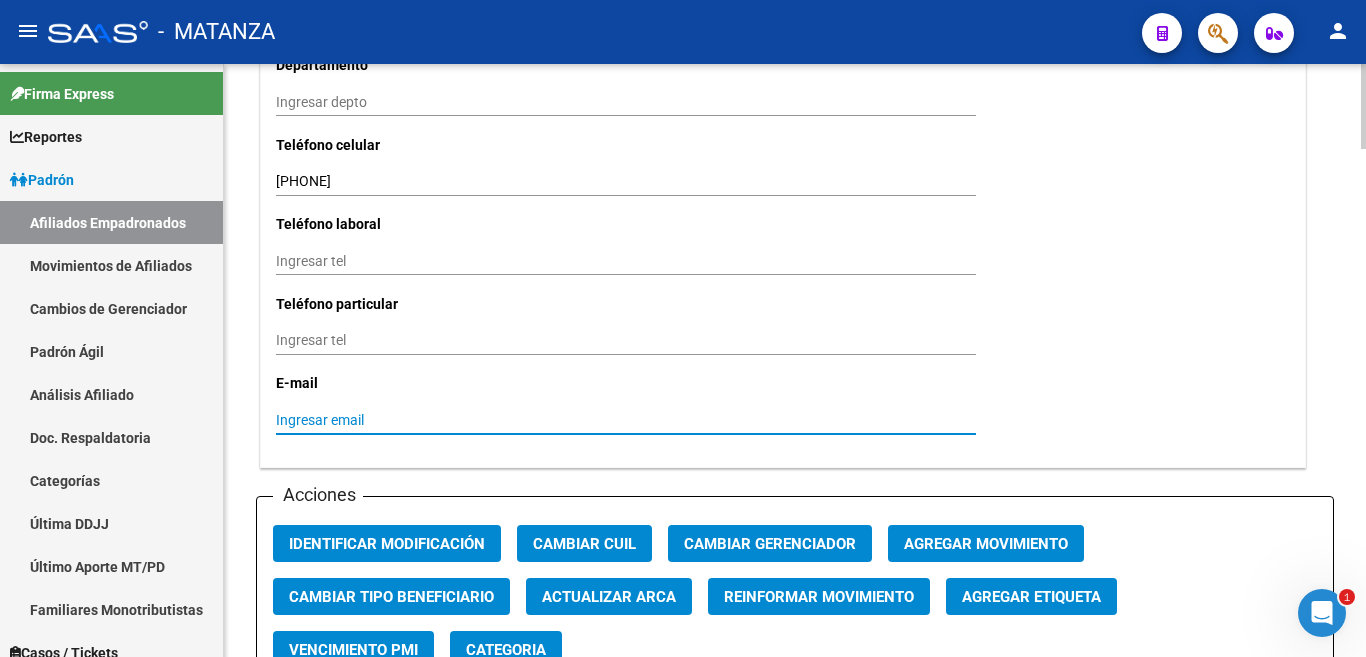 click on "Ingresar email" at bounding box center (626, 420) 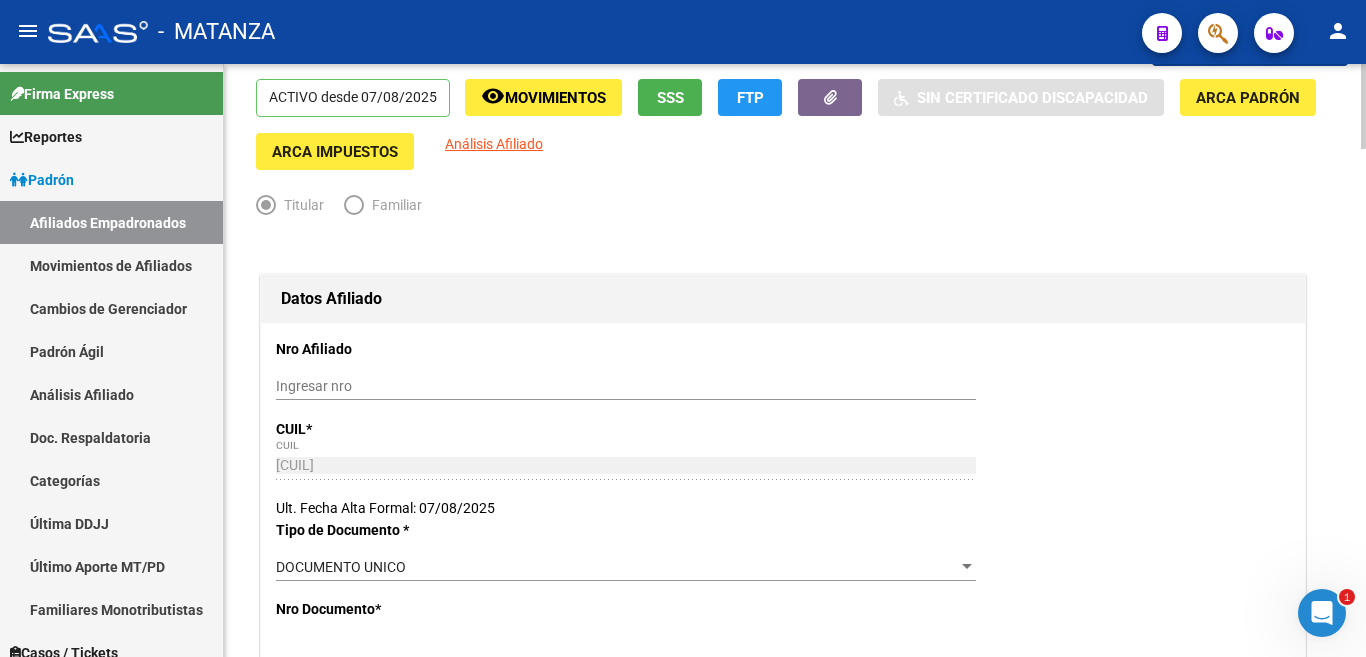 scroll, scrollTop: 0, scrollLeft: 0, axis: both 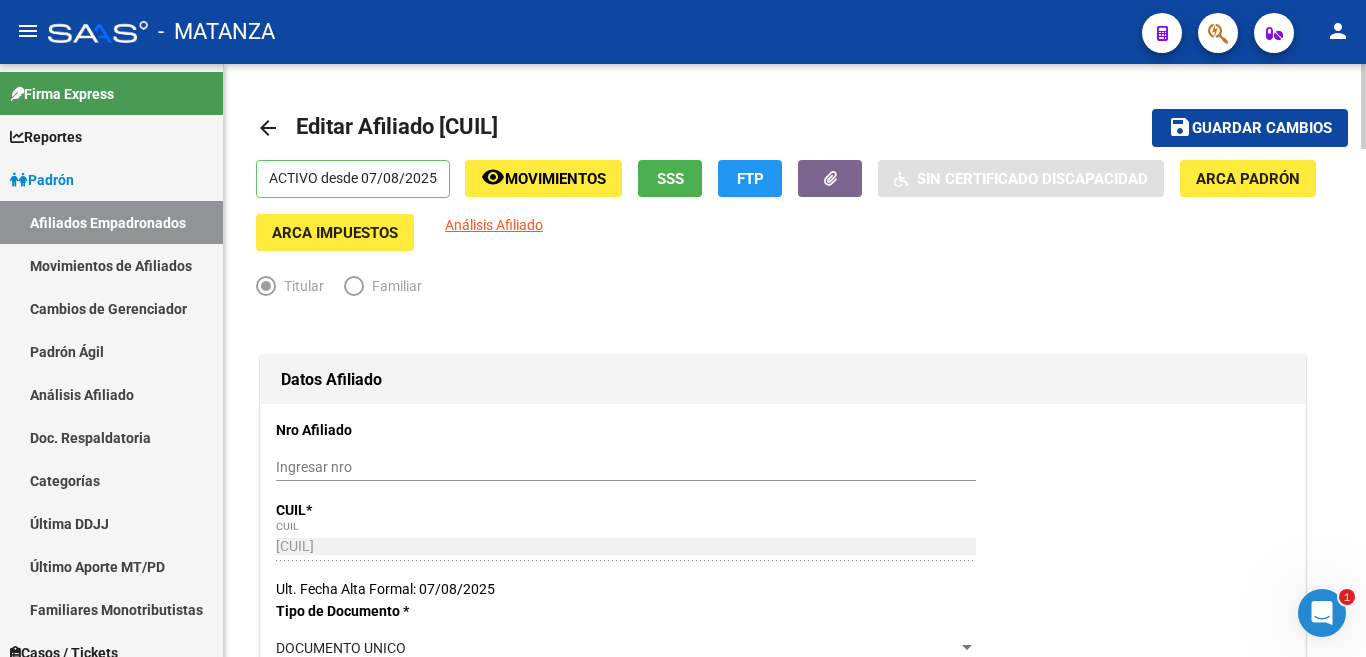 type on "[EMAIL]" 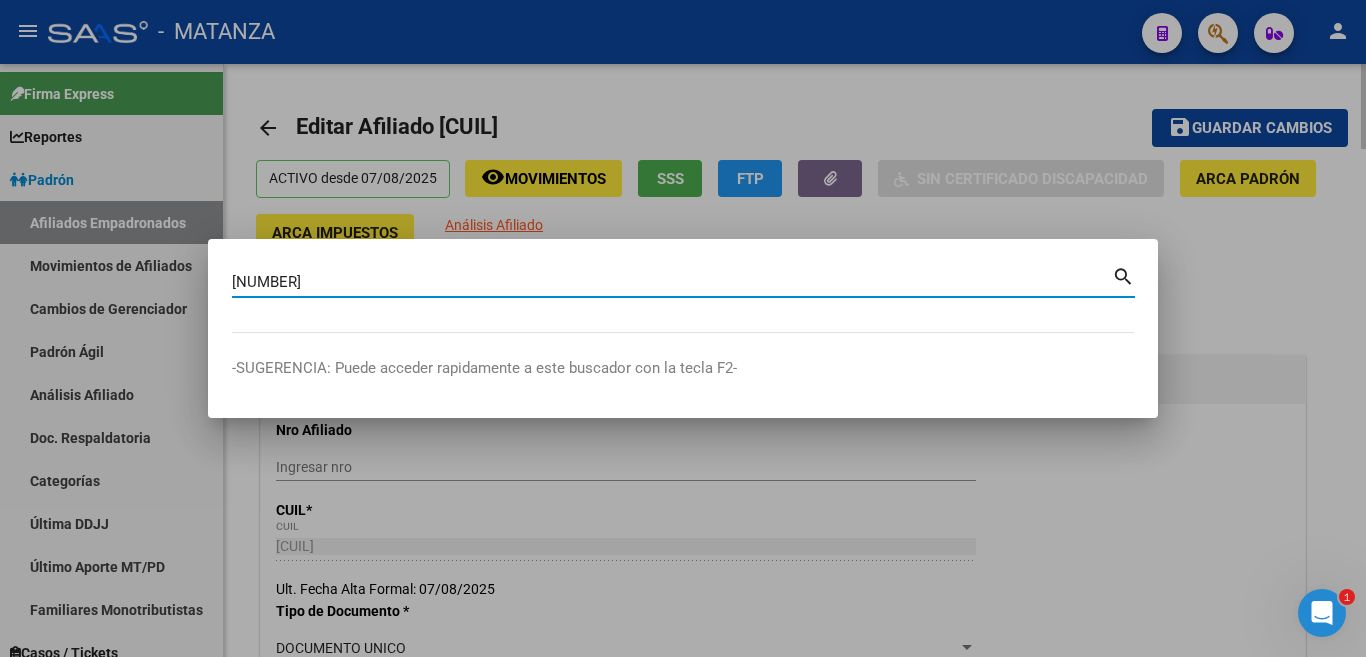 type on "[NUMBER]" 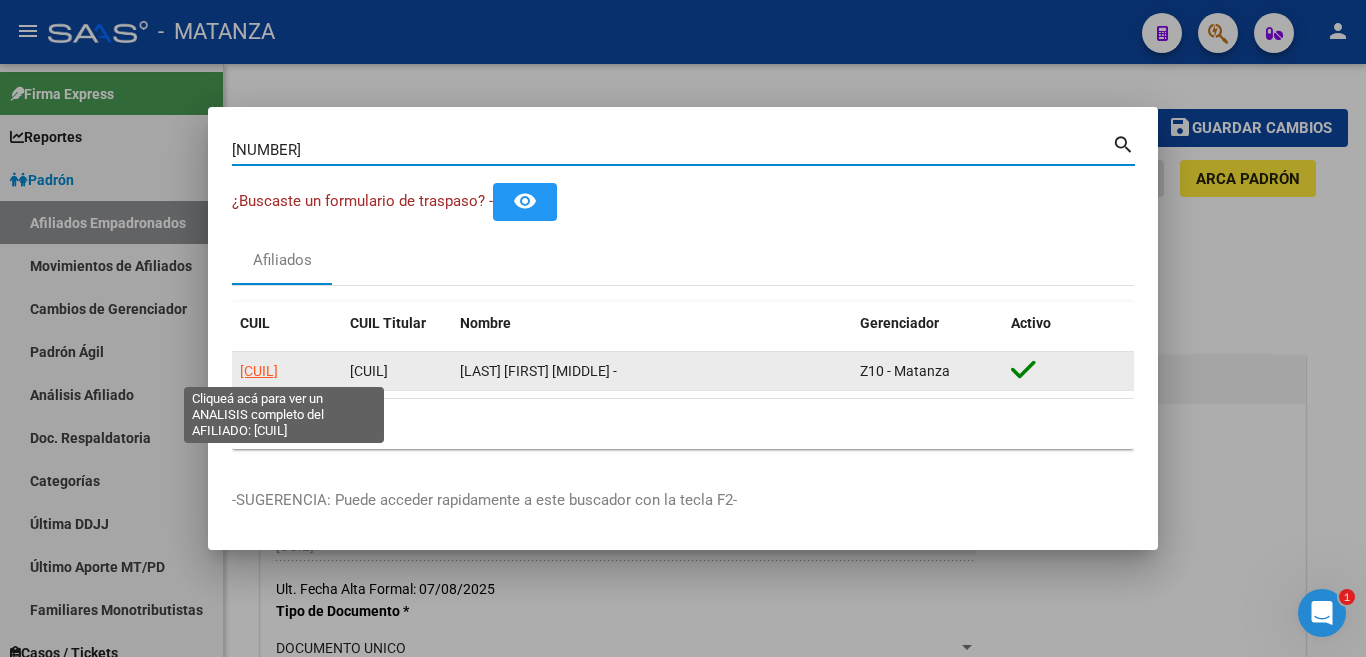 click on "[CUIL]" 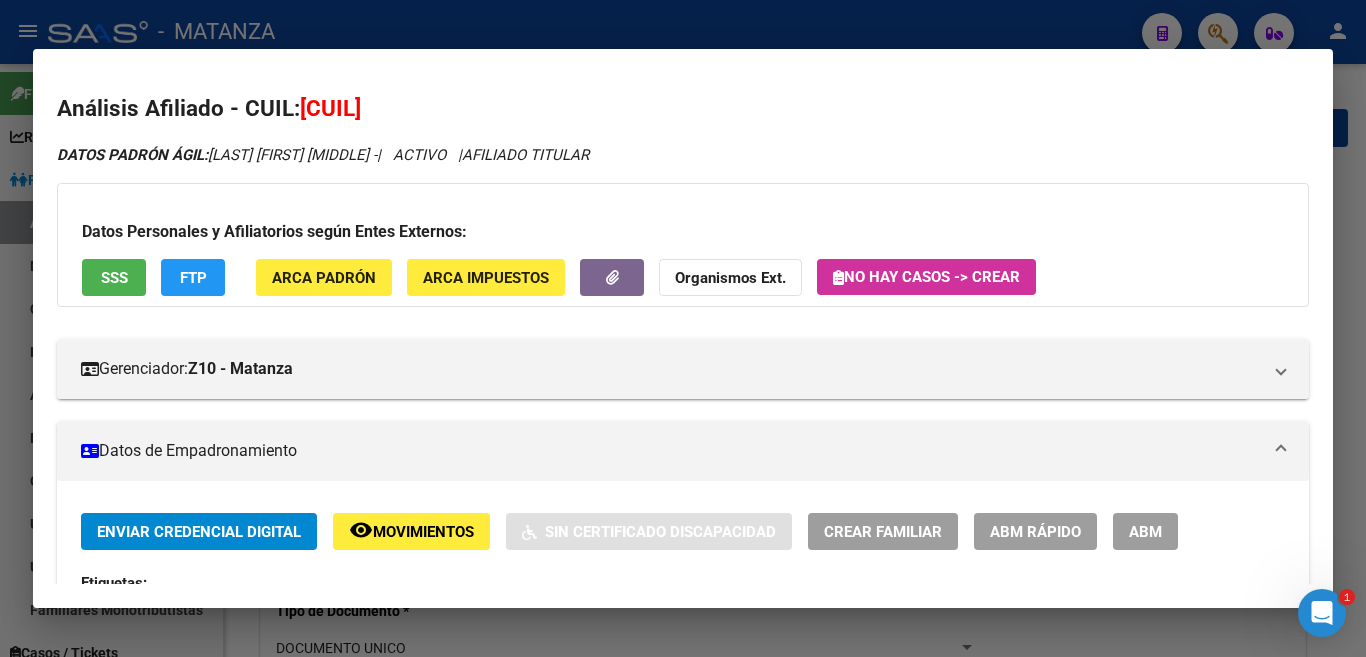 click on "ABM" at bounding box center (1145, 532) 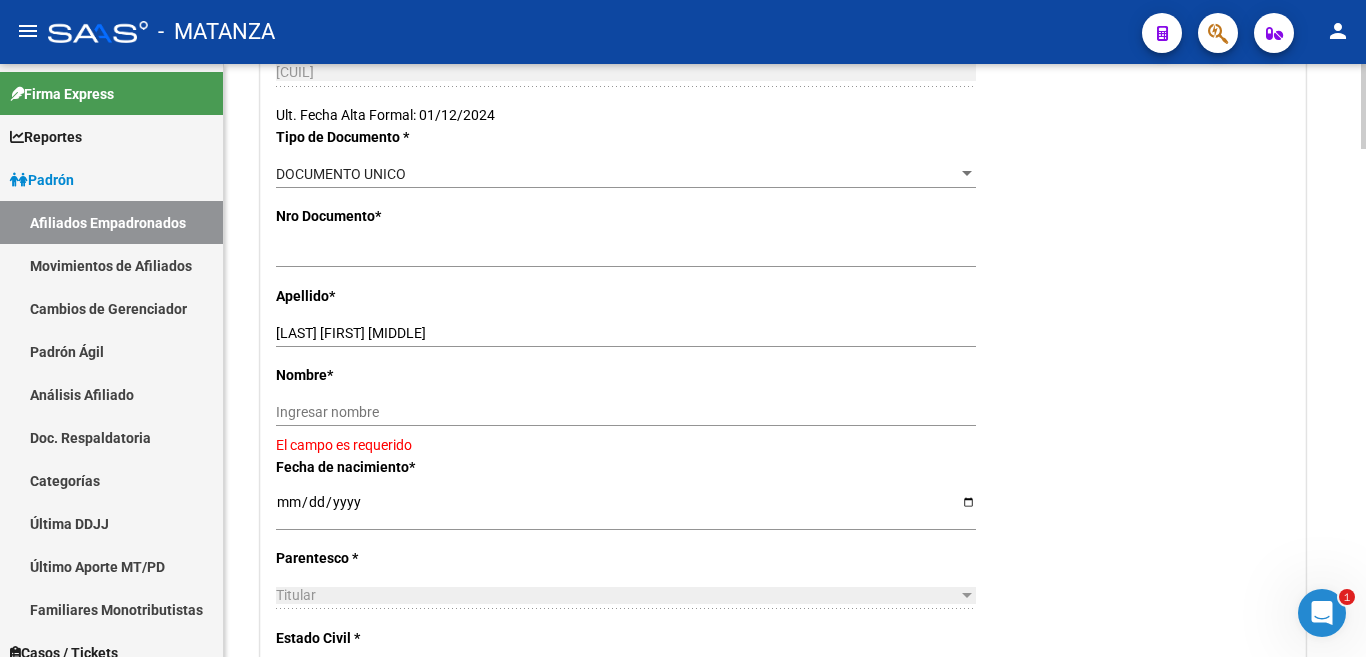 scroll, scrollTop: 500, scrollLeft: 0, axis: vertical 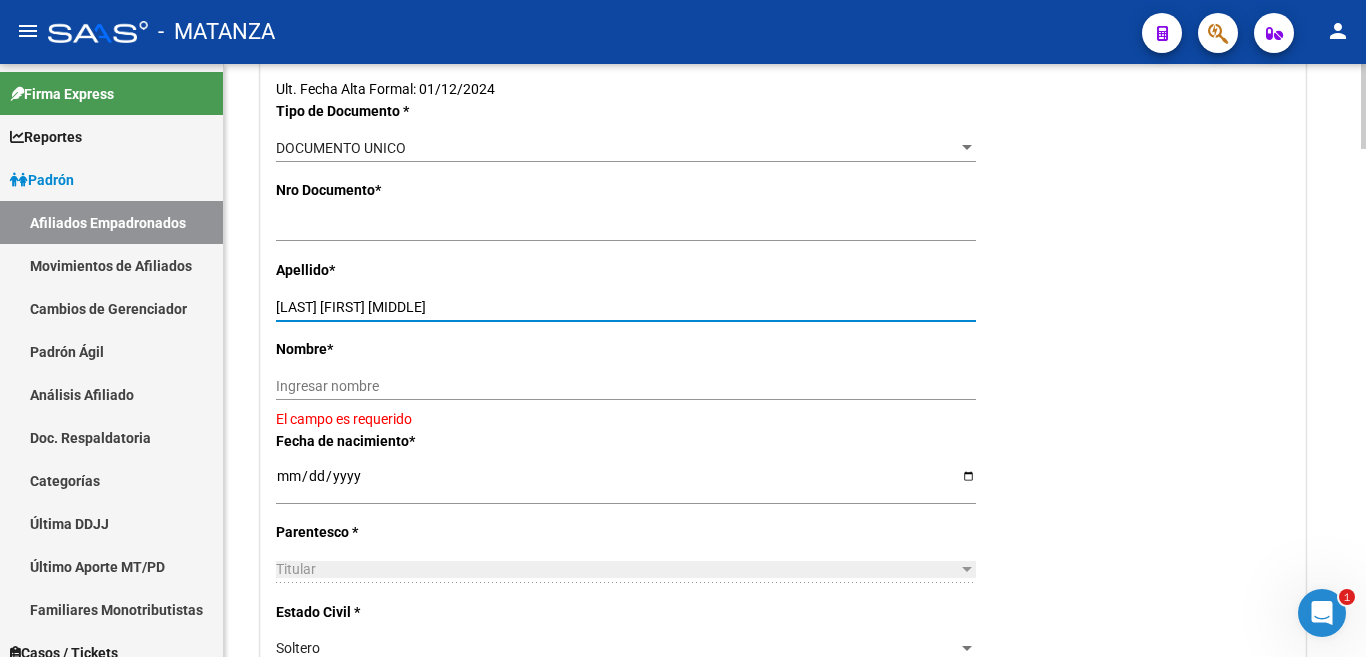drag, startPoint x: 344, startPoint y: 309, endPoint x: 457, endPoint y: 311, distance: 113.0177 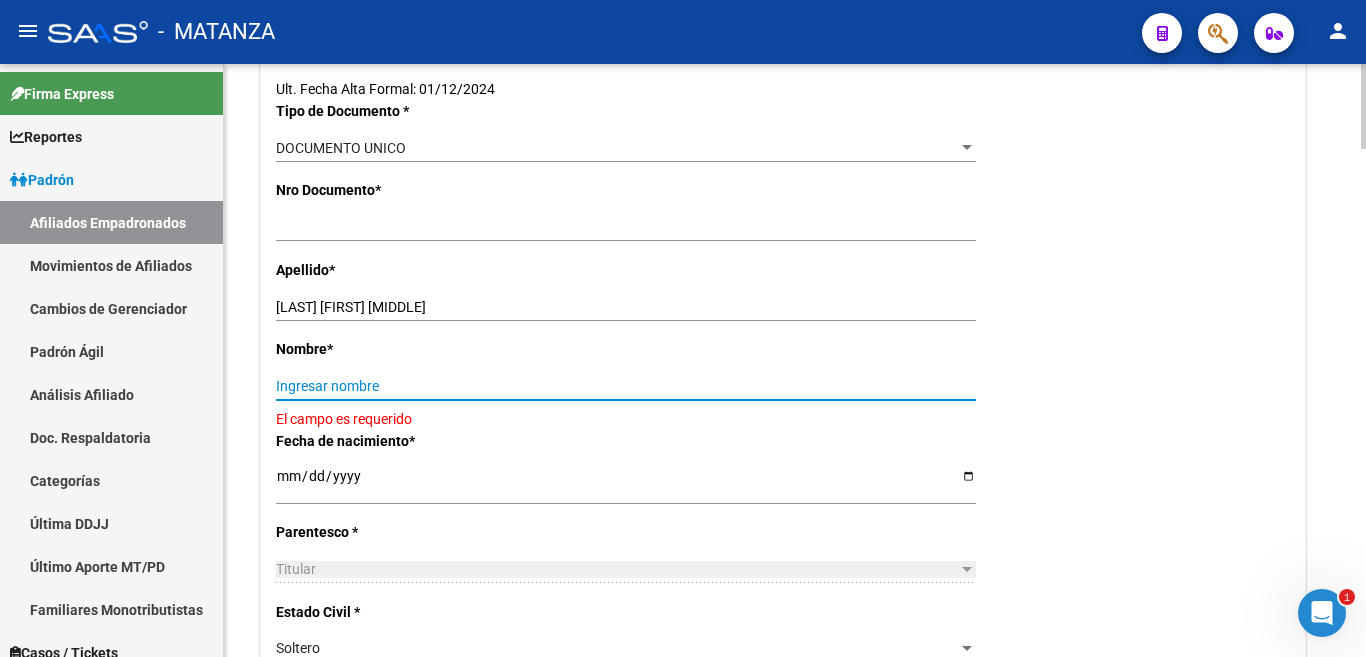 paste on "[FIRST] [MIDDLE]" 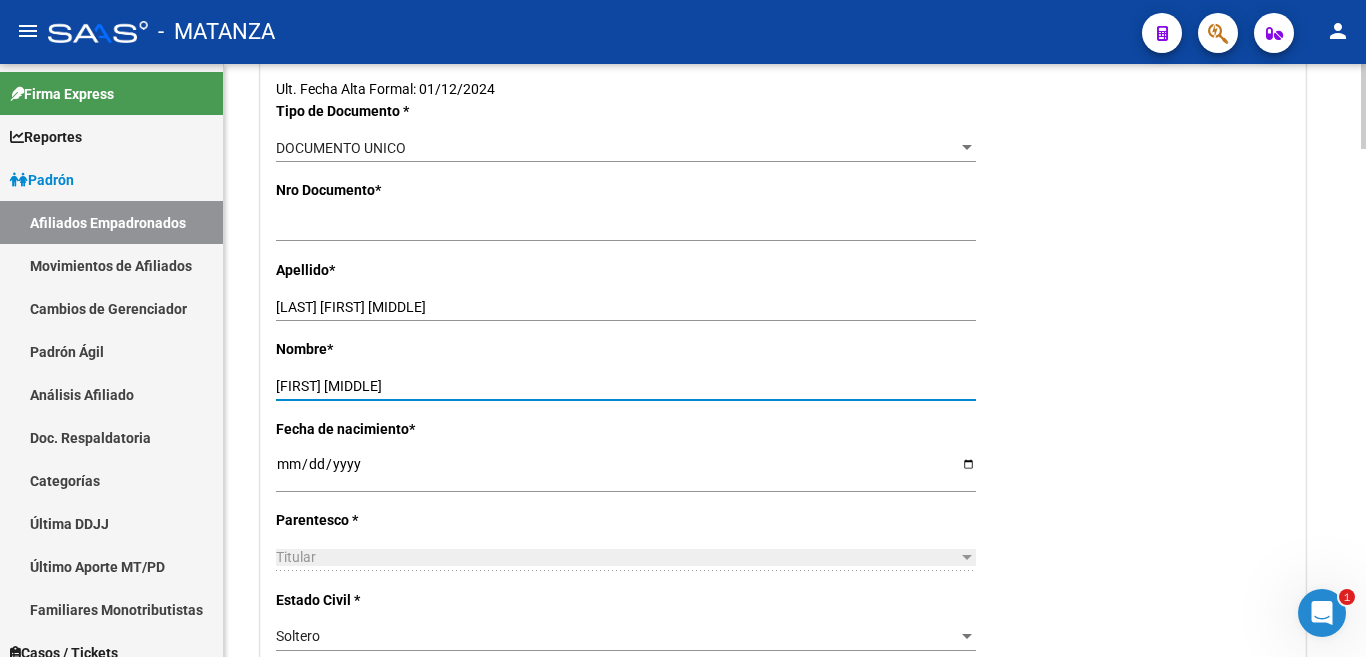 type on "[FIRST] [MIDDLE]" 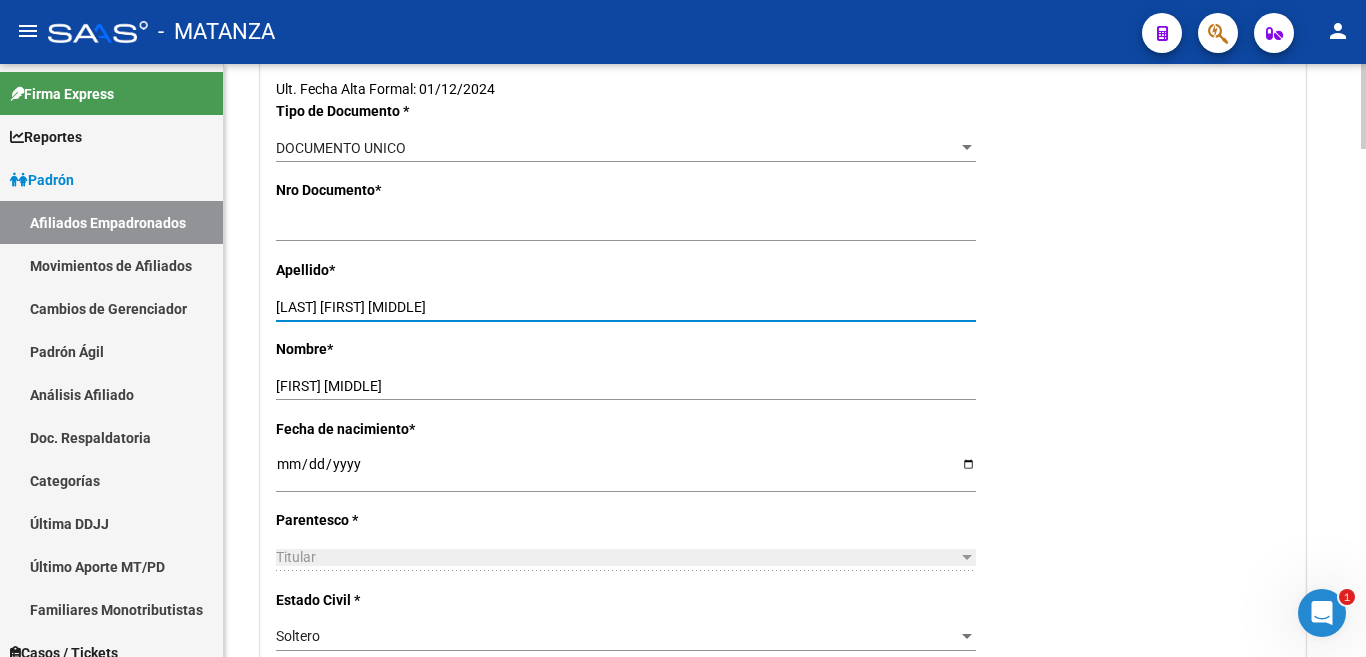 drag, startPoint x: 342, startPoint y: 305, endPoint x: 493, endPoint y: 311, distance: 151.11916 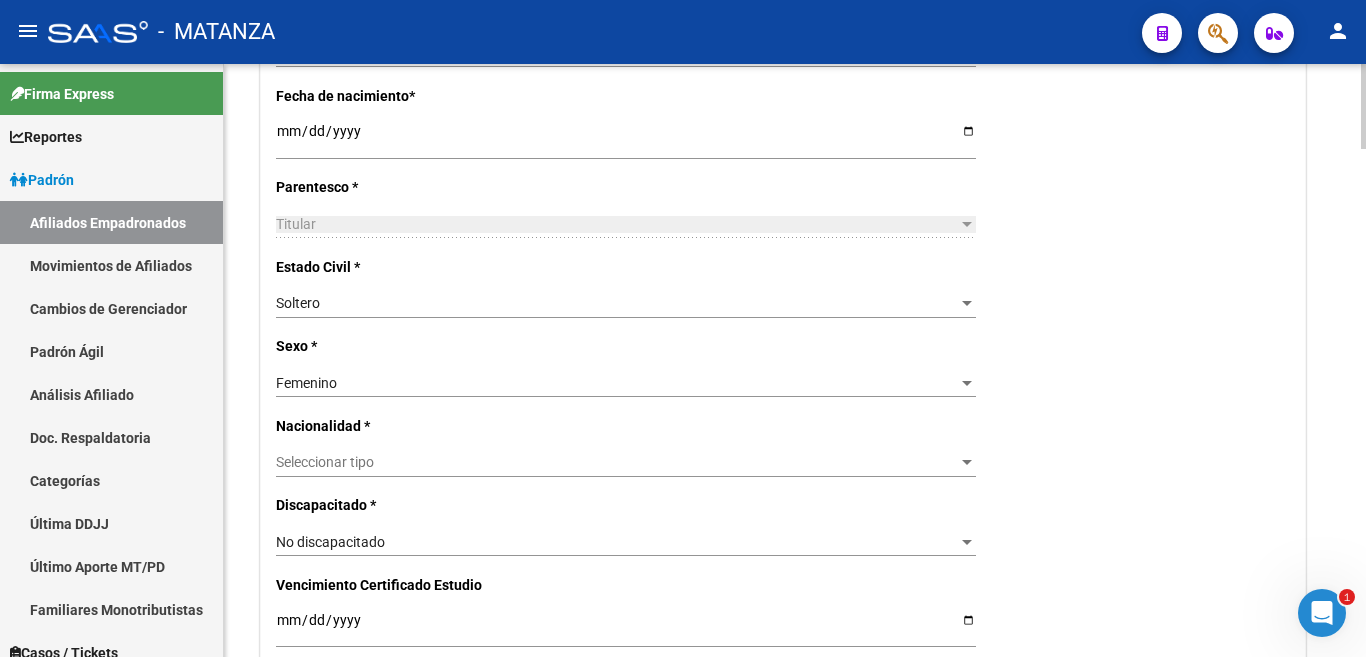 scroll, scrollTop: 900, scrollLeft: 0, axis: vertical 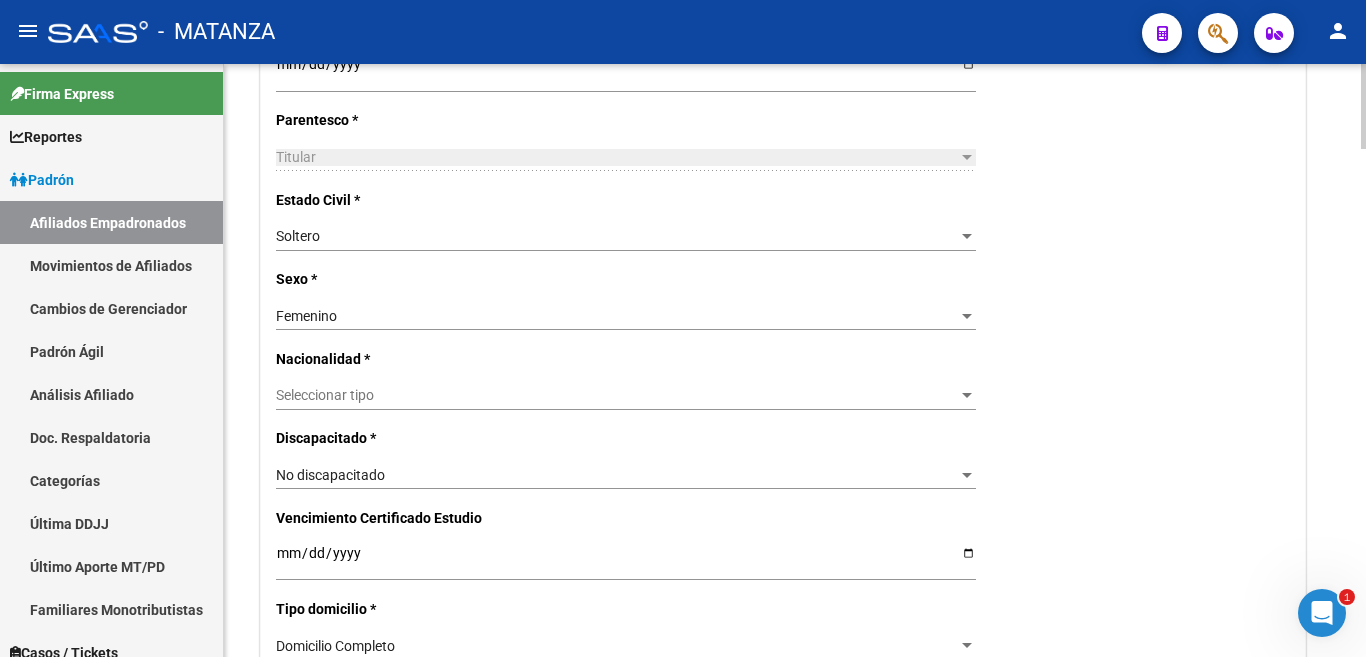 type on "[LAST]" 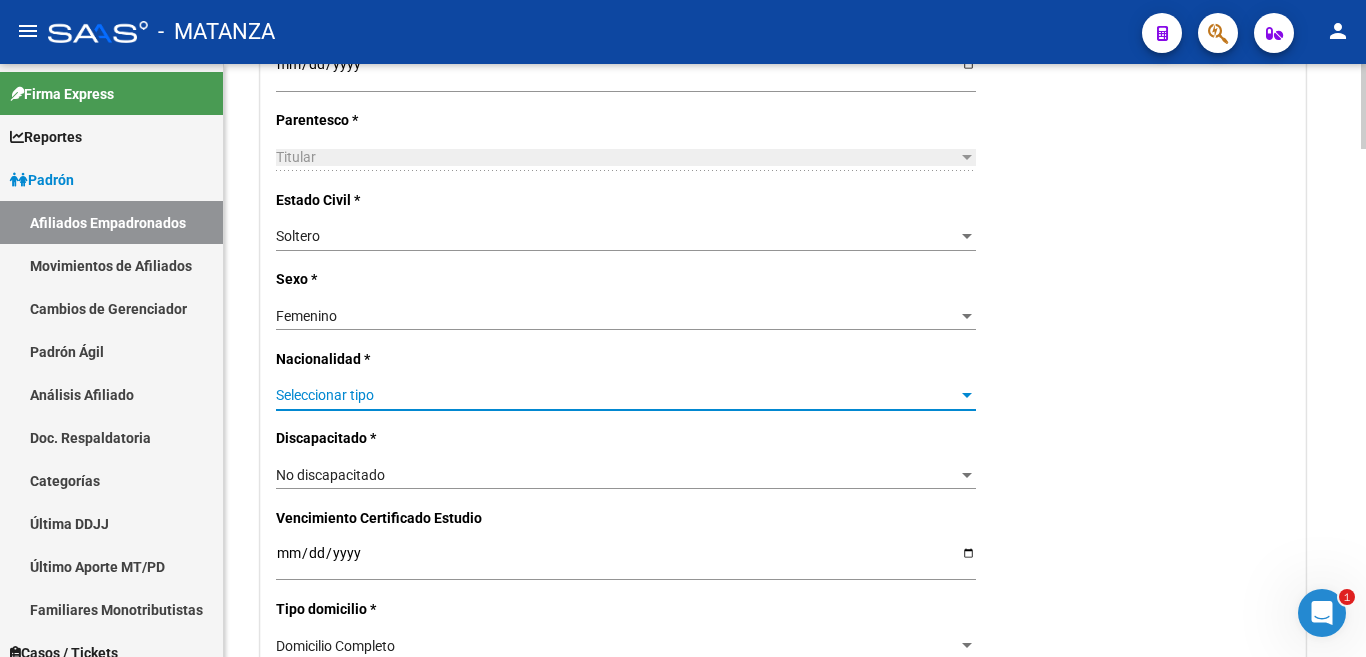click at bounding box center (967, 396) 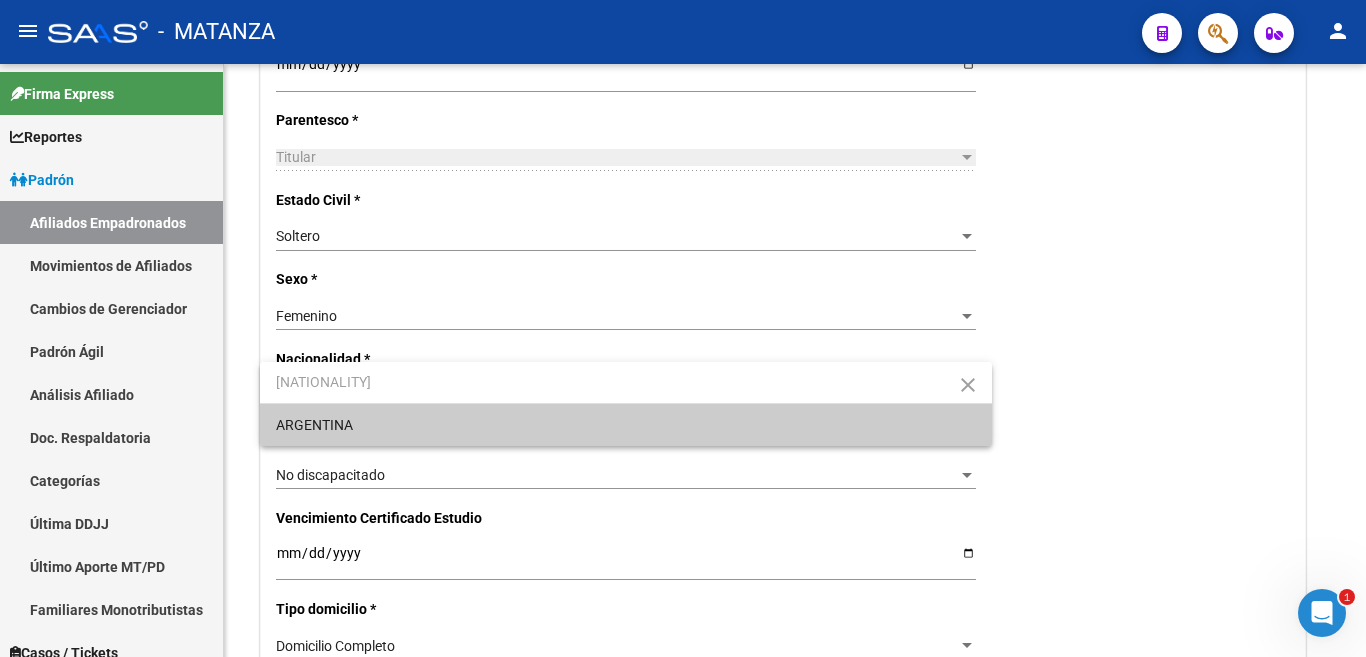 type on "[NATIONALITY]" 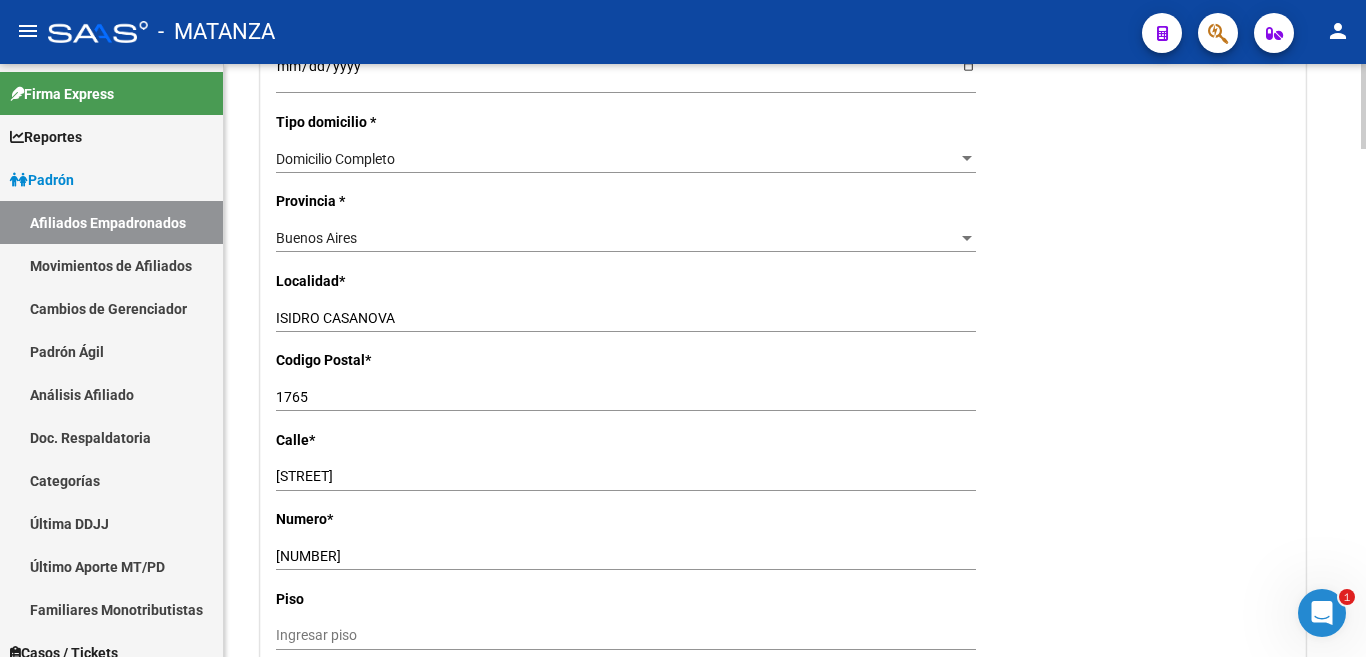 scroll, scrollTop: 1400, scrollLeft: 0, axis: vertical 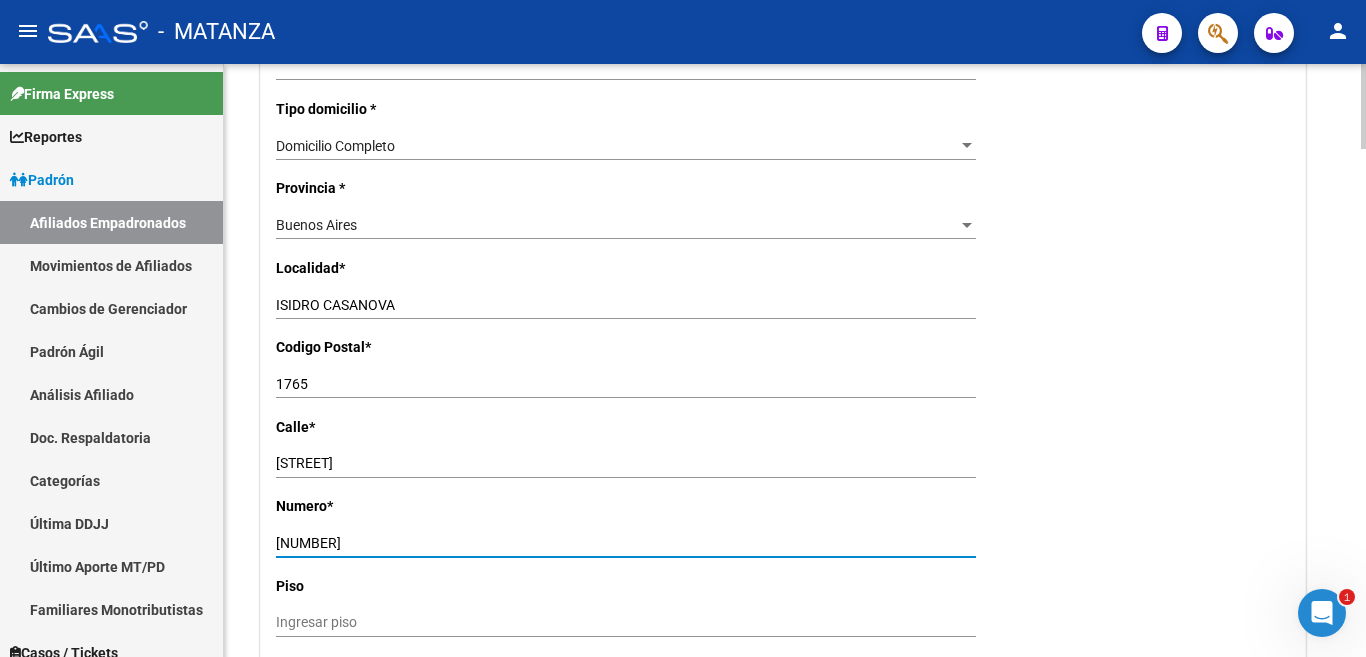 click on "[NUMBER]" at bounding box center (626, 543) 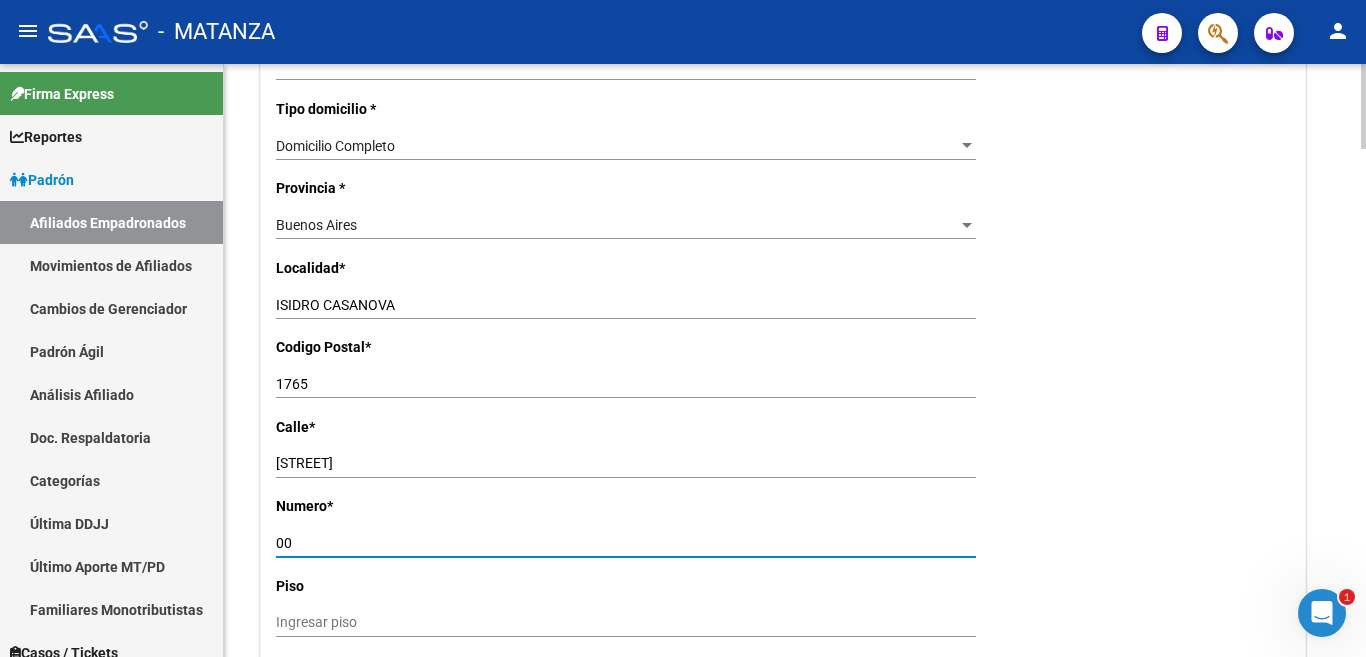 type on "0" 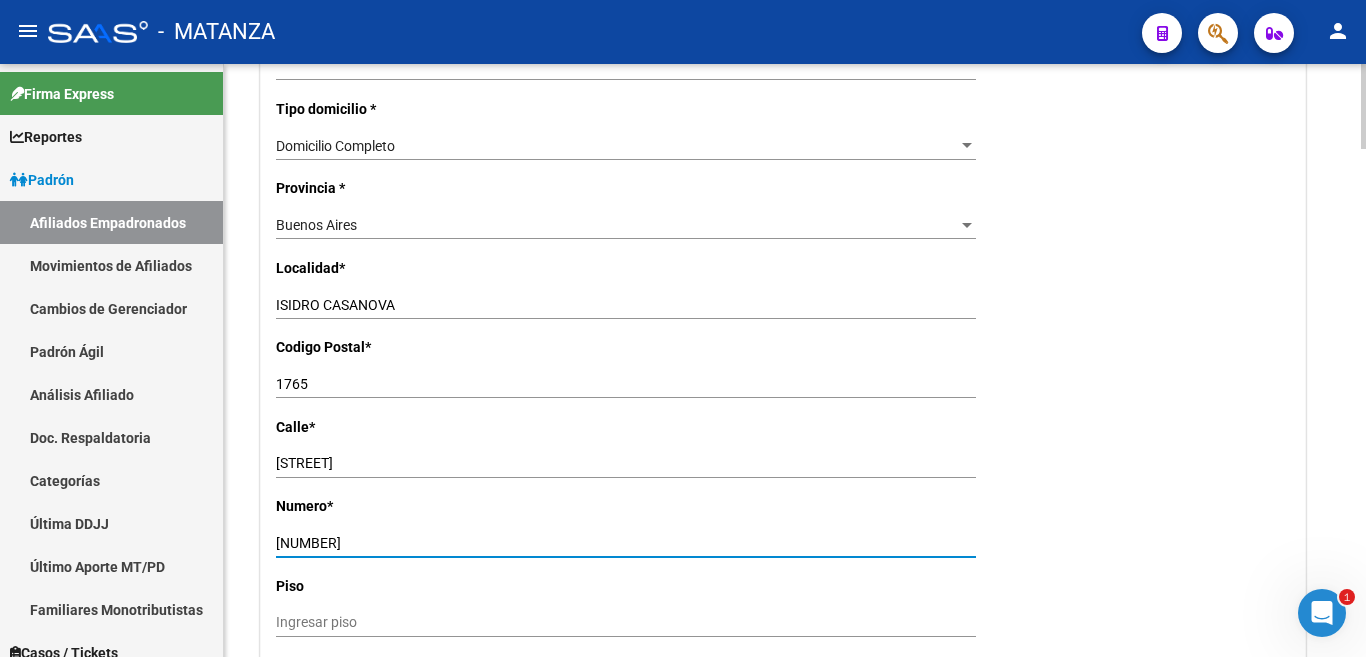 type on "[NUMBER]" 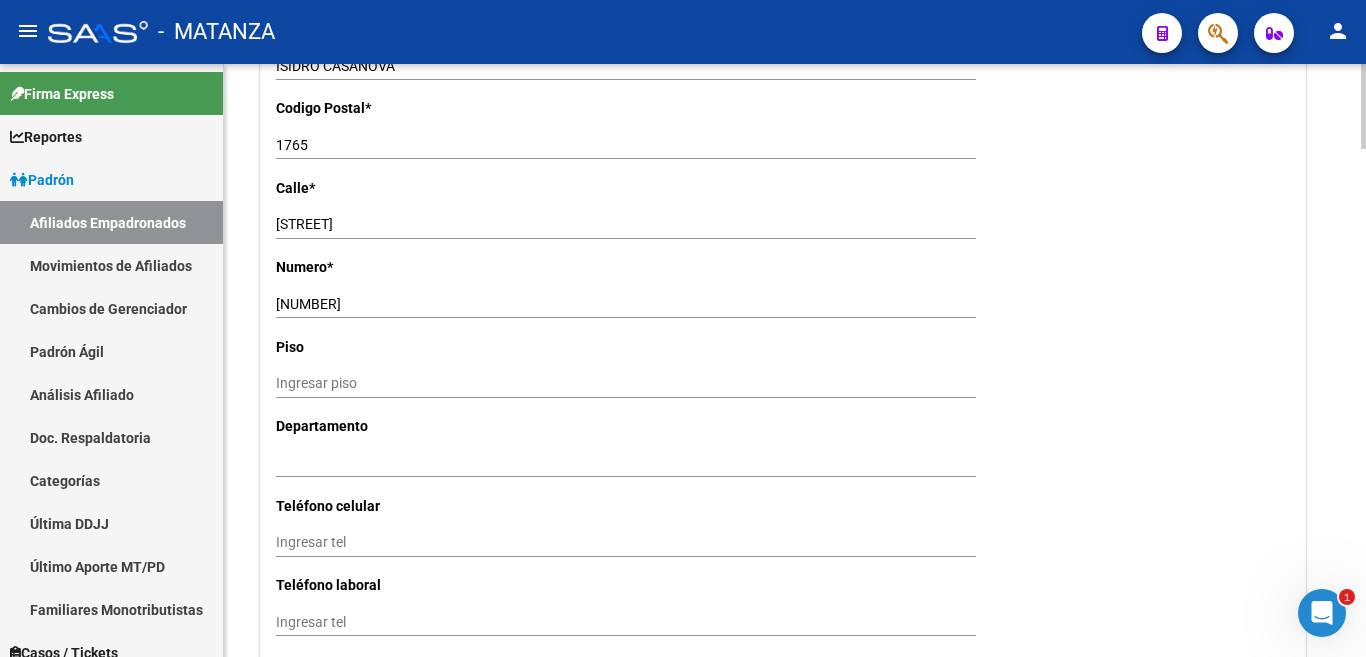 scroll, scrollTop: 1700, scrollLeft: 0, axis: vertical 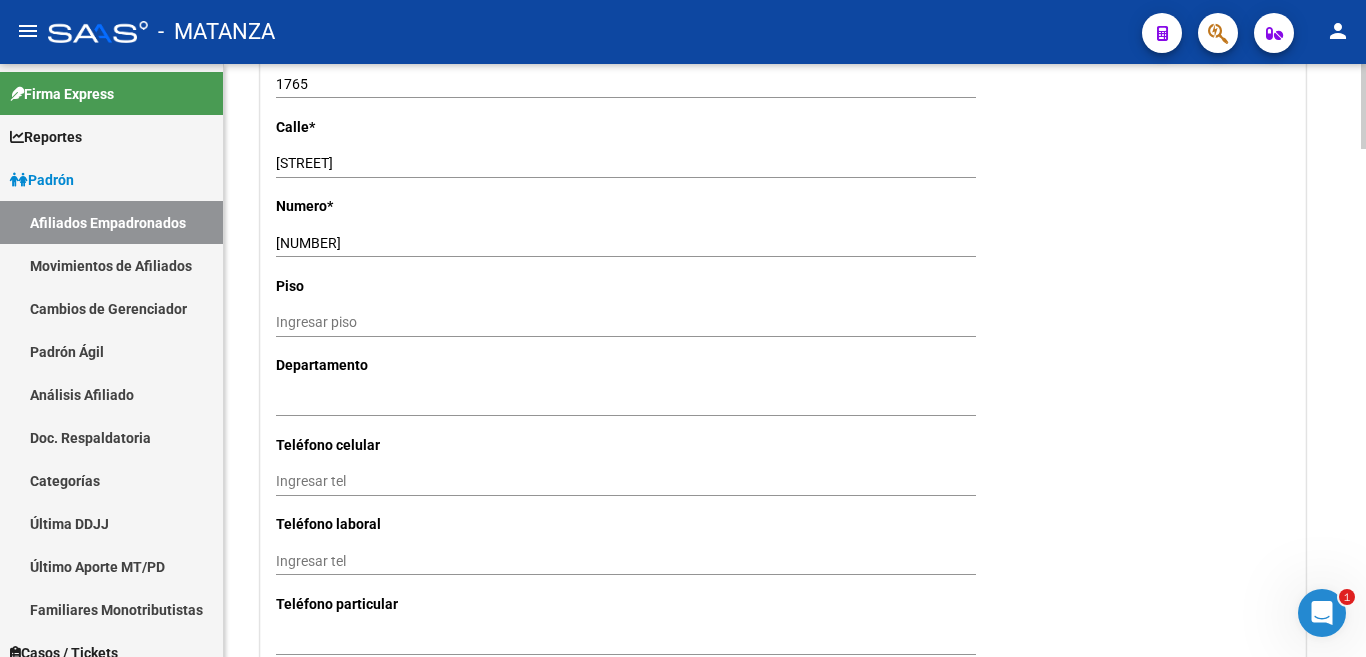 click on "Ingresar tel" at bounding box center [626, 481] 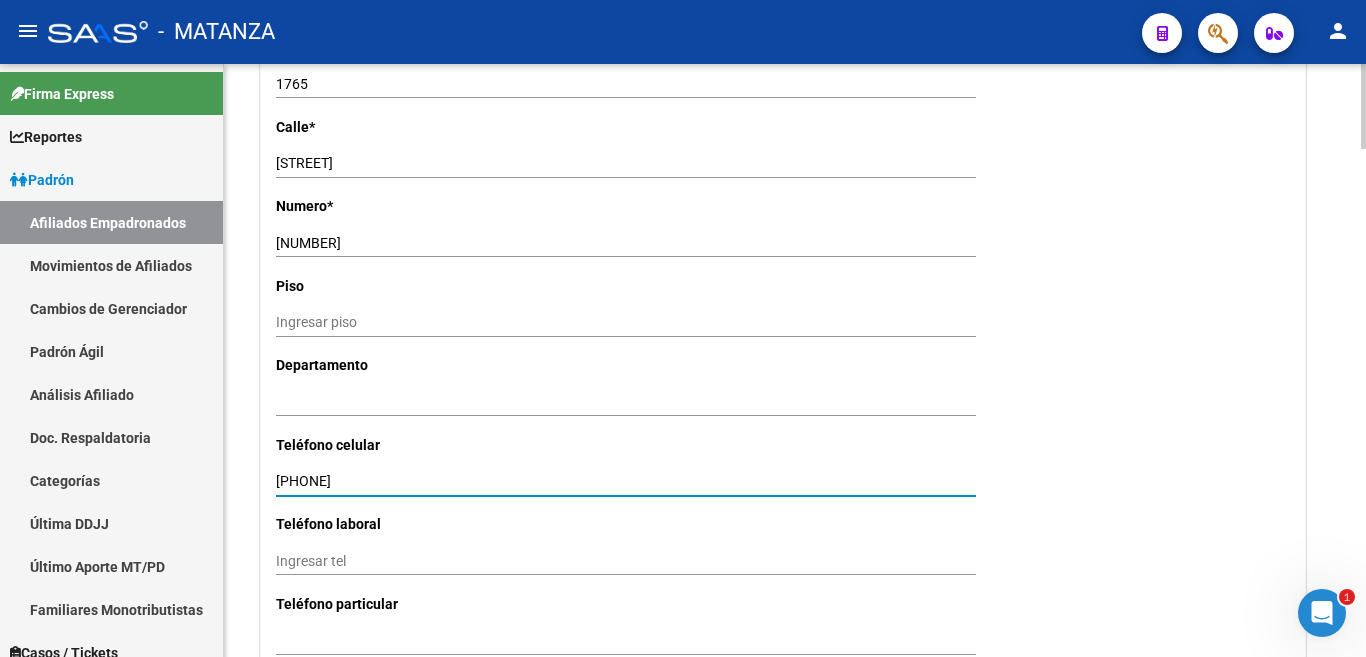 scroll, scrollTop: 1800, scrollLeft: 0, axis: vertical 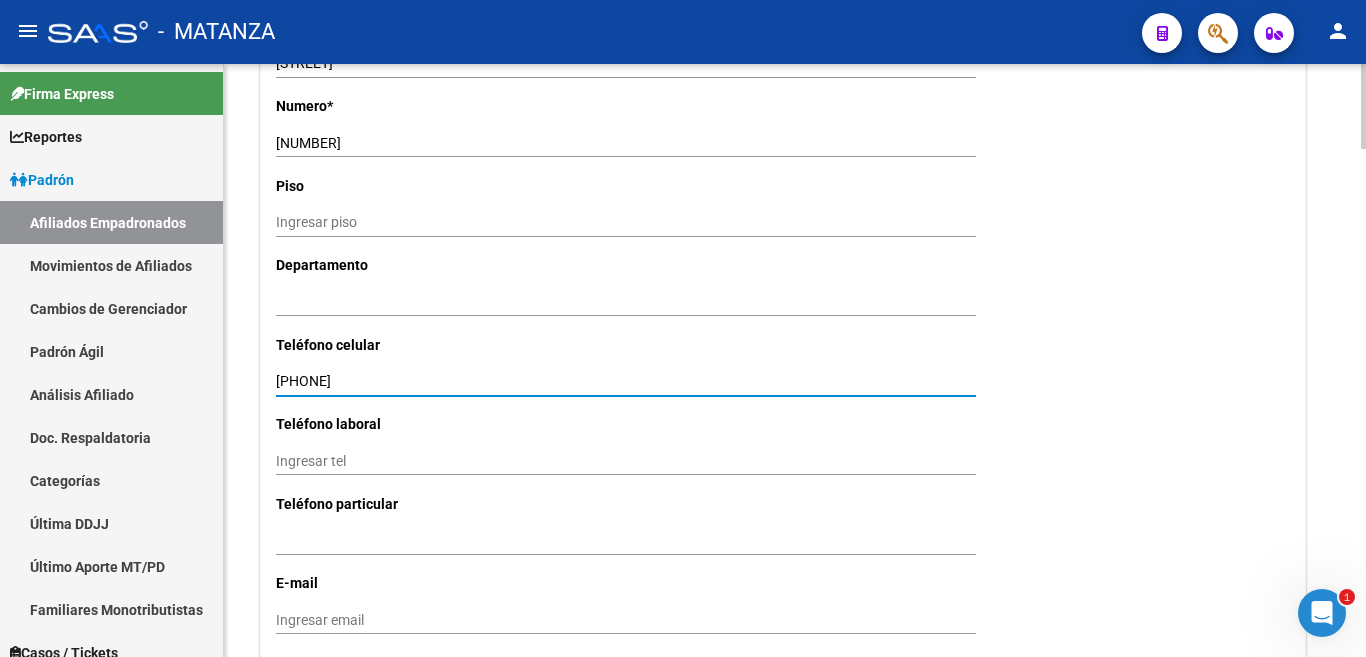 type on "[PHONE]" 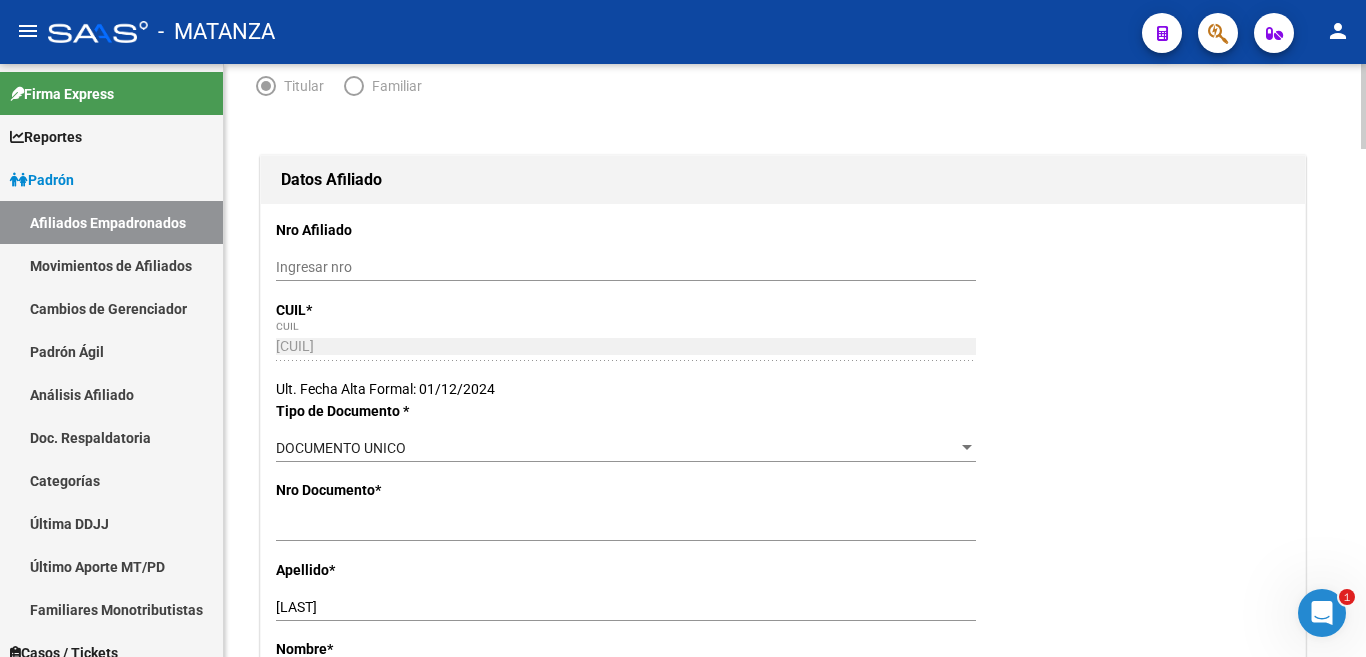 scroll, scrollTop: 0, scrollLeft: 0, axis: both 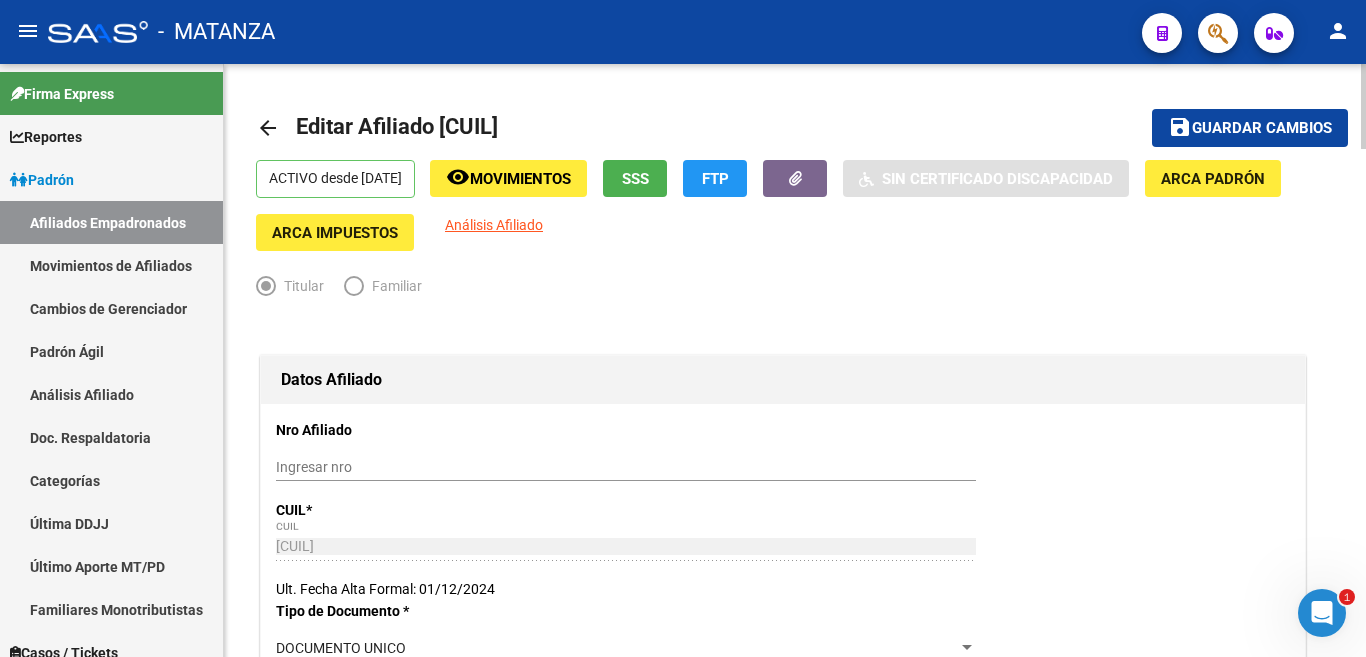 type on "[EMAIL]" 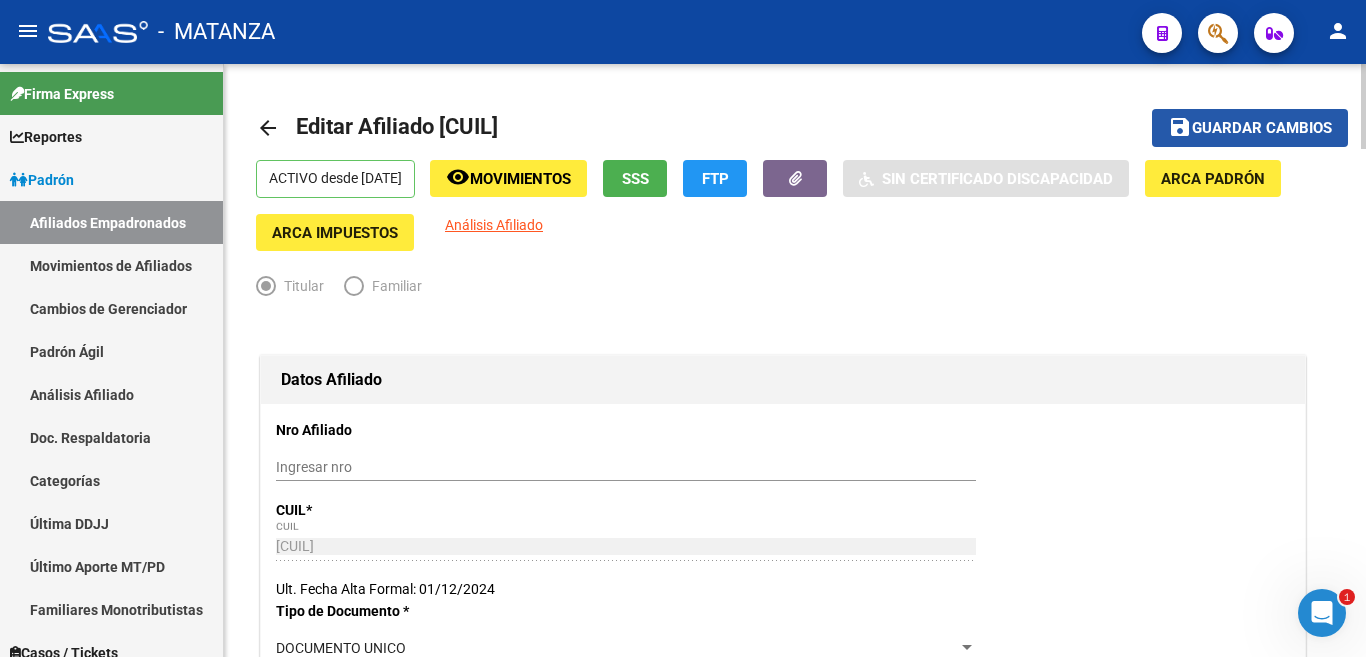 click on "Guardar cambios" 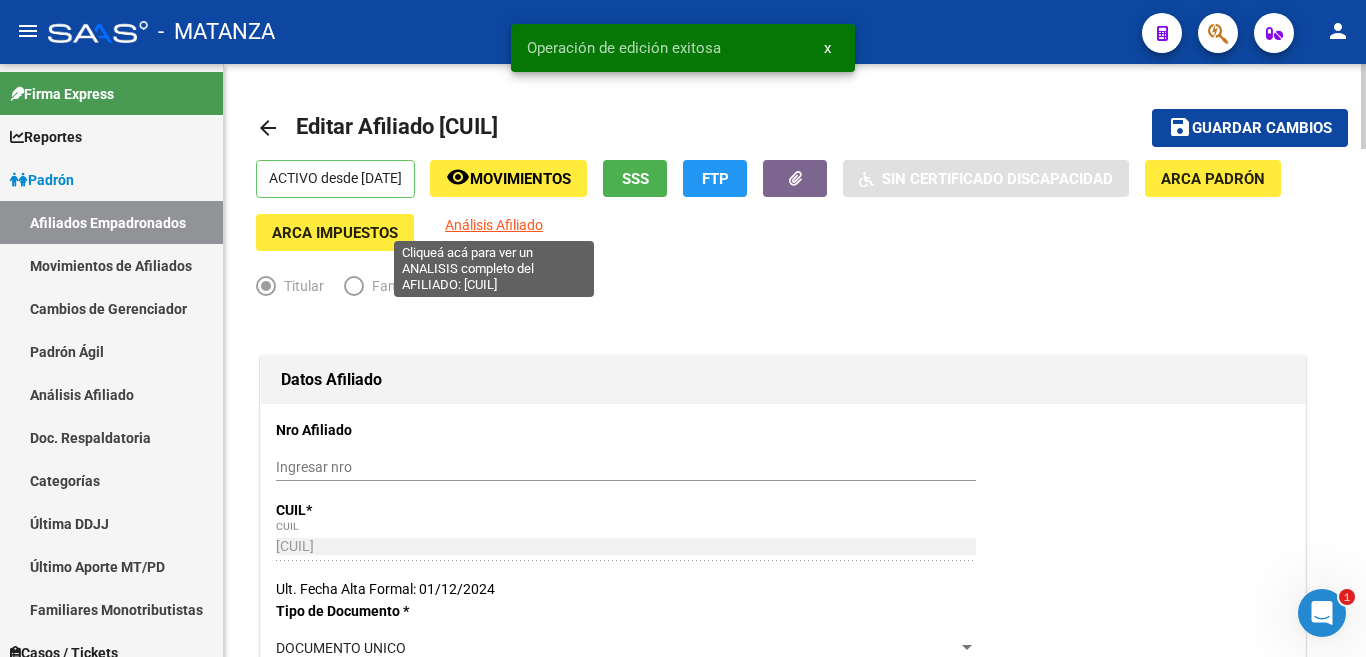 click on "Análisis Afiliado" 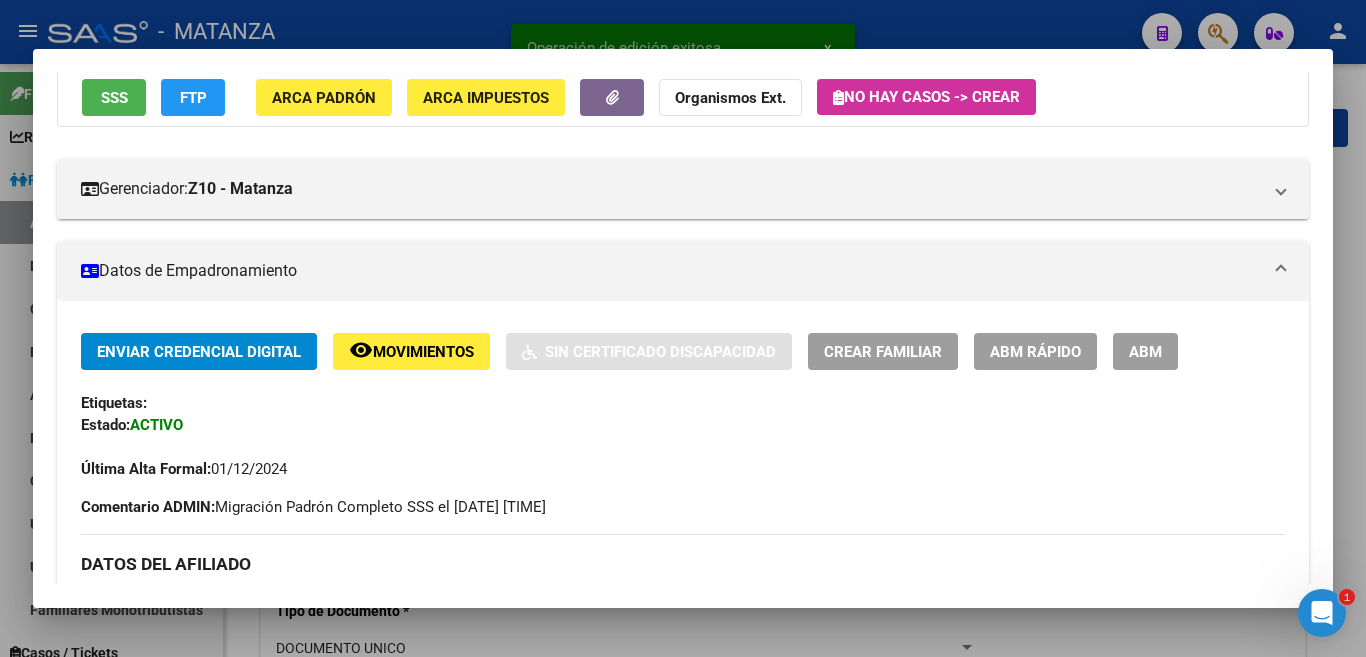 scroll, scrollTop: 300, scrollLeft: 0, axis: vertical 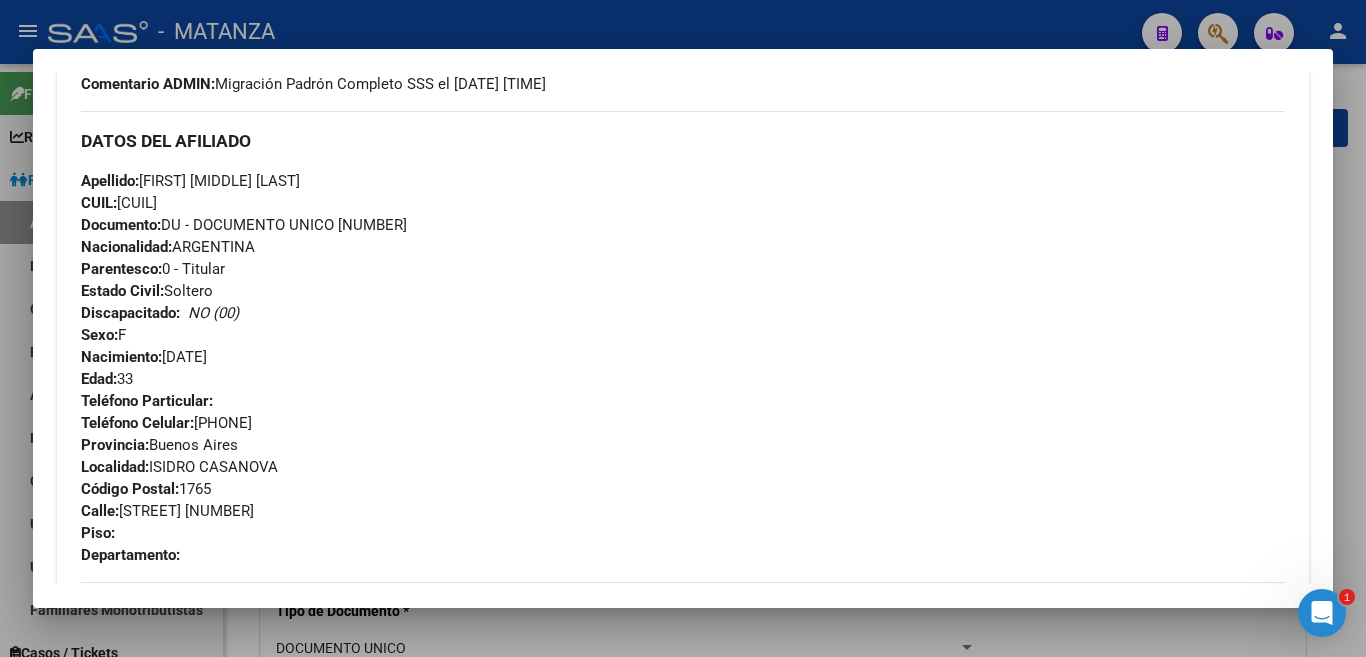 drag, startPoint x: 76, startPoint y: 304, endPoint x: 573, endPoint y: 598, distance: 577.44696 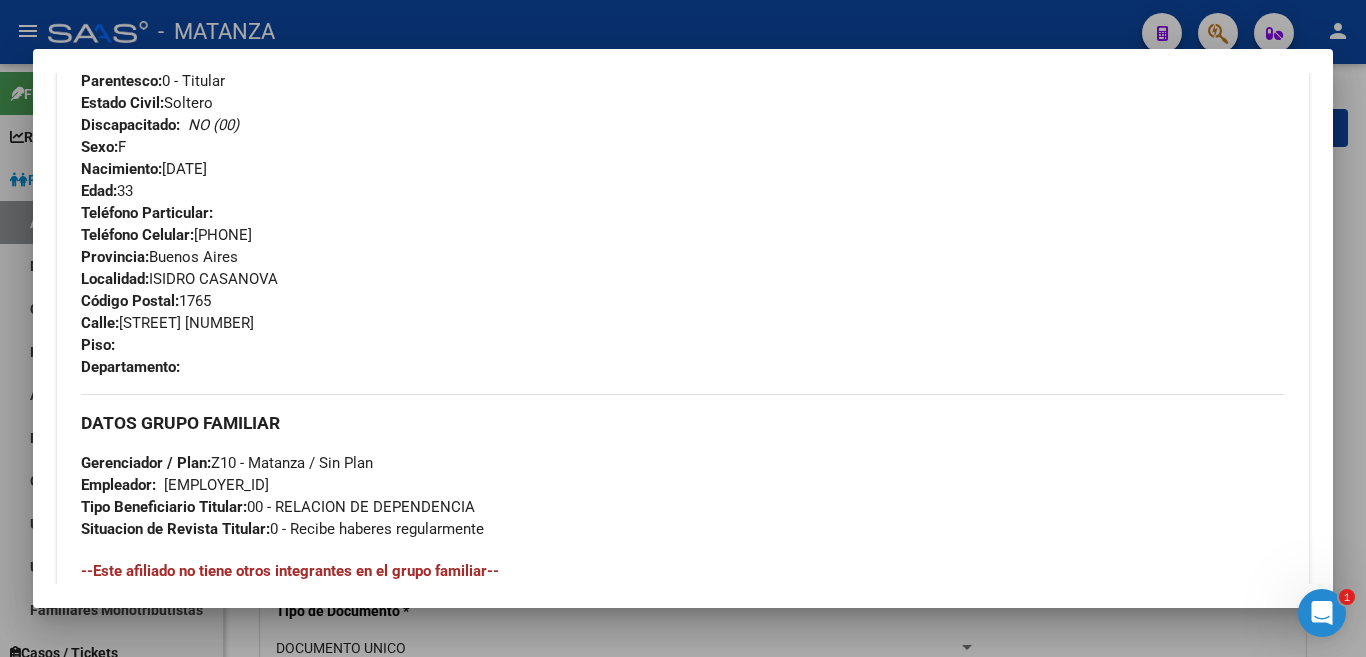 scroll, scrollTop: 873, scrollLeft: 0, axis: vertical 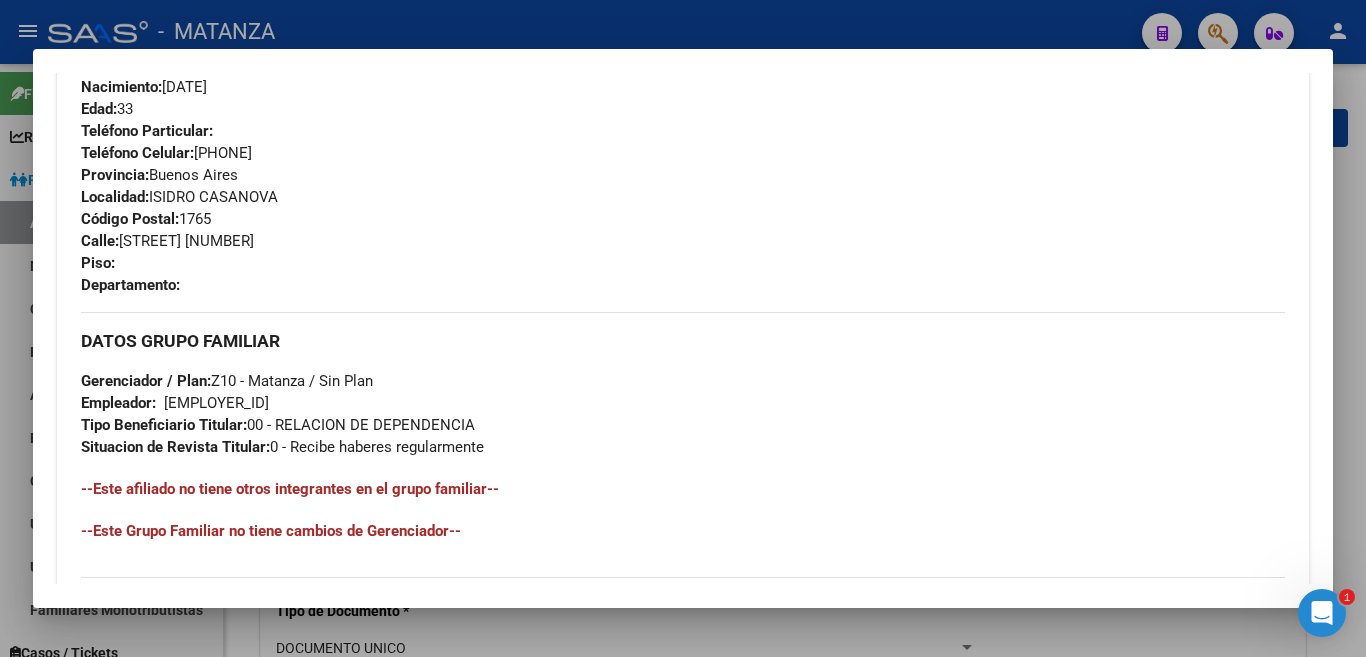 click on "Enviar Credencial Digital remove_red_eye Movimientos    Sin Certificado Discapacidad Crear Familiar ABM Rápido ABM Etiquetas: Estado: ACTIVO Última Alta Formal:  [DATE] Comentario ADMIN:  Migración Padrón Completo SSS el [DATE] [TIME] DATOS DEL AFILIADO Apellido:  [FIRST] [MIDDLE] [LAST]  CUIL:  [CUIL] Documento:  DU - DOCUMENTO UNICO [NUMBER]  Nacionalidad:  ARGENTINA Parentesco:  0 - Titular Estado Civil:  Soltero Discapacitado:    NO (00) Sexo:  F Nacimiento:  [DATE] Edad:  33  Teléfono Particular:                       Teléfono Celular:  [PHONE] Provincia:  [PROVINCE] Localidad:  [CITY]      Código Postal:  [POSTAL_CODE] Calle:  [STREET_NAME]             3558 Piso:        Departamento:       DATOS GRUPO FAMILIAR Gerenciador / Plan:  Z10 - Matanza / Sin Plan Empleador:    [NUMBER] Tipo Beneficiario Titular:   00 - RELACION DE DEPENDENCIA  Situación de Revista Titular:  0 - Recibe haberes regularmente  --Este afiliado no tiene otros integrantes en el grupo familiar--" at bounding box center (683, 109) 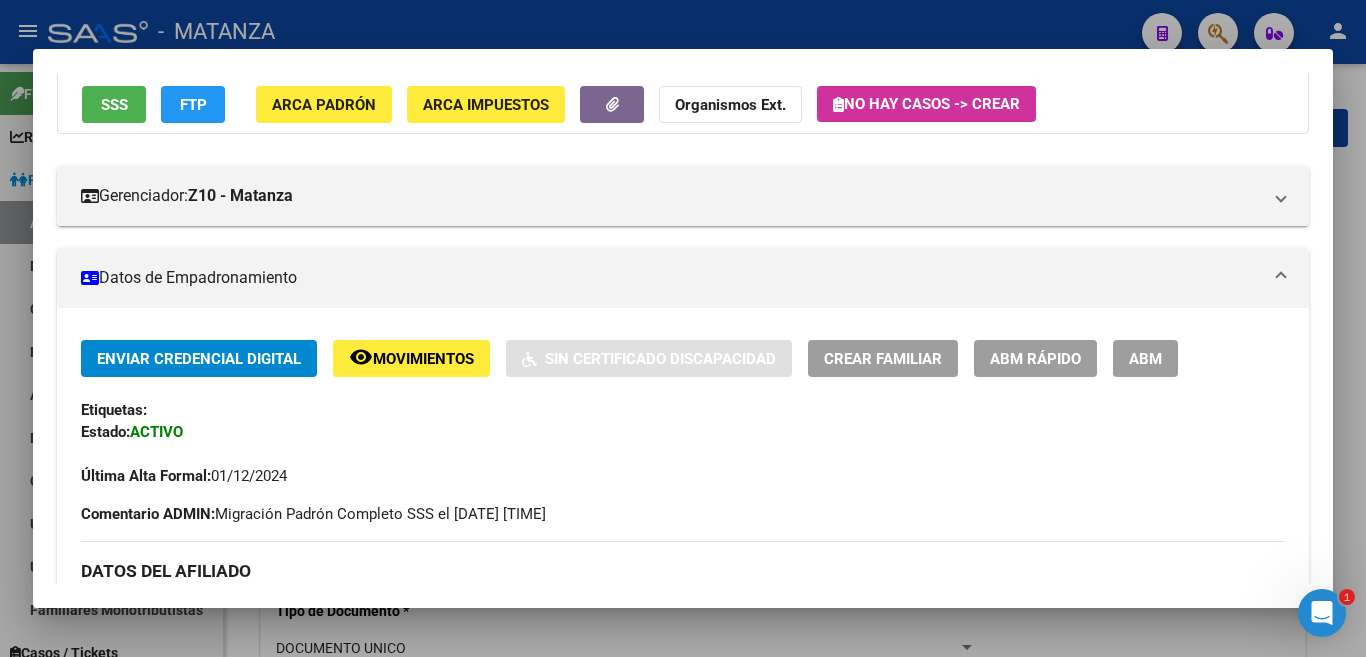 scroll, scrollTop: 273, scrollLeft: 0, axis: vertical 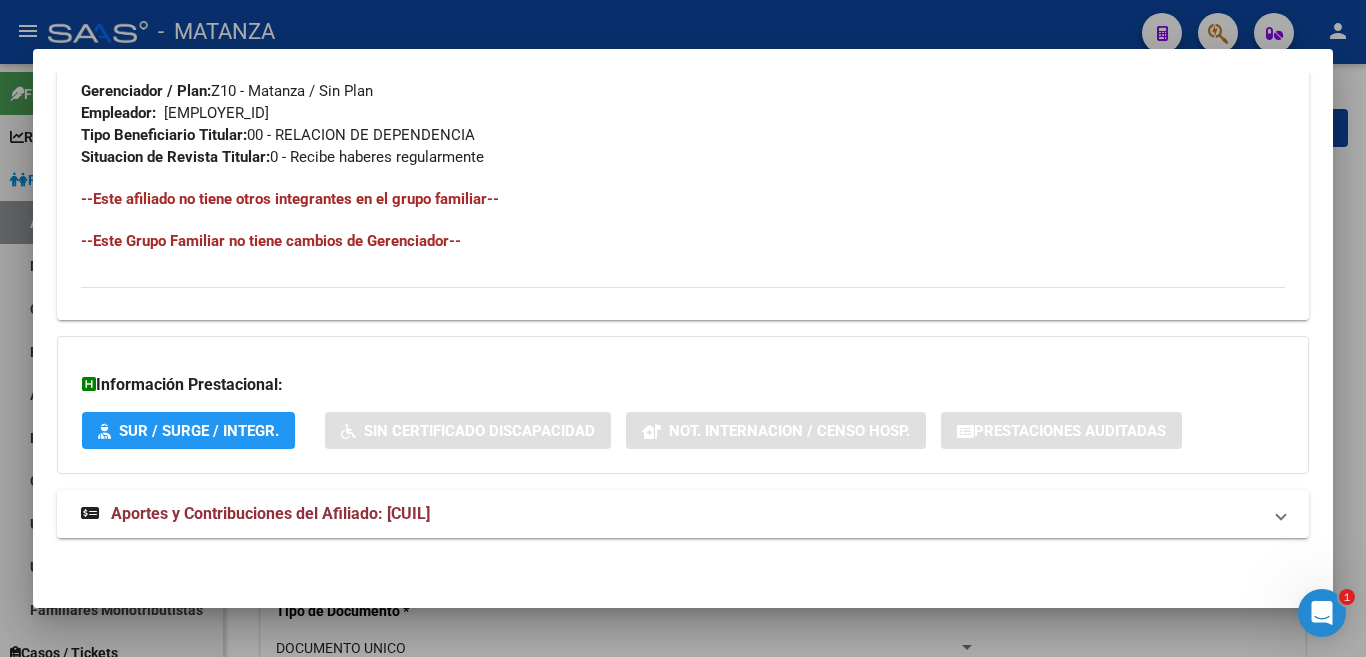 drag, startPoint x: 65, startPoint y: 325, endPoint x: 592, endPoint y: 274, distance: 529.462 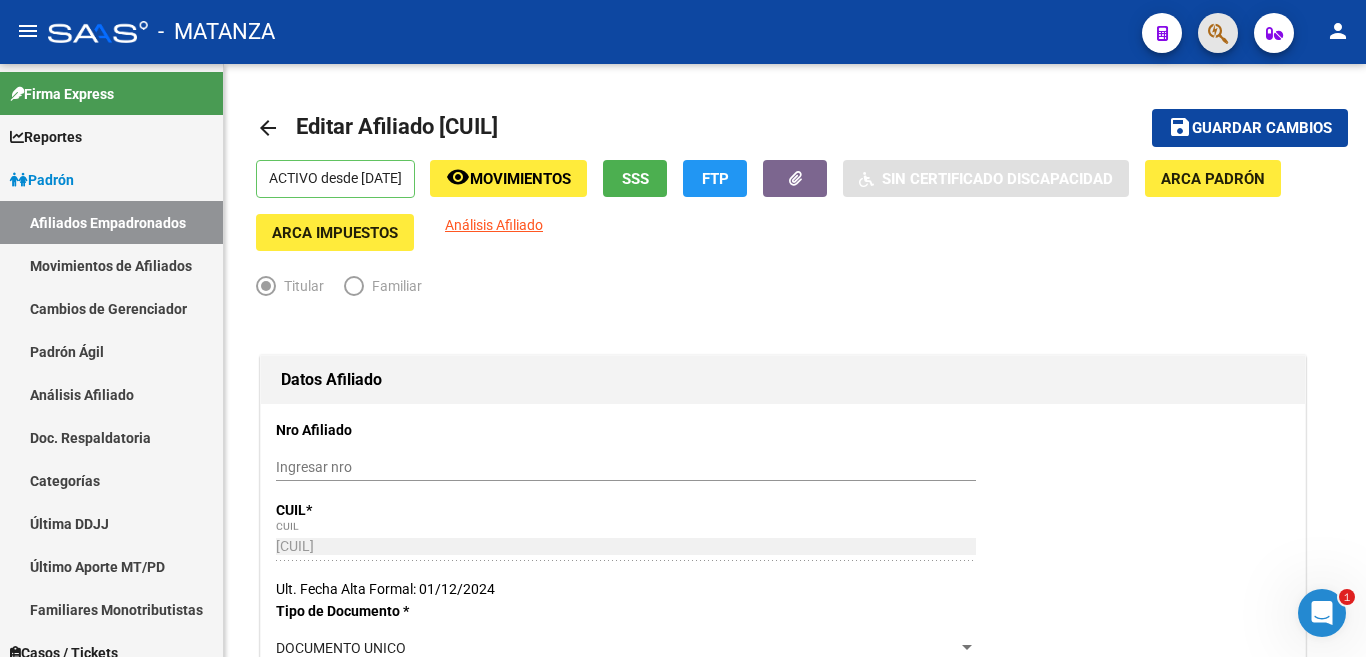 click 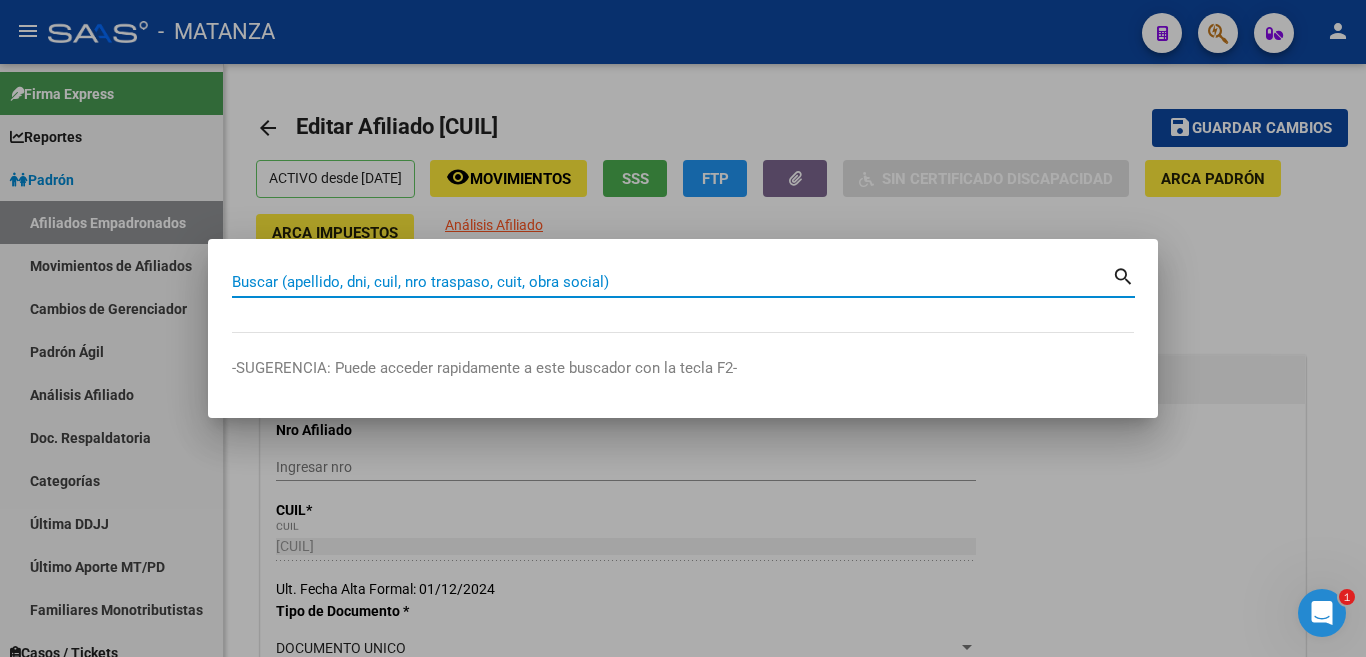 click on "Buscar (apellido, dni, cuil, nro traspaso, cuit, obra social)" at bounding box center (672, 282) 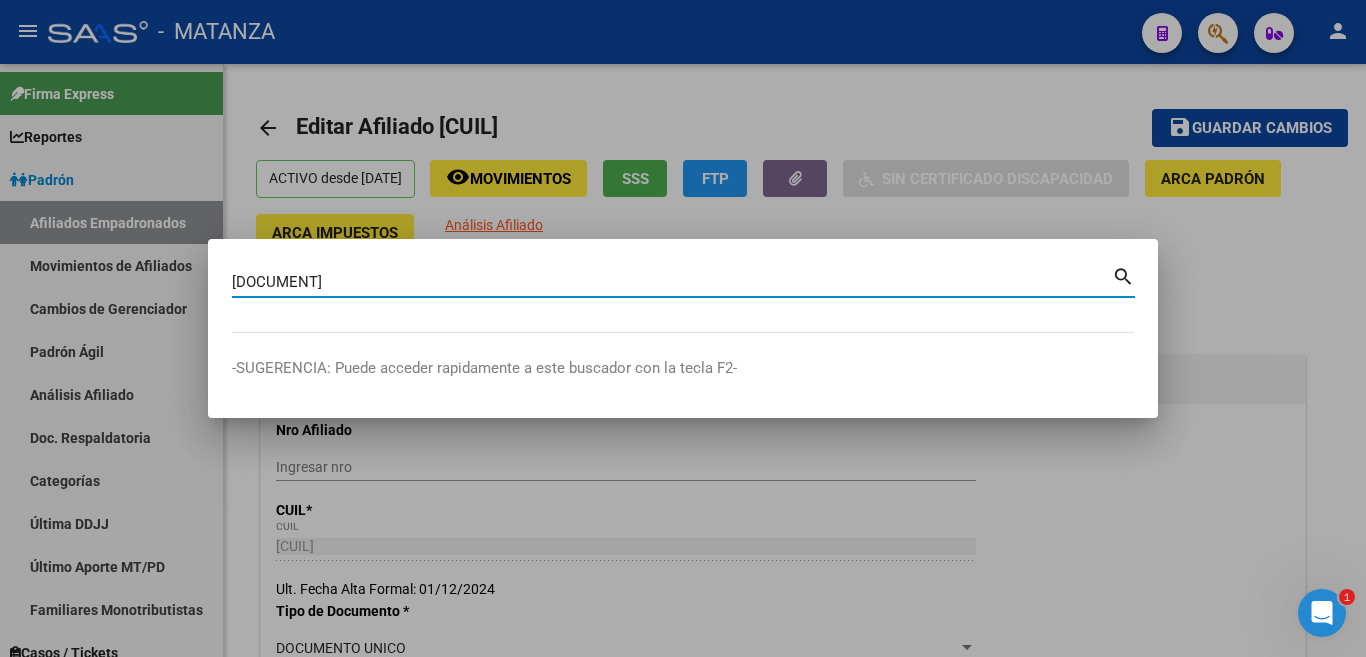 type on "[DOCUMENT]" 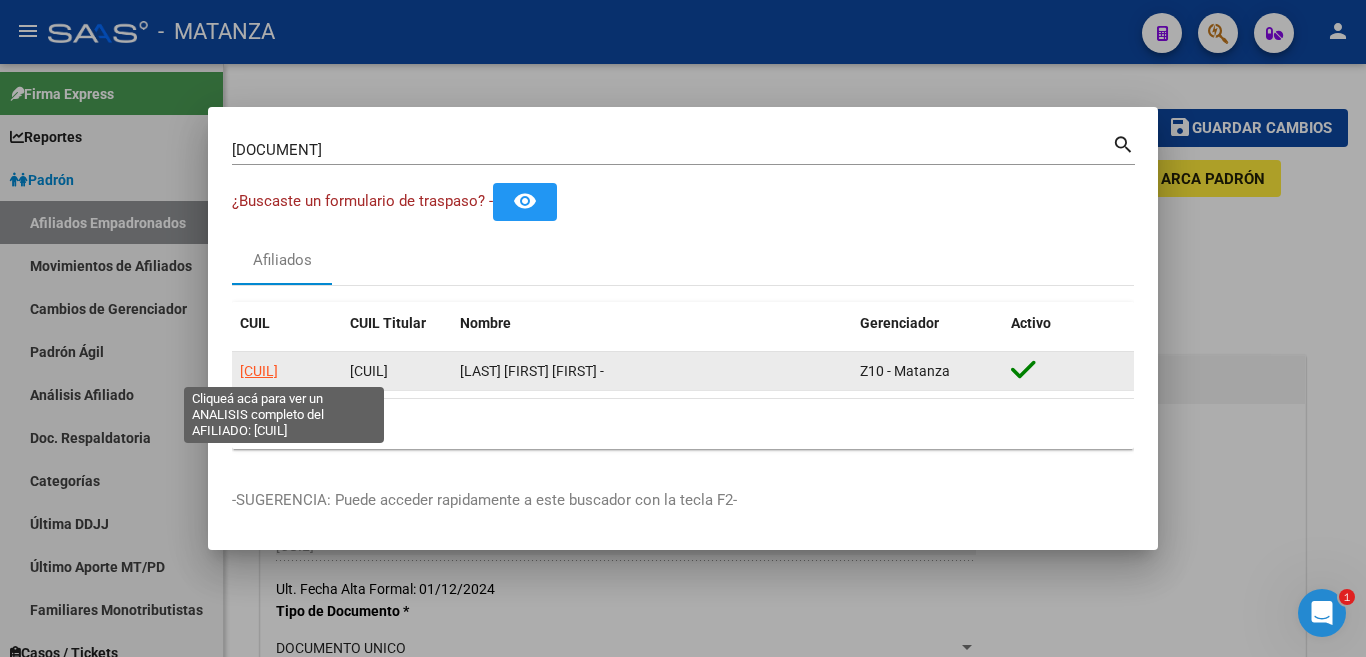 click on "[CUIL]" 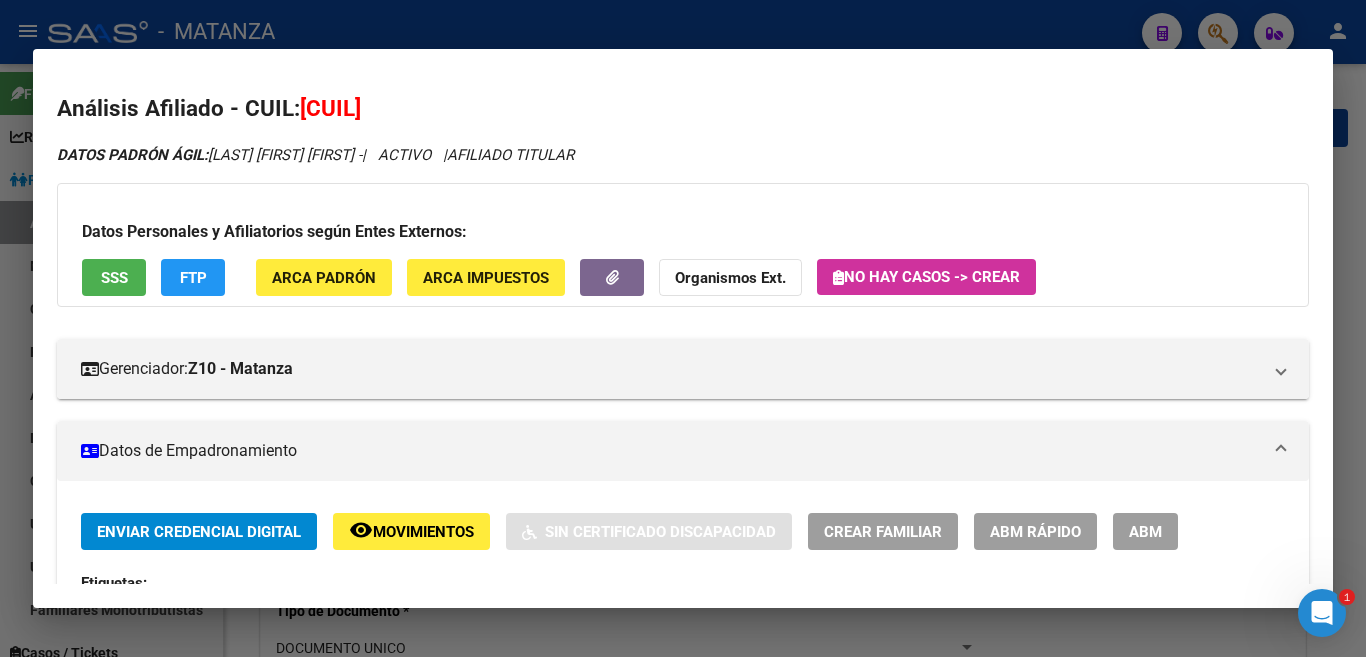 scroll, scrollTop: 200, scrollLeft: 0, axis: vertical 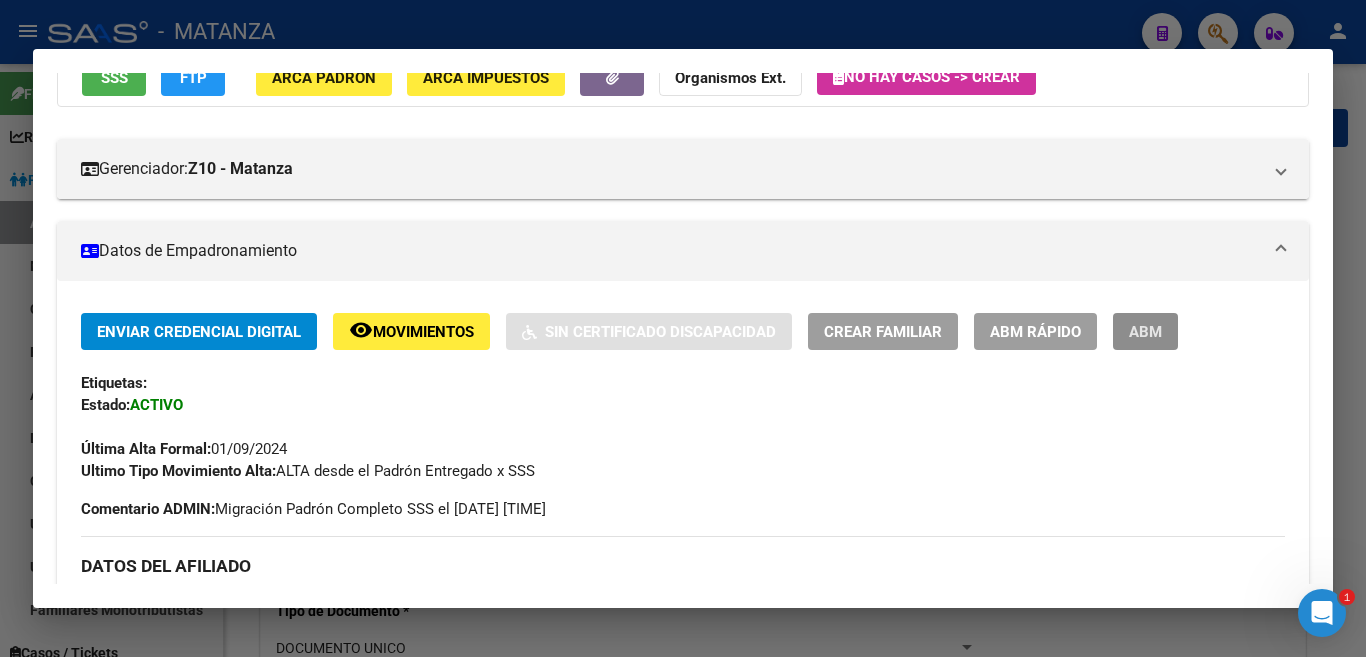 drag, startPoint x: 1170, startPoint y: 323, endPoint x: 1138, endPoint y: 393, distance: 76.96753 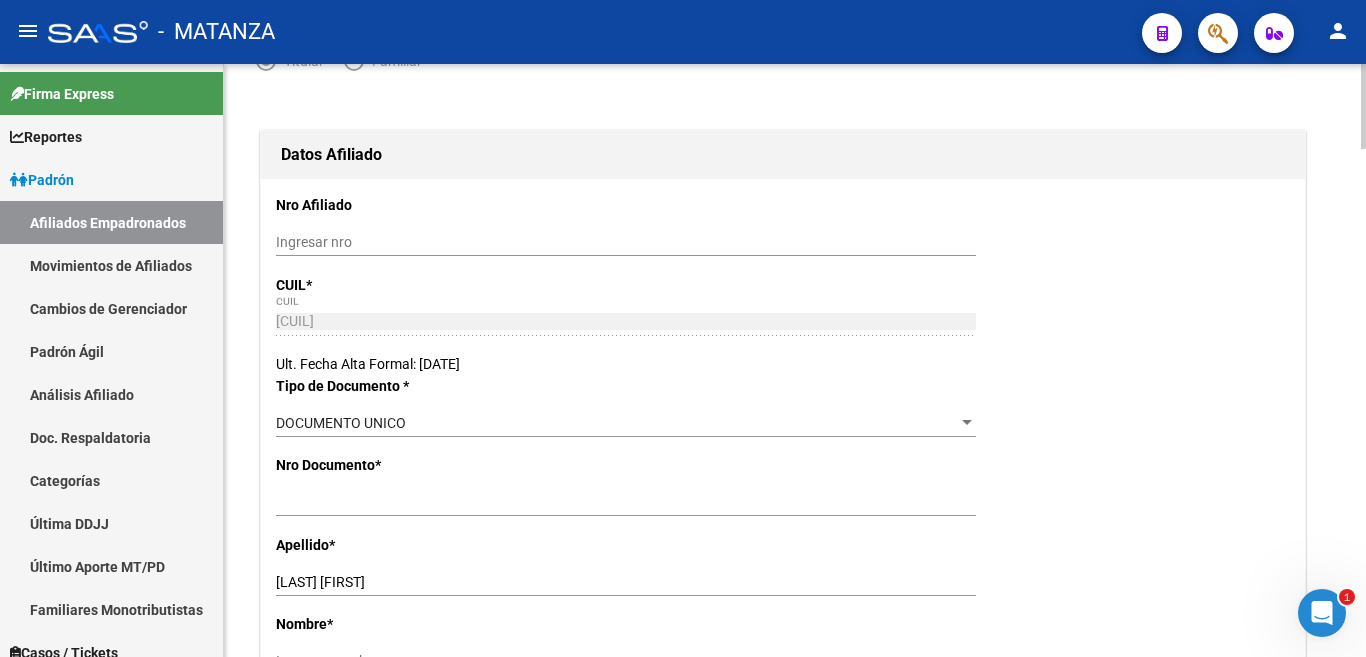 scroll, scrollTop: 300, scrollLeft: 0, axis: vertical 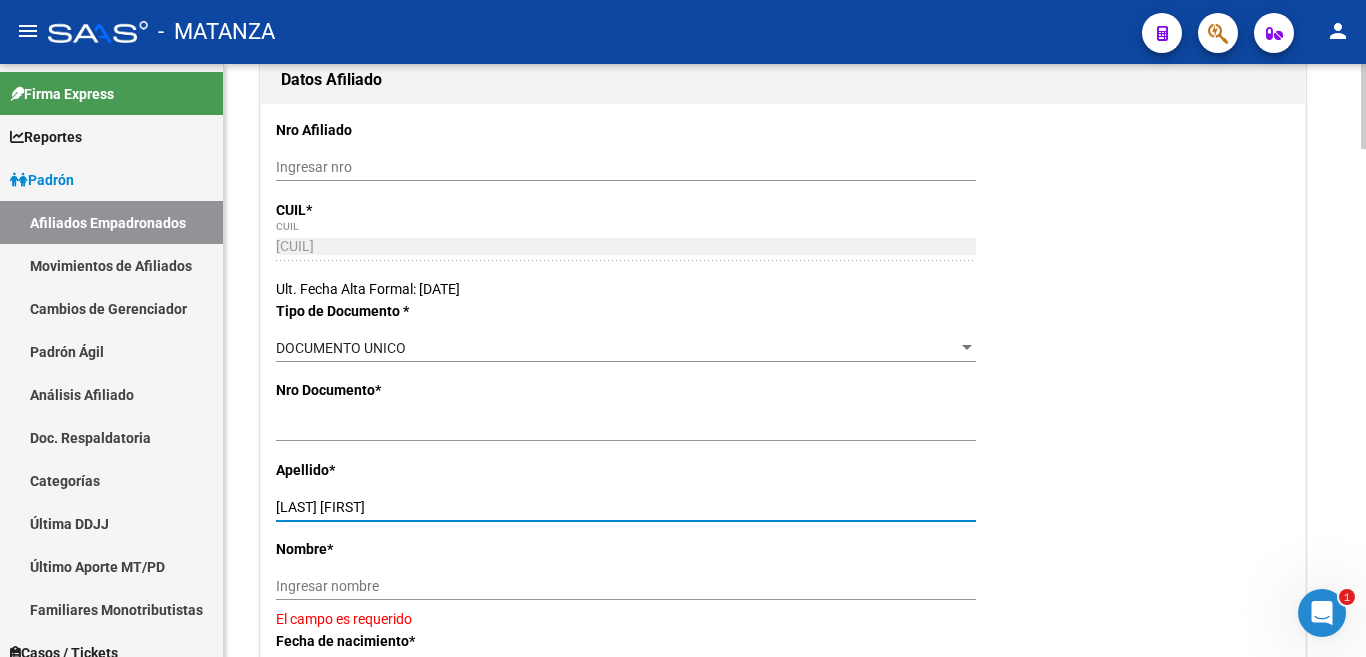 drag, startPoint x: 338, startPoint y: 506, endPoint x: 459, endPoint y: 507, distance: 121.004135 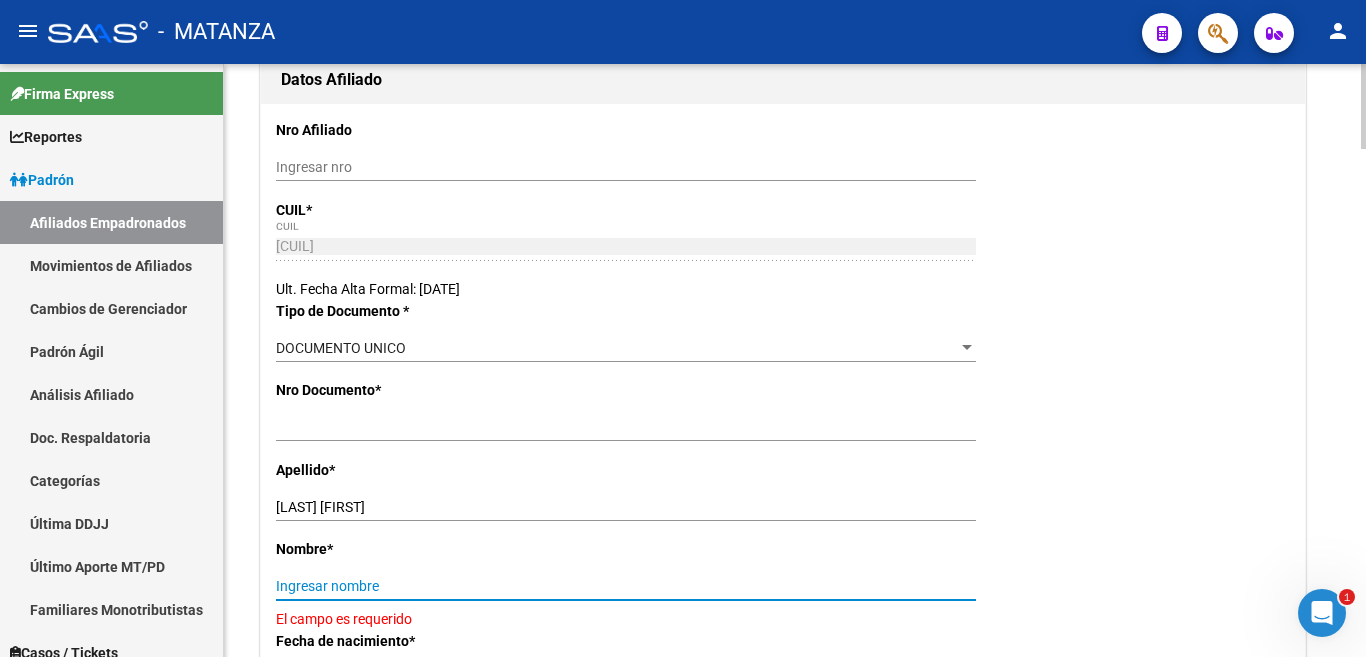 paste on "[FIRST] [LAST]" 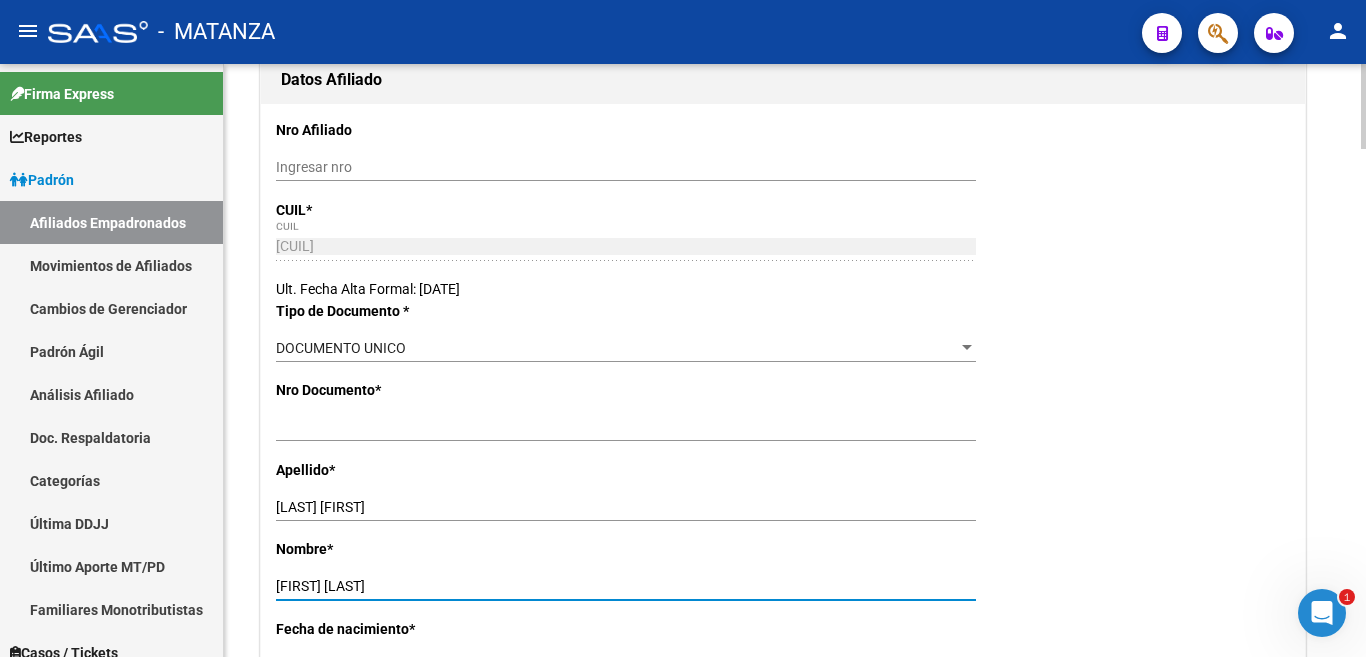 type on "[FIRST] [LAST]" 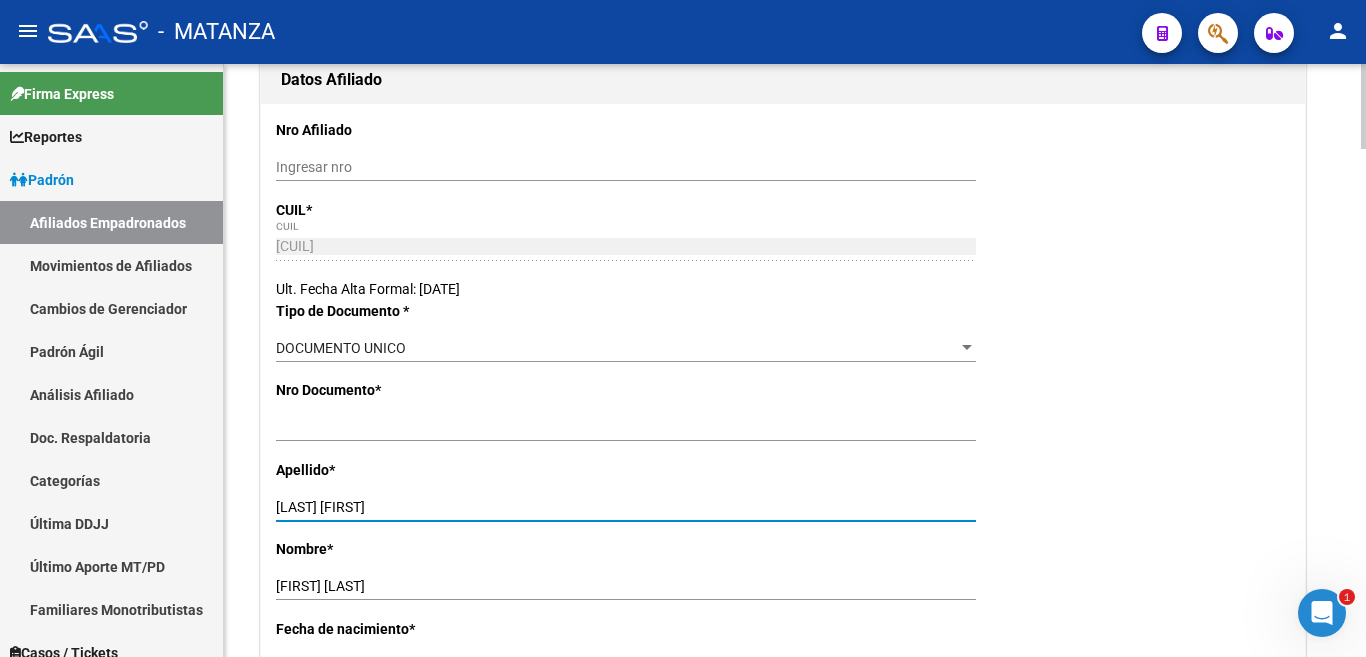 drag, startPoint x: 397, startPoint y: 497, endPoint x: 491, endPoint y: 477, distance: 96.10411 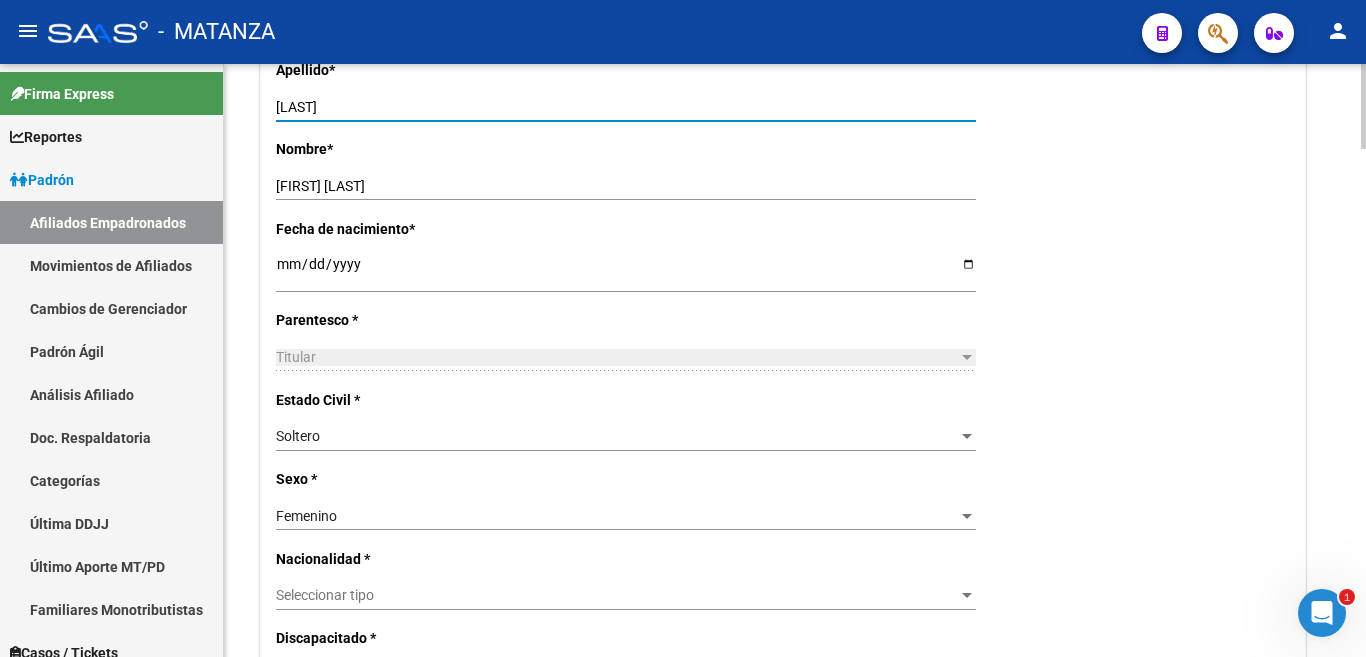 scroll, scrollTop: 800, scrollLeft: 0, axis: vertical 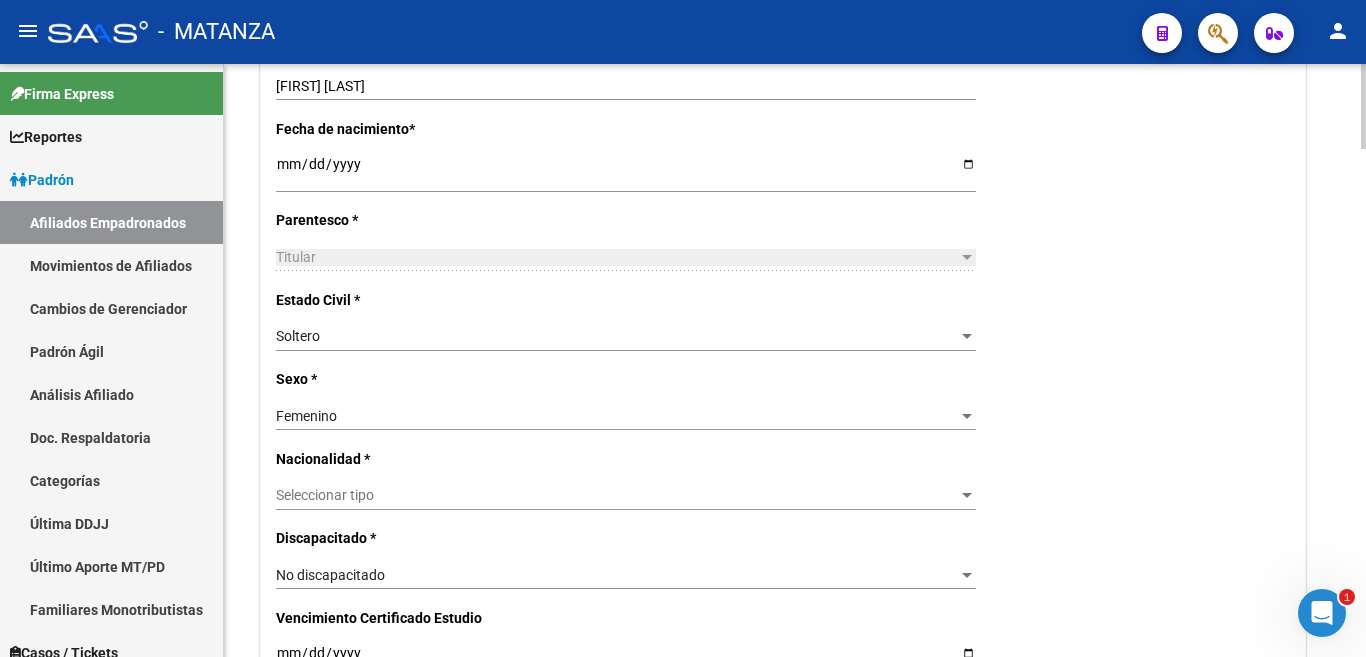type on "[LAST]" 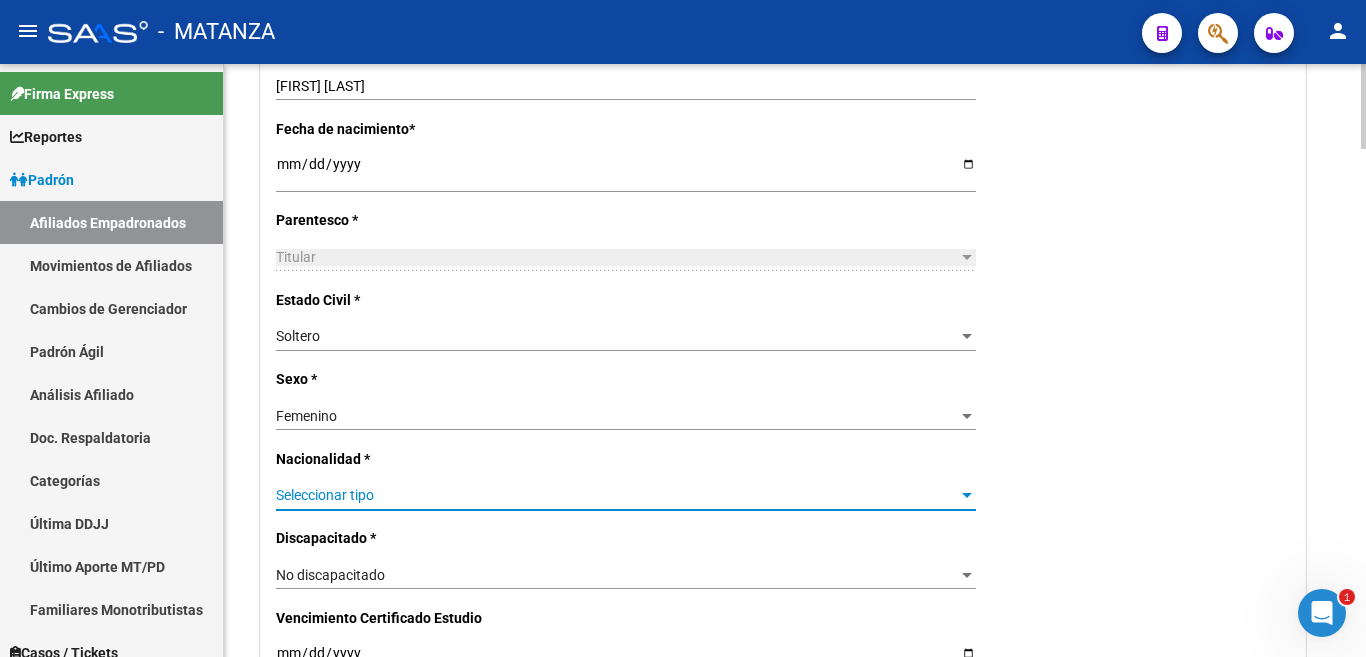 click at bounding box center [967, 496] 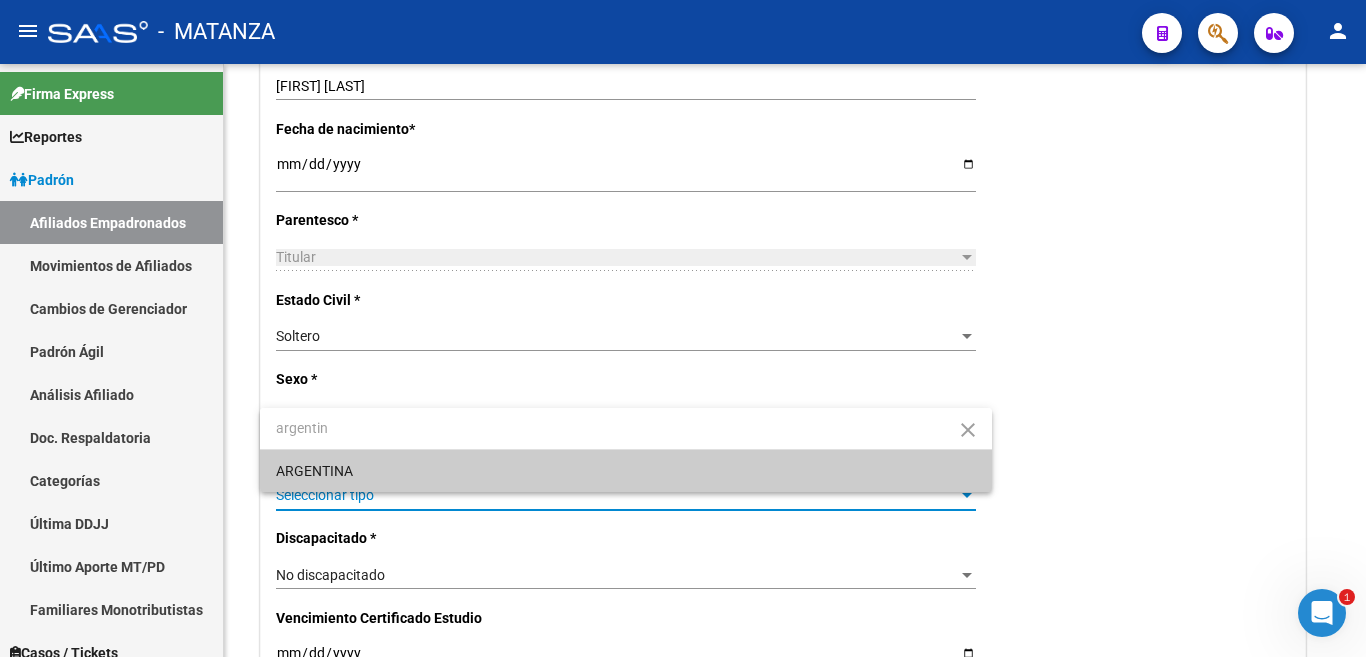 type on "argentin" 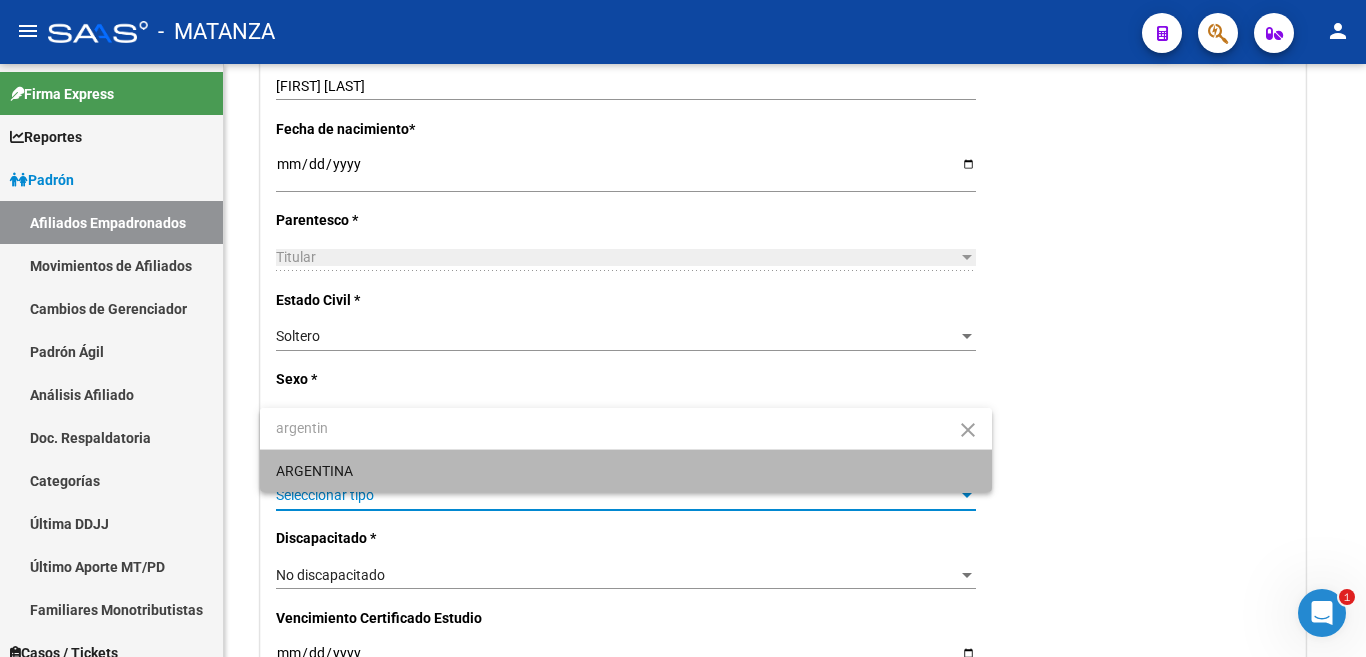 click on "ARGENTINA" at bounding box center [626, 471] 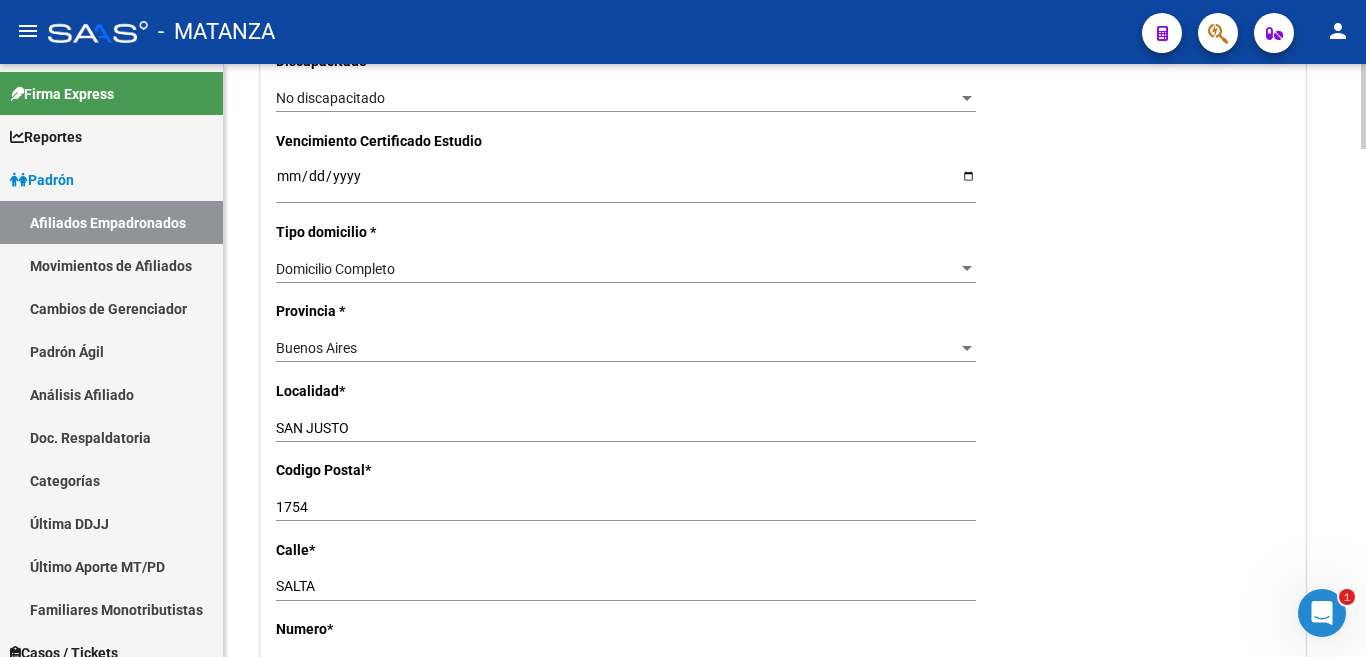 scroll, scrollTop: 1300, scrollLeft: 0, axis: vertical 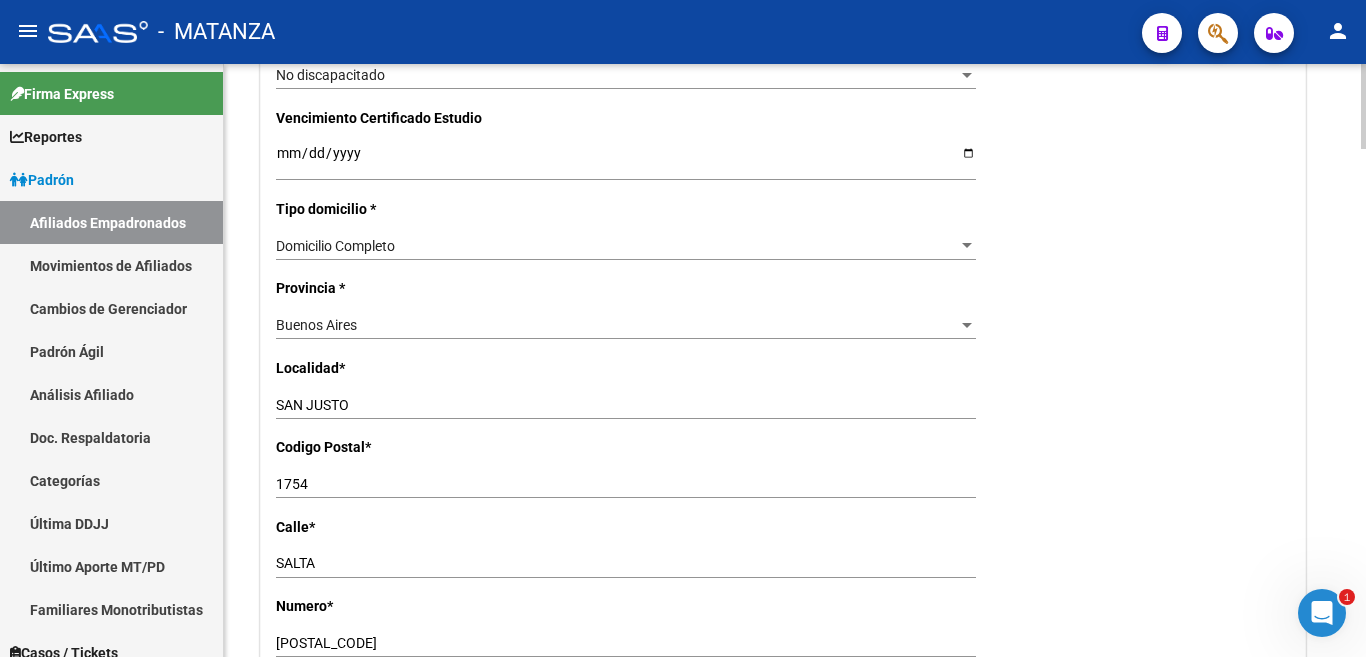 click on "[POSTAL_CODE]" at bounding box center [626, 643] 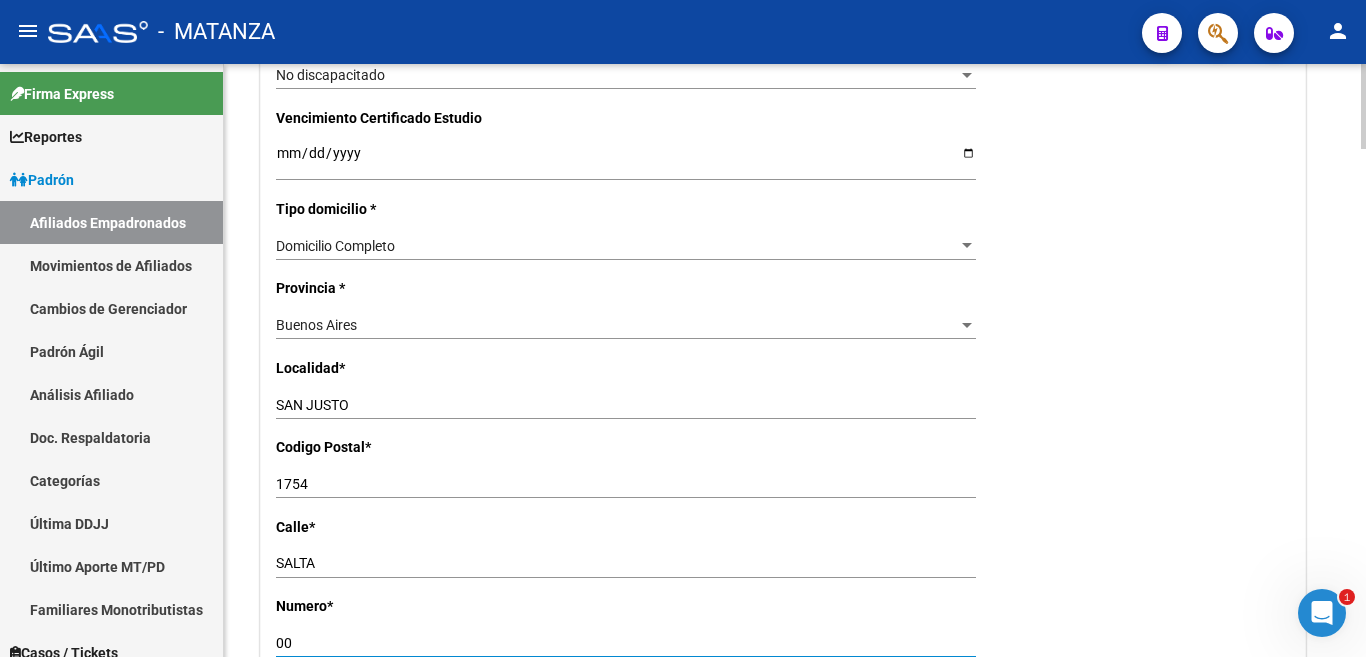 type on "0" 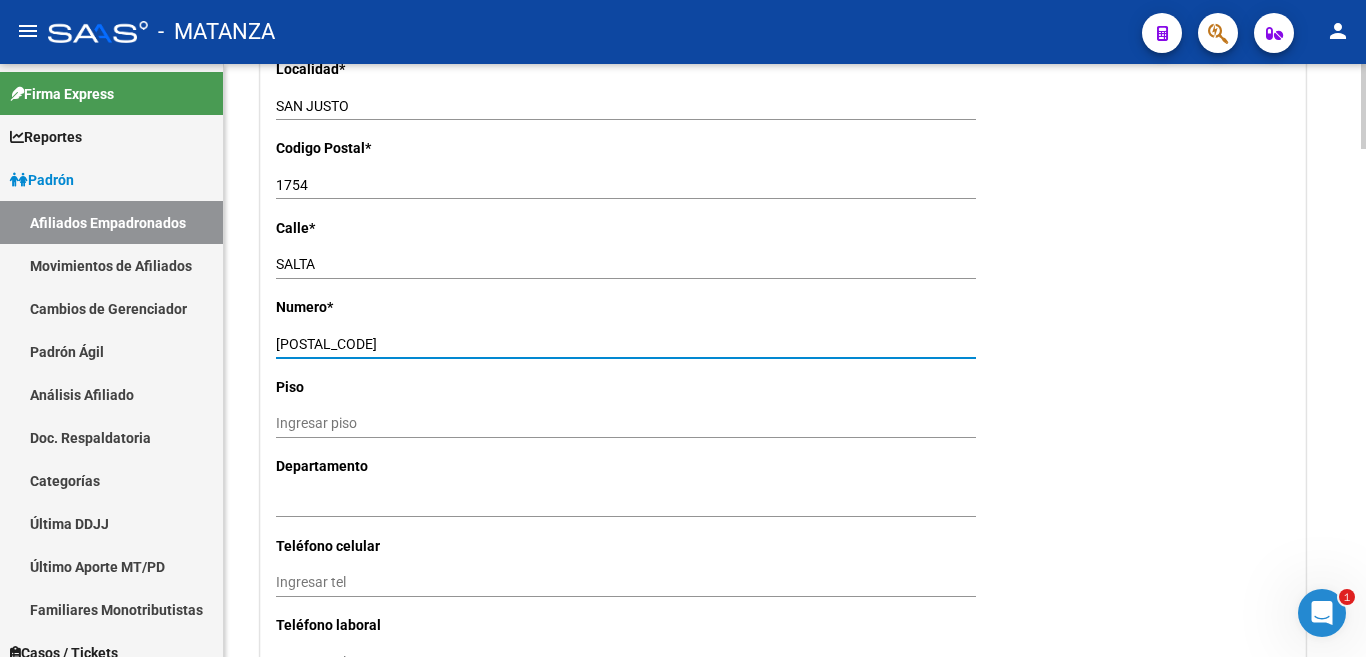 scroll, scrollTop: 1600, scrollLeft: 0, axis: vertical 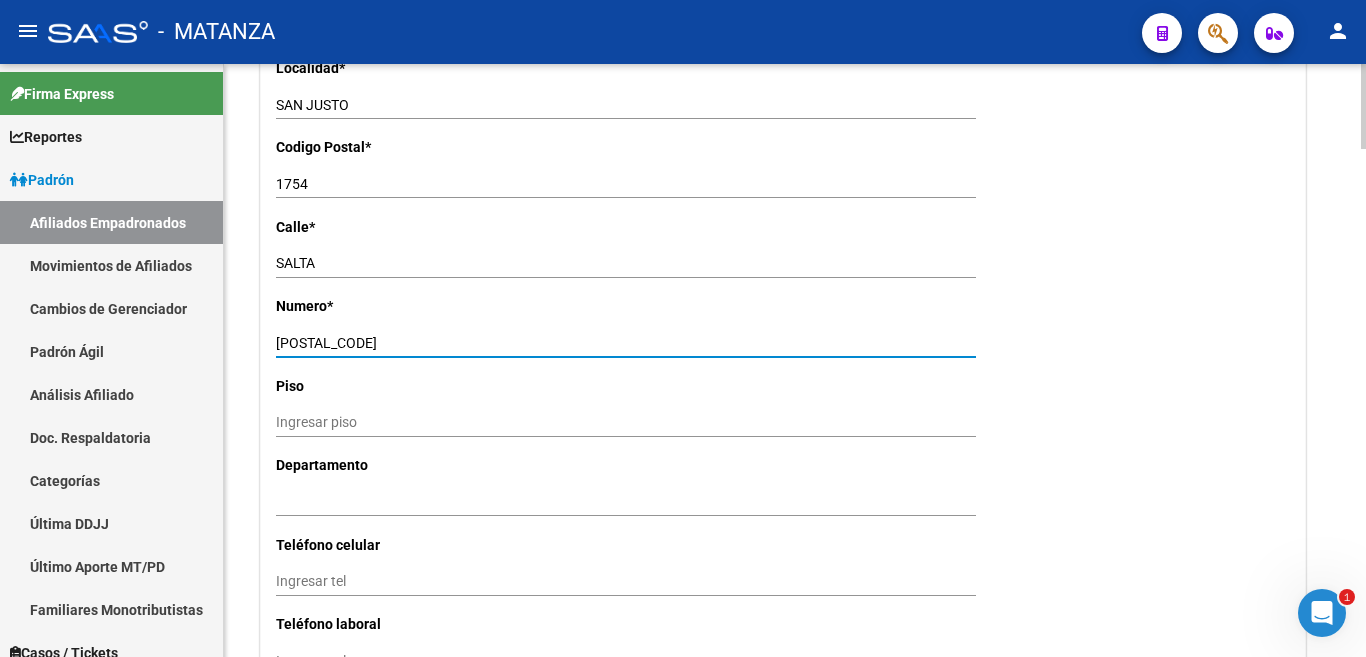 type on "[POSTAL_CODE]" 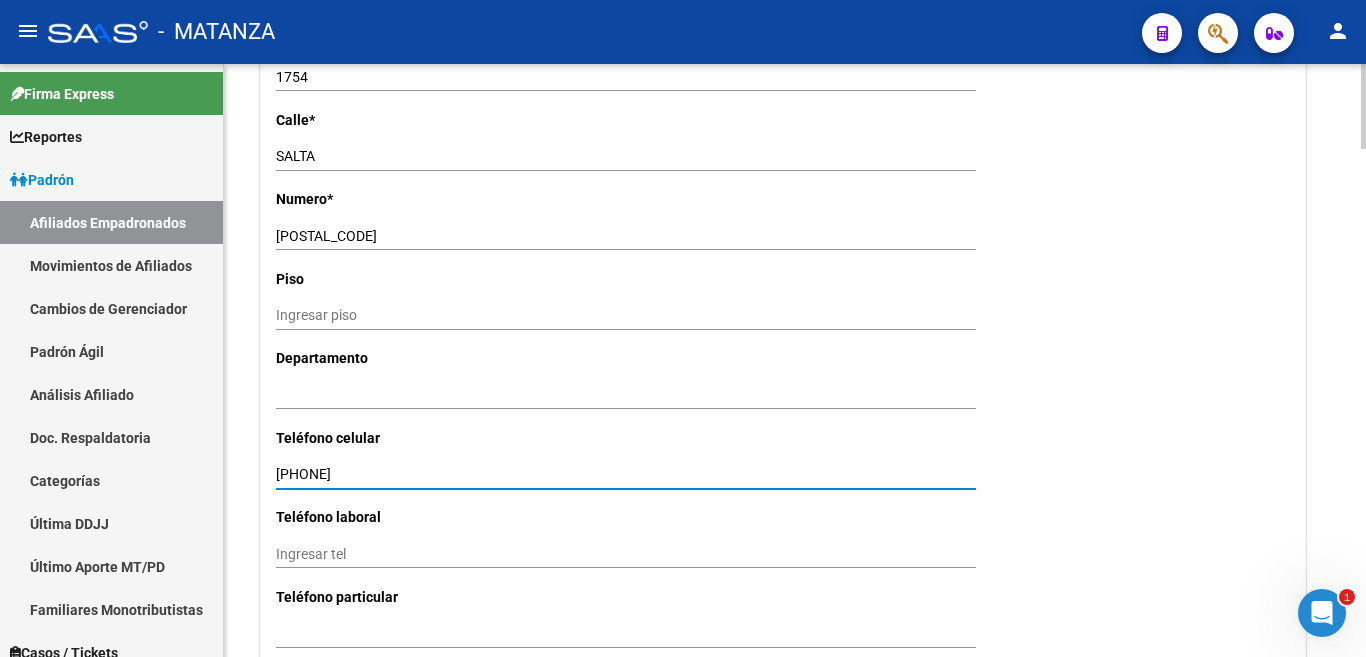 scroll, scrollTop: 1800, scrollLeft: 0, axis: vertical 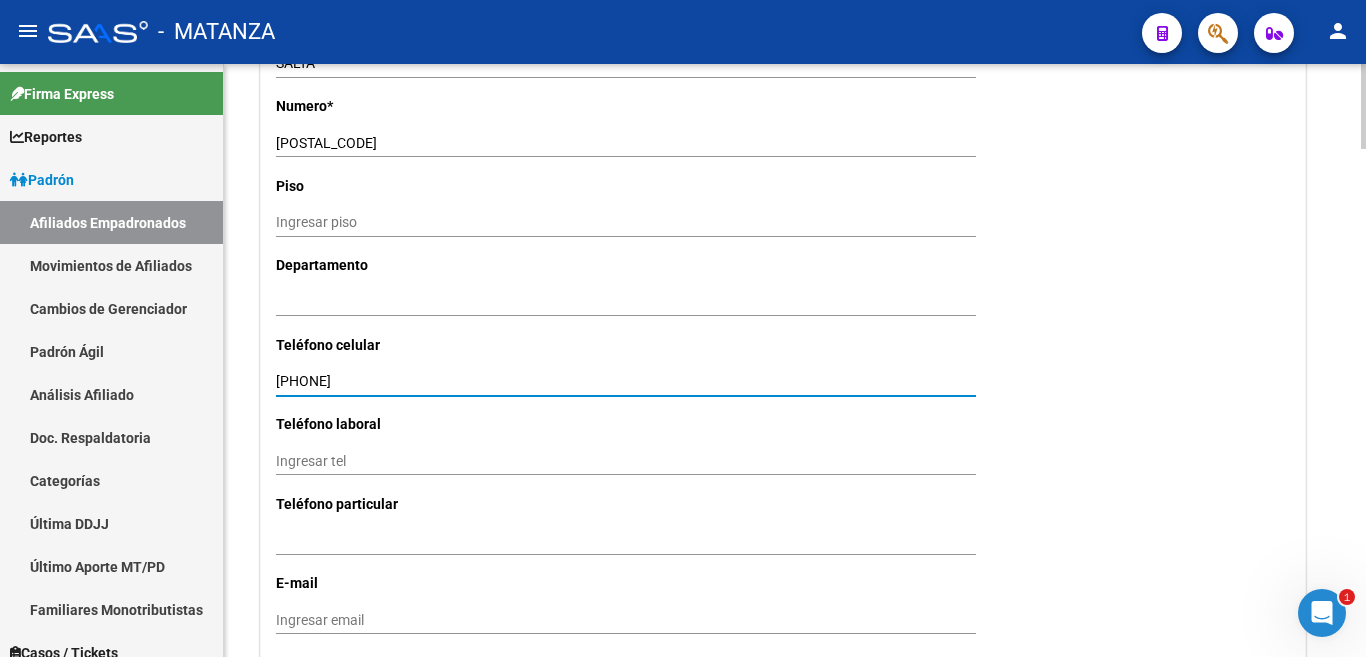 type on "[PHONE]" 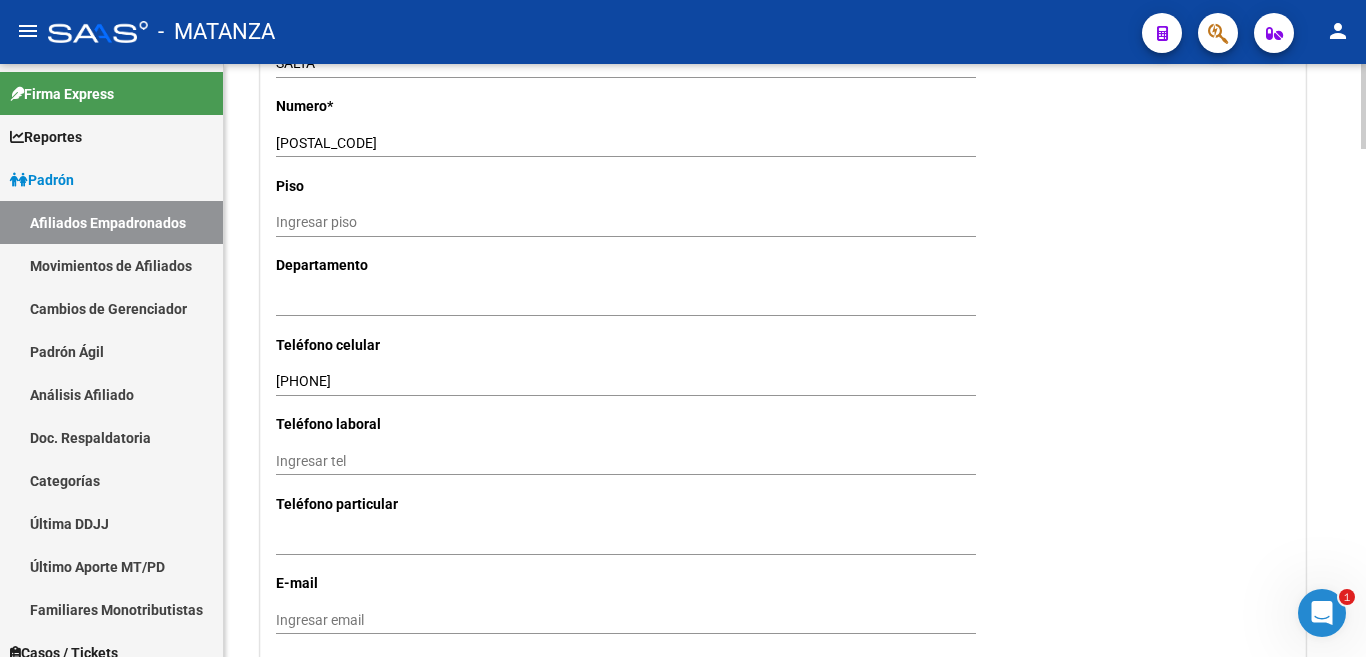 click on "Ingresar email" 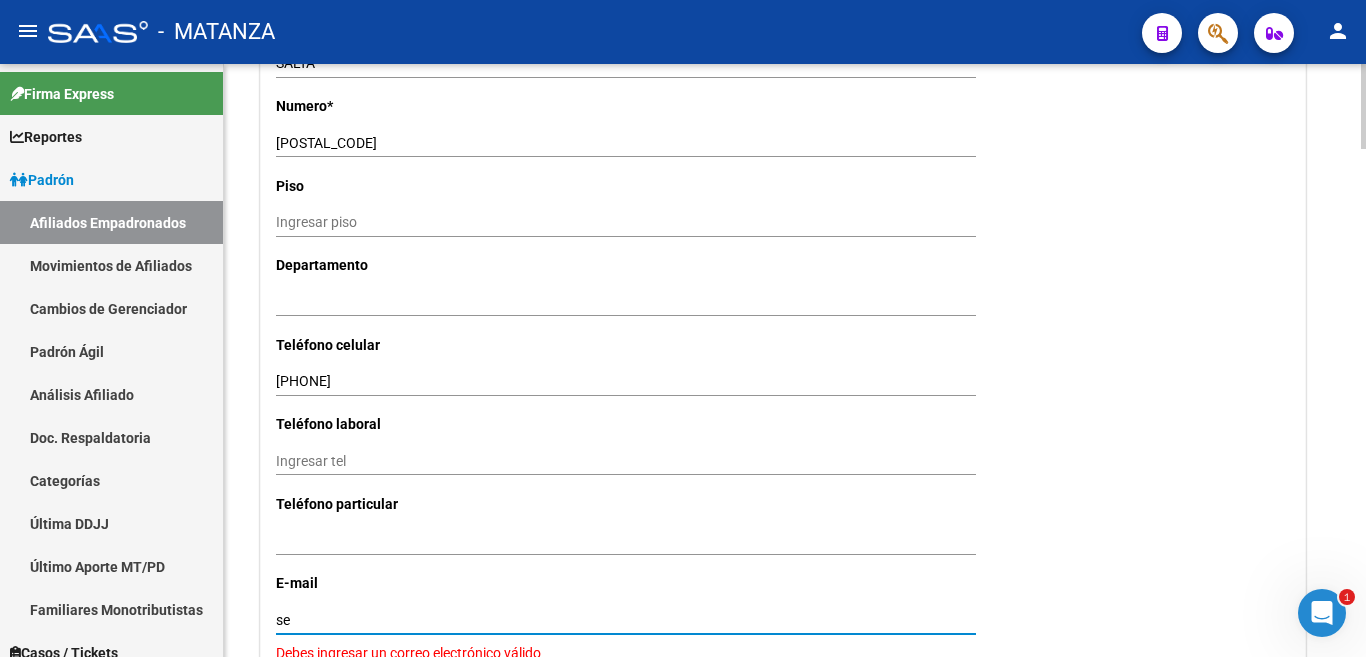 type on "s" 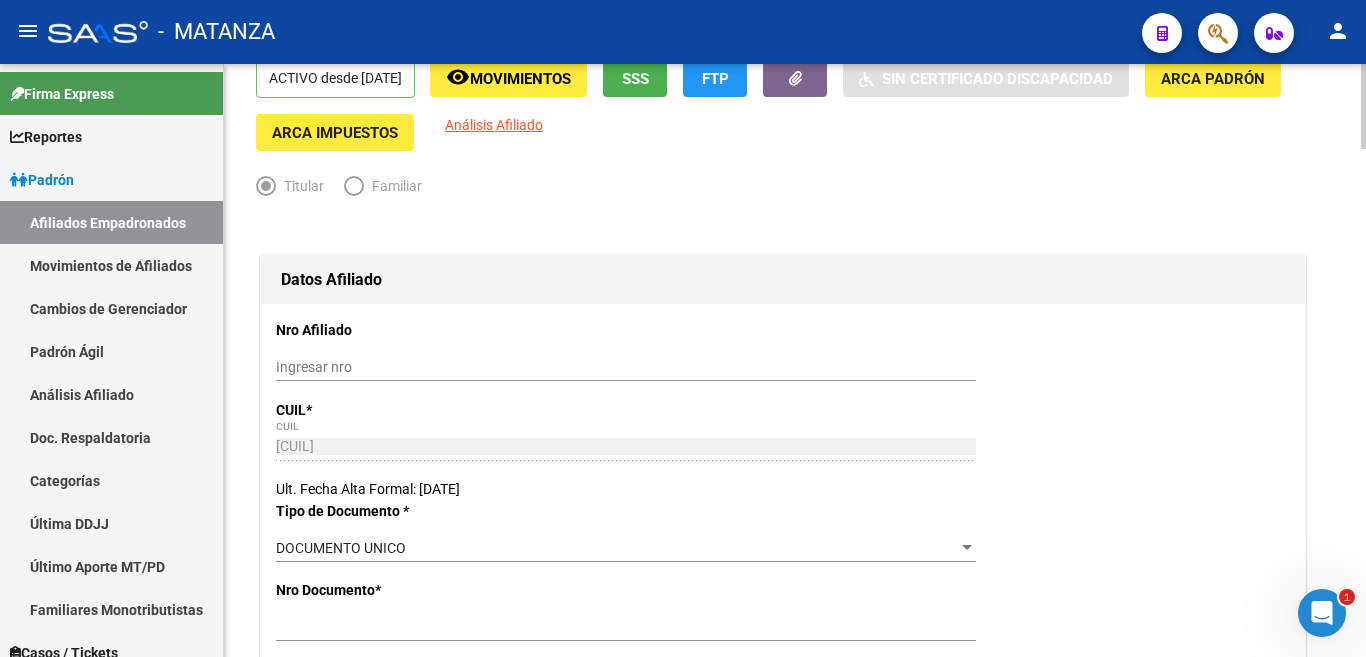 scroll, scrollTop: 0, scrollLeft: 0, axis: both 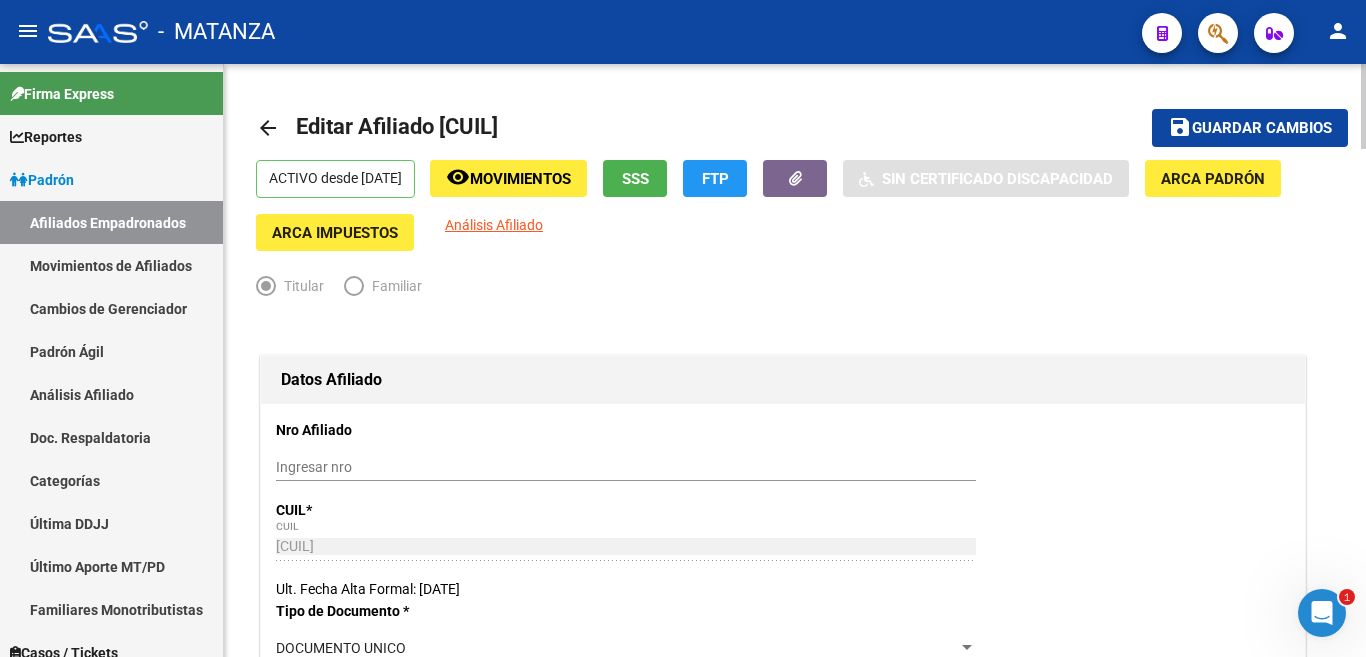 click on "Guardar cambios" 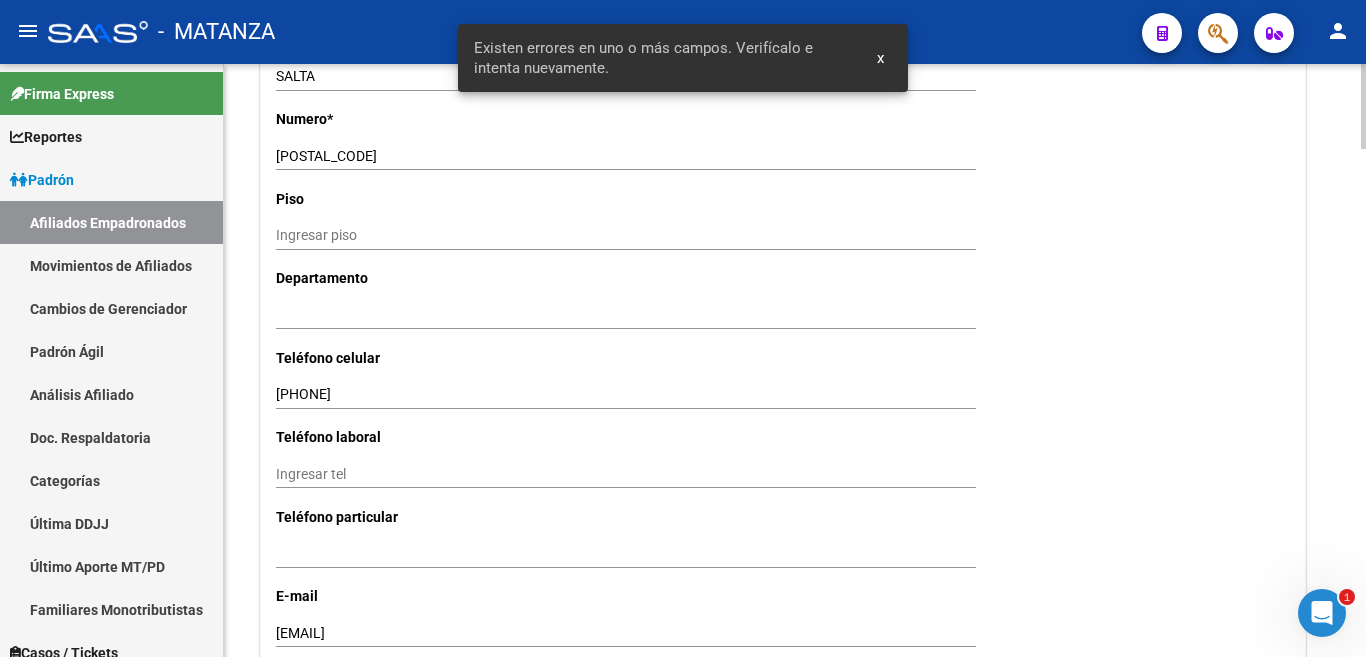 scroll, scrollTop: 1800, scrollLeft: 0, axis: vertical 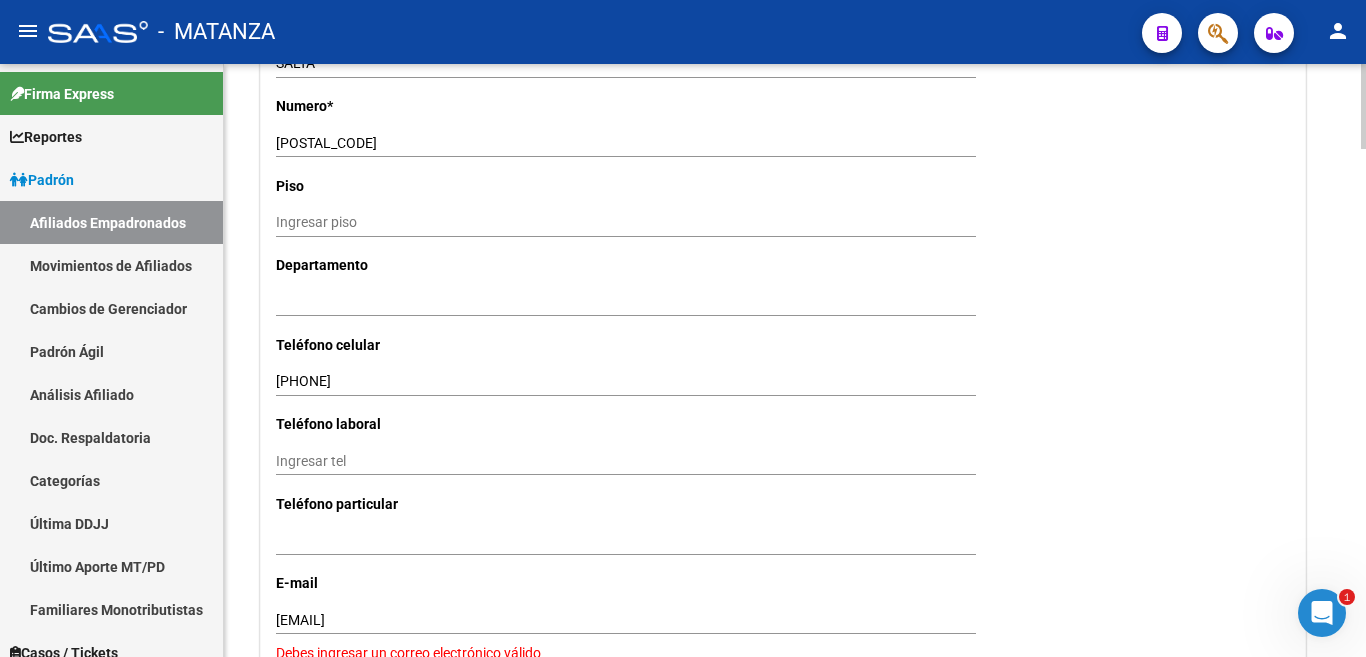 click on "[EMAIL]" at bounding box center [626, 620] 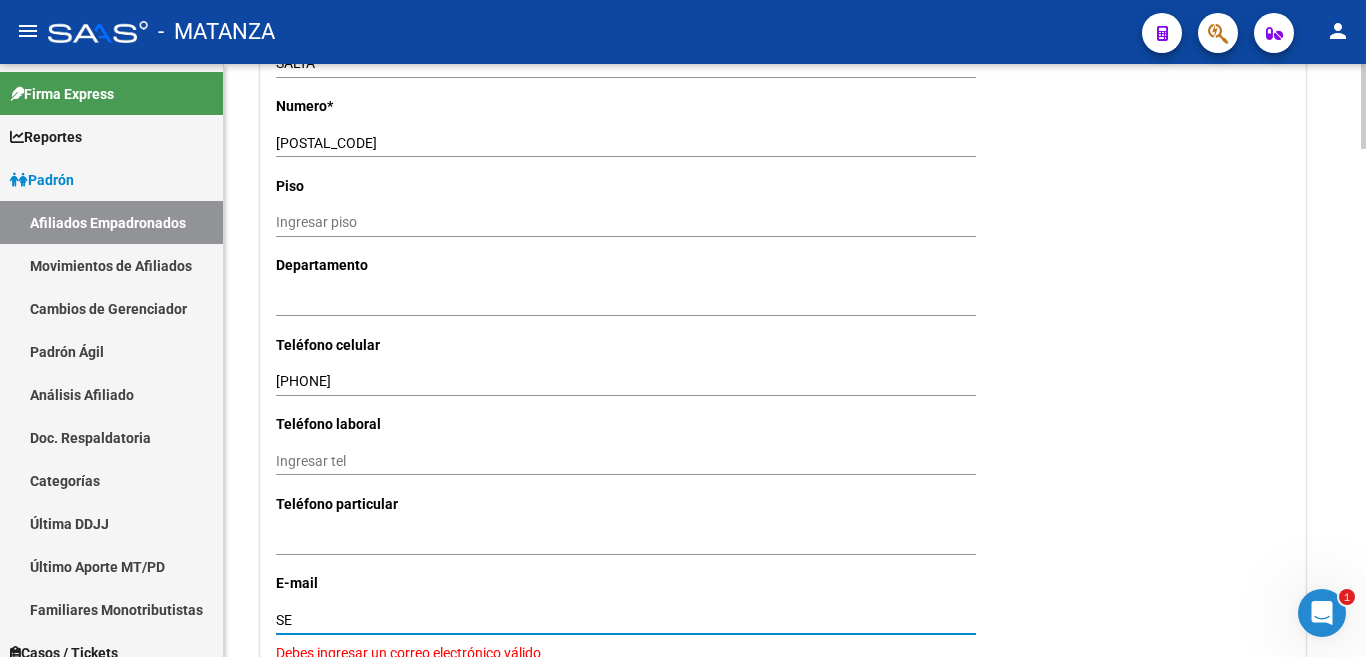 type on "S" 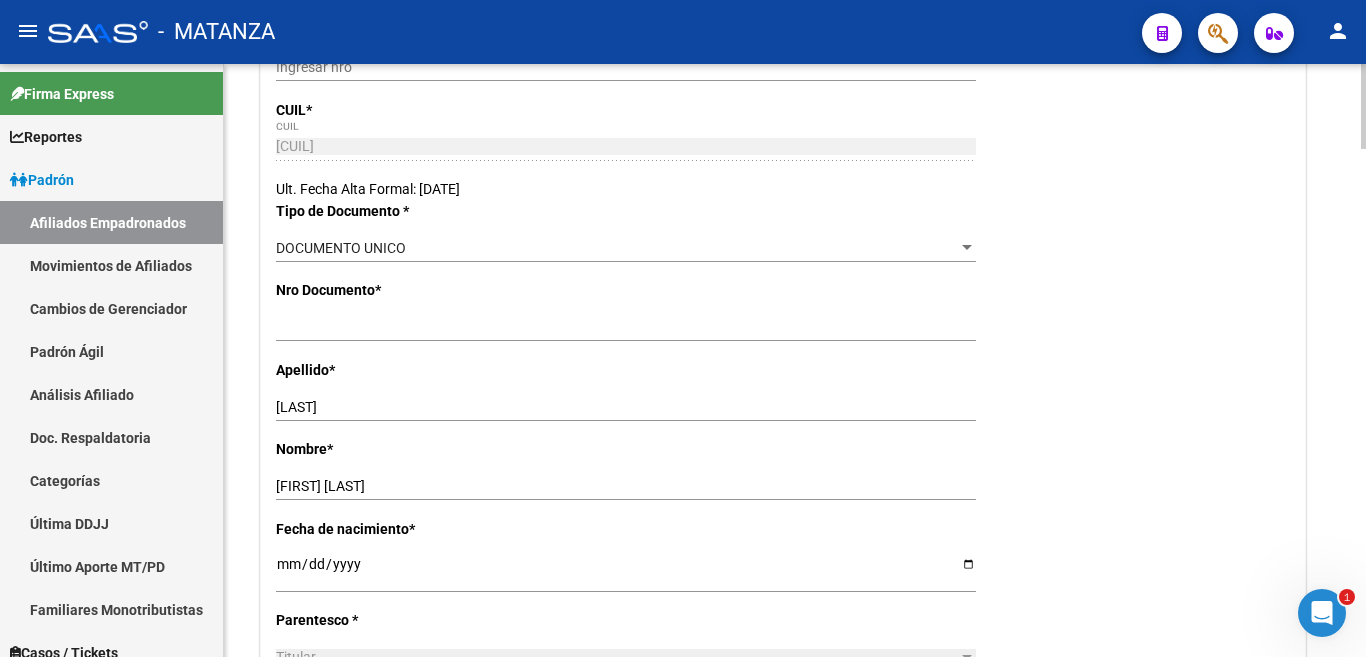 scroll, scrollTop: 0, scrollLeft: 0, axis: both 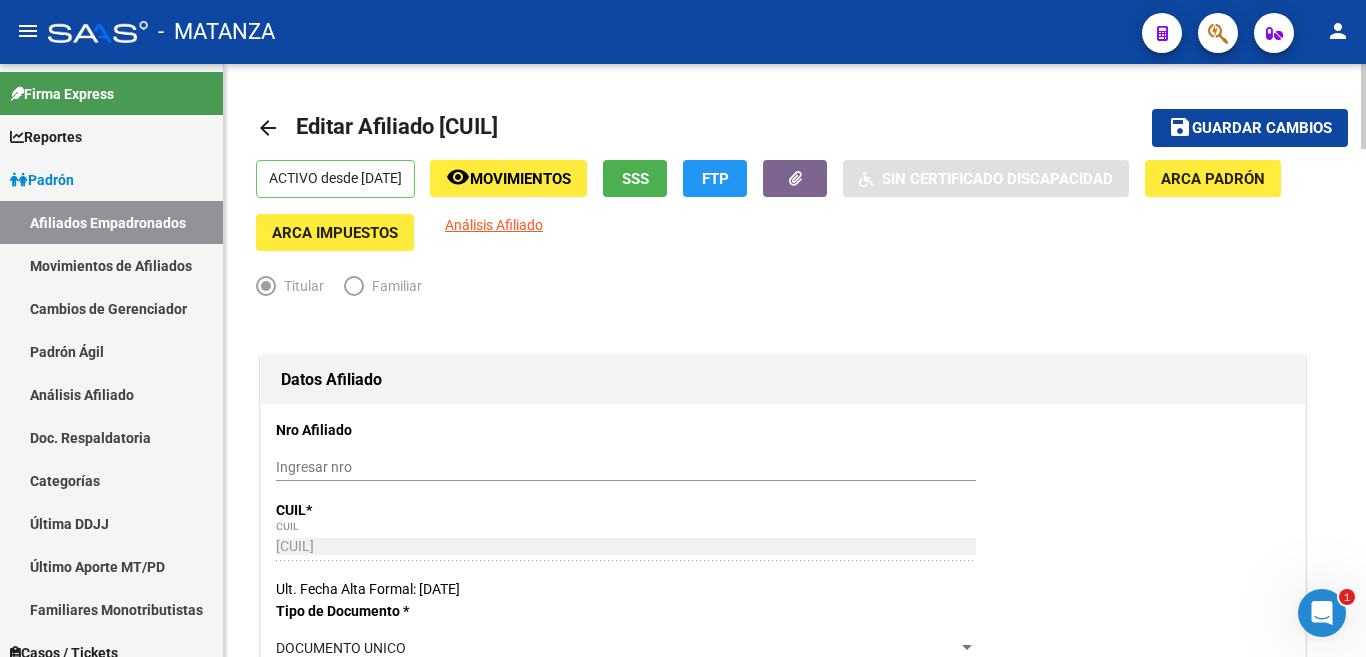 click on "Guardar cambios" 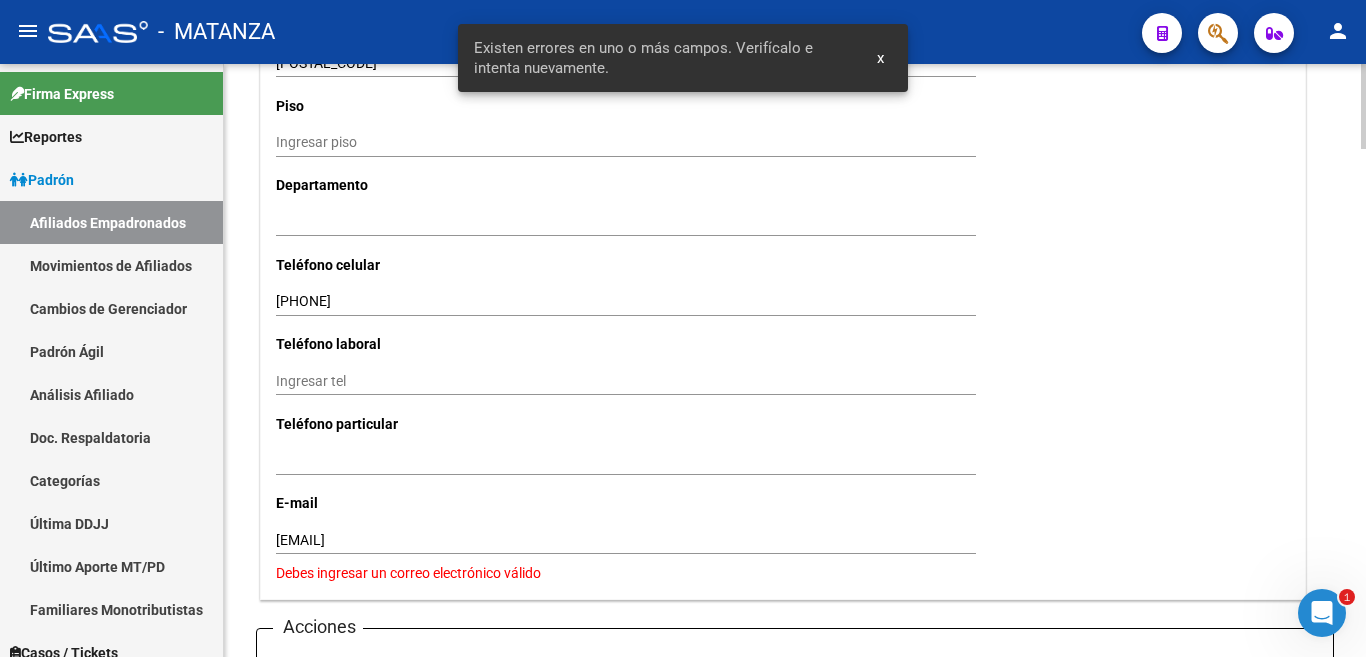 scroll, scrollTop: 2000, scrollLeft: 0, axis: vertical 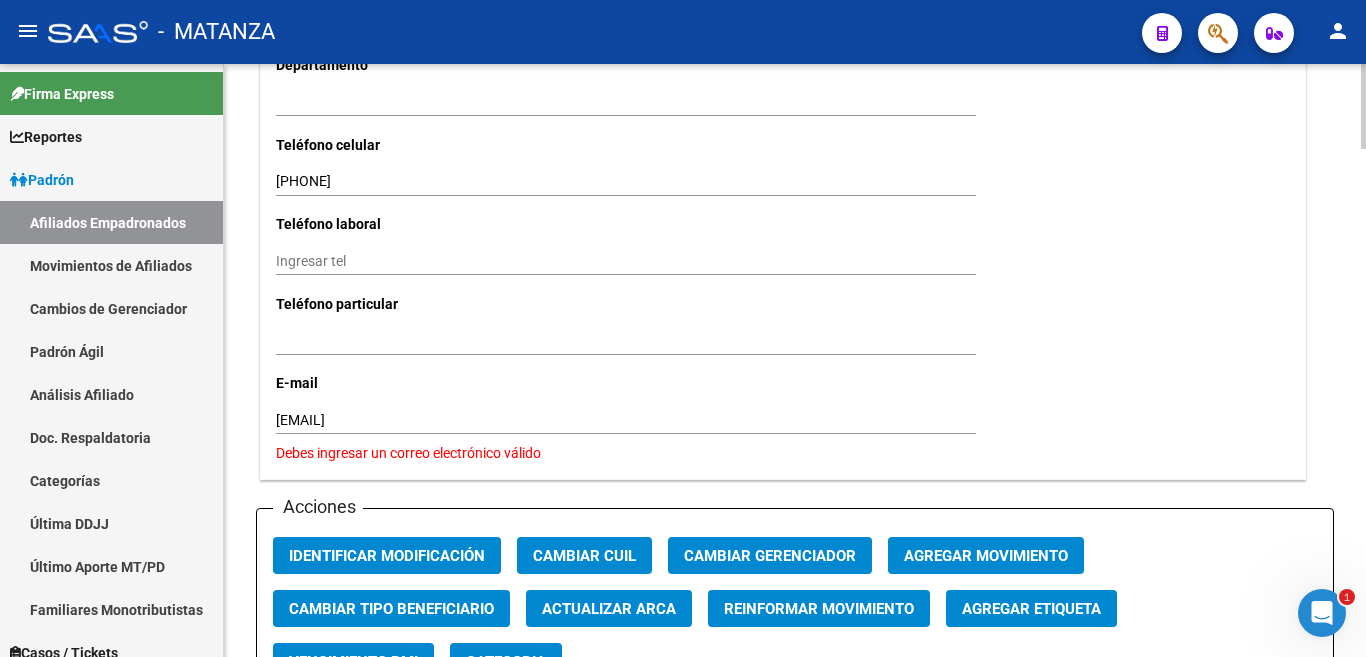 click on "[EMAIL]" at bounding box center (626, 420) 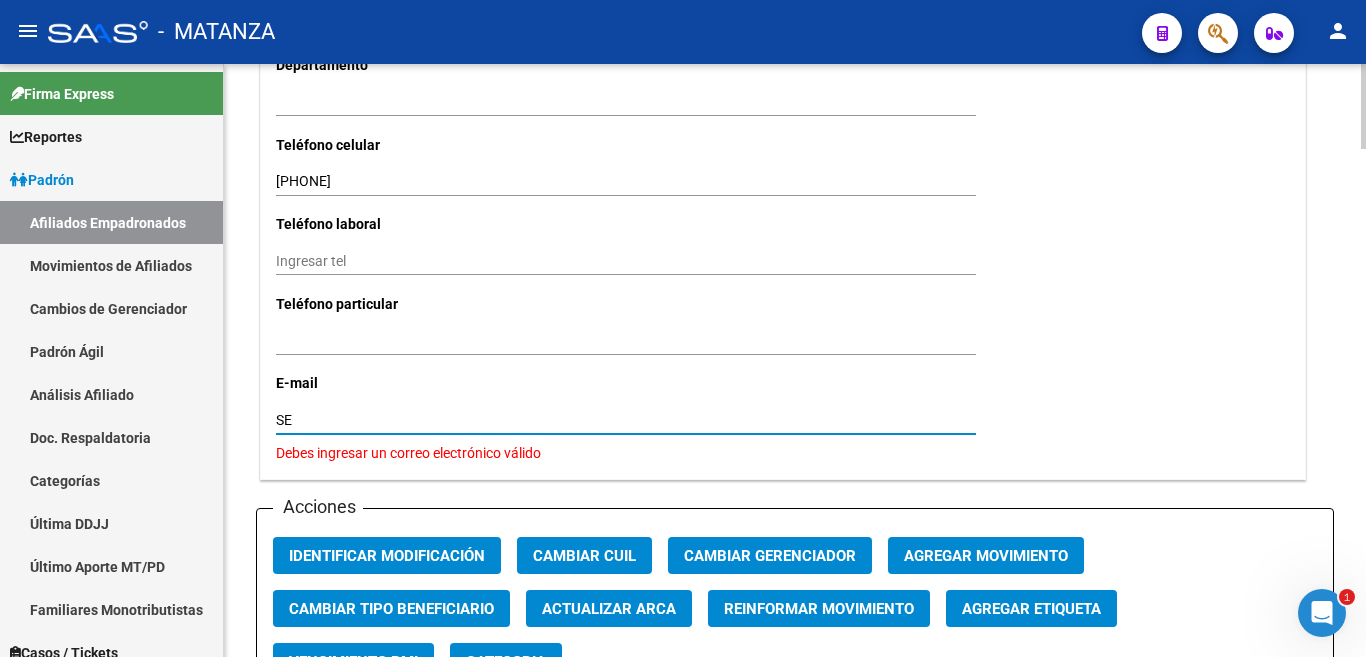 type on "S" 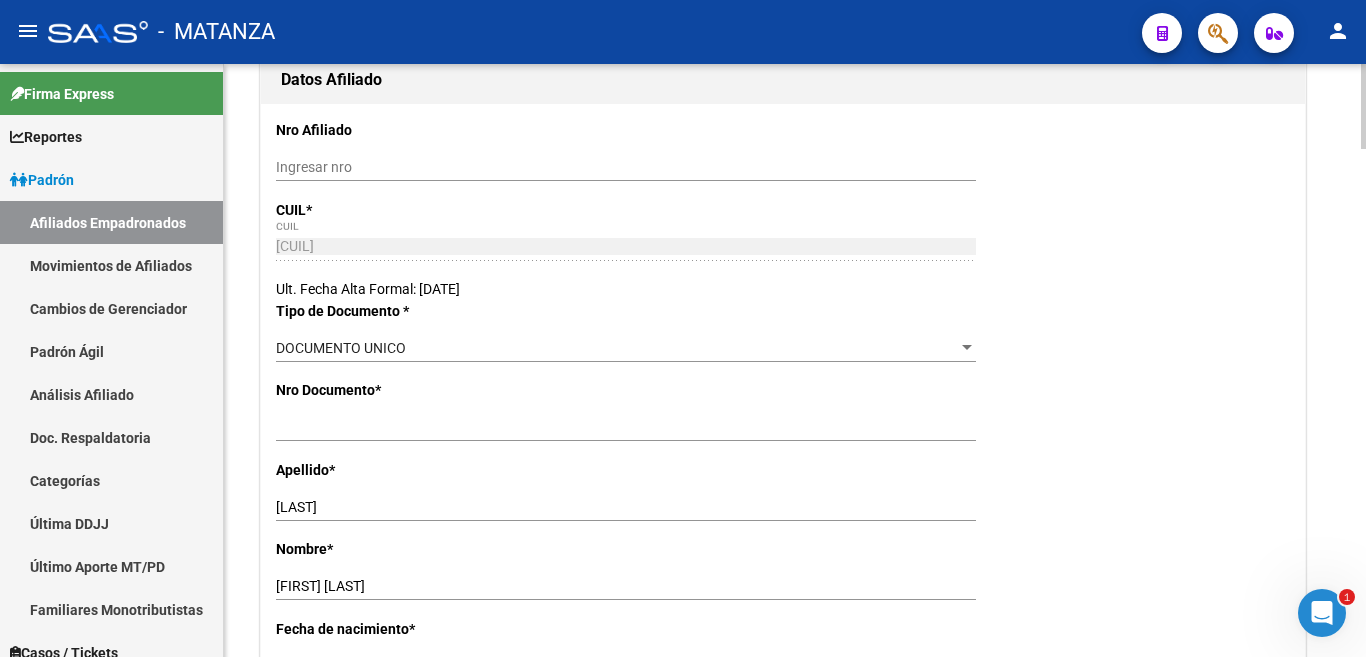 scroll, scrollTop: 0, scrollLeft: 0, axis: both 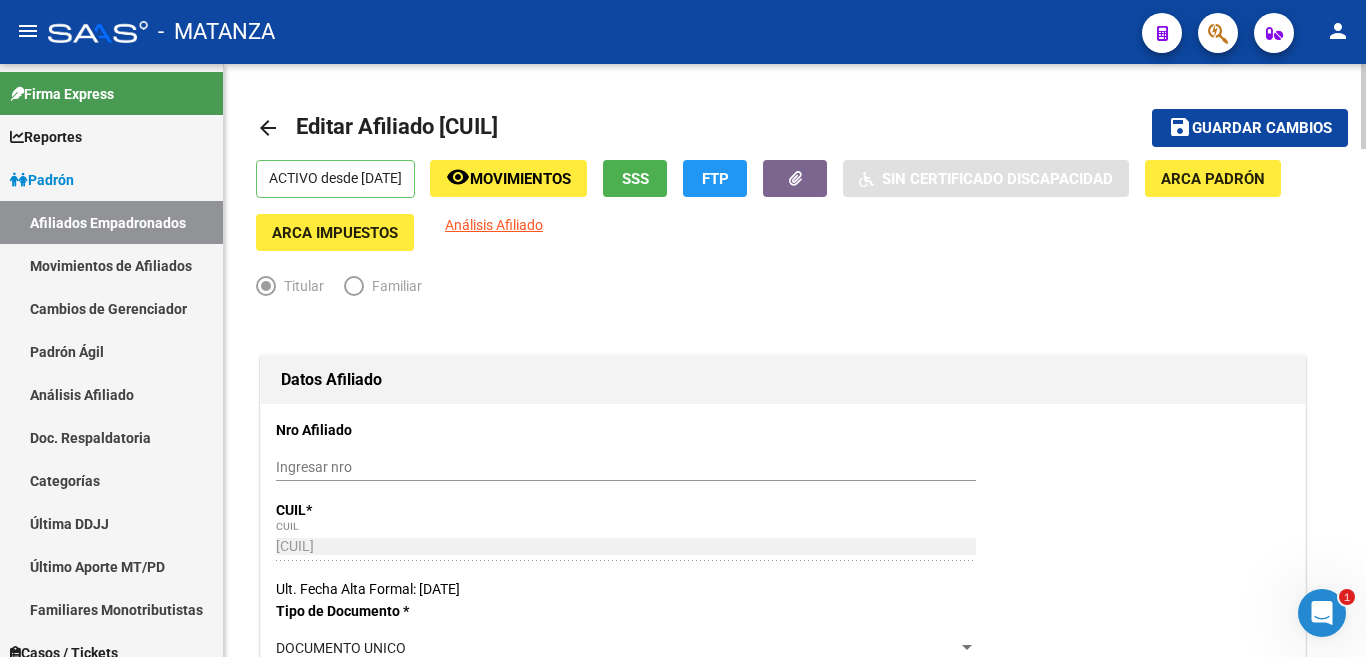 type 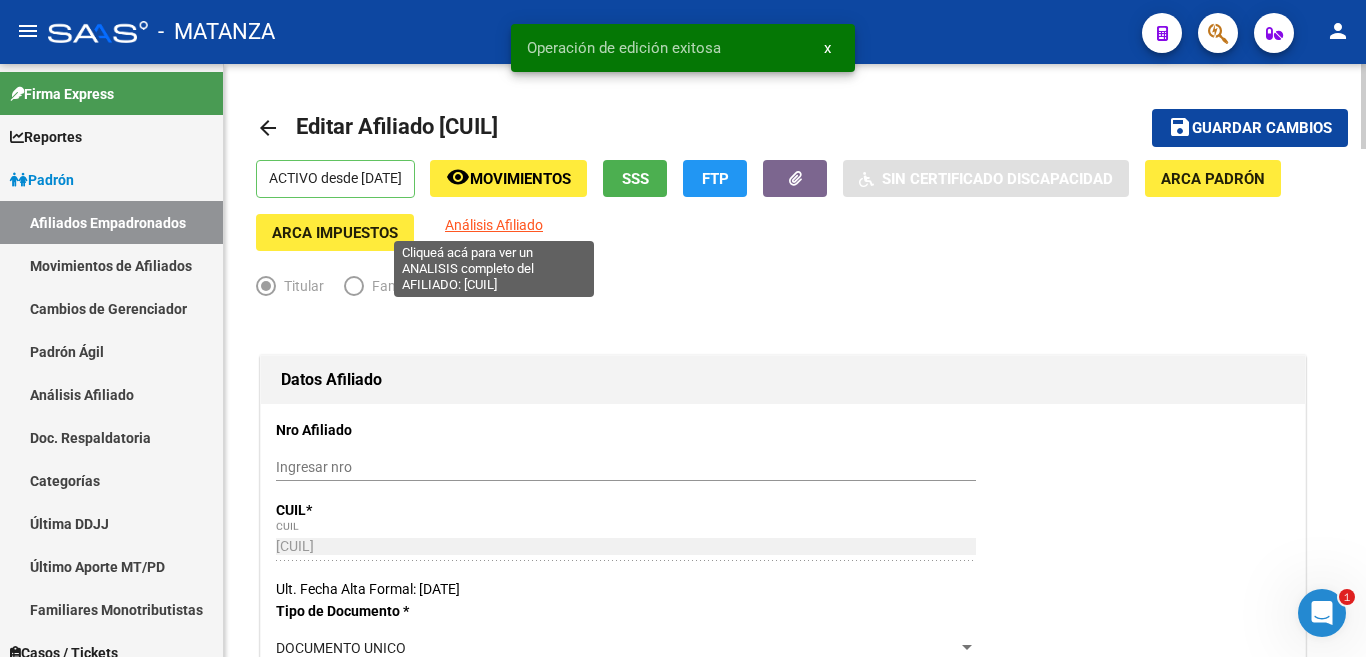 click on "Análisis Afiliado" 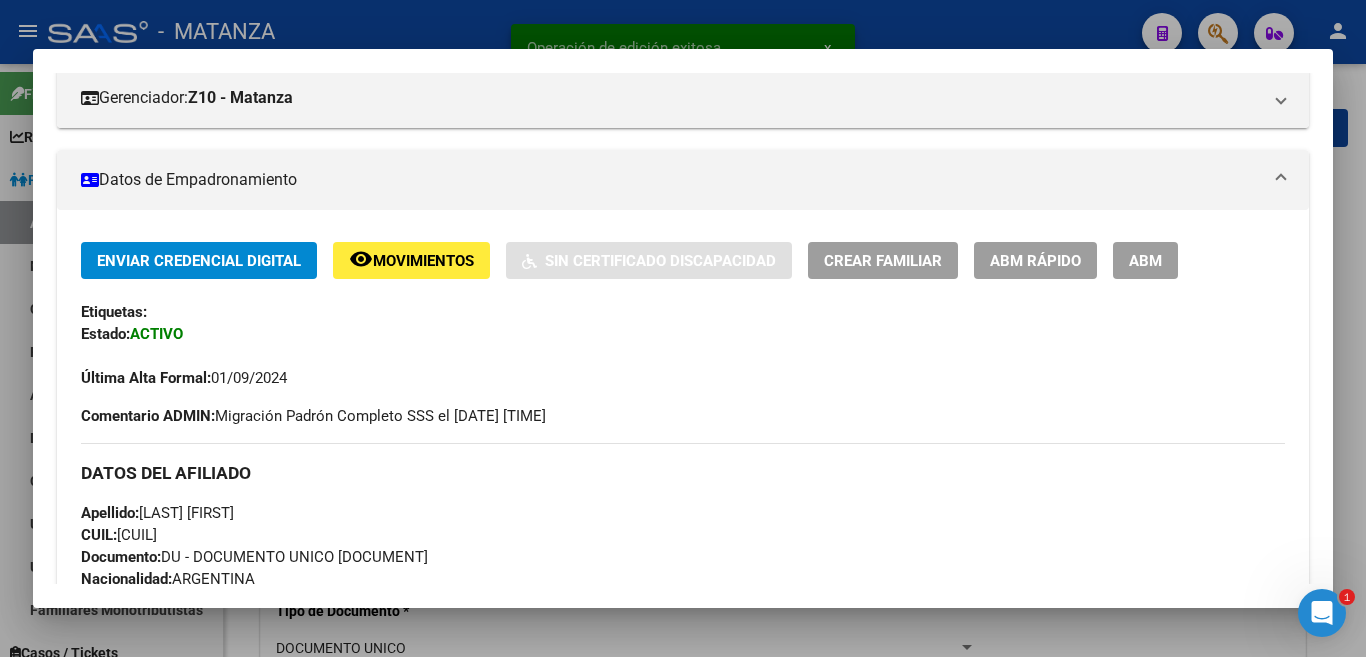 scroll, scrollTop: 400, scrollLeft: 0, axis: vertical 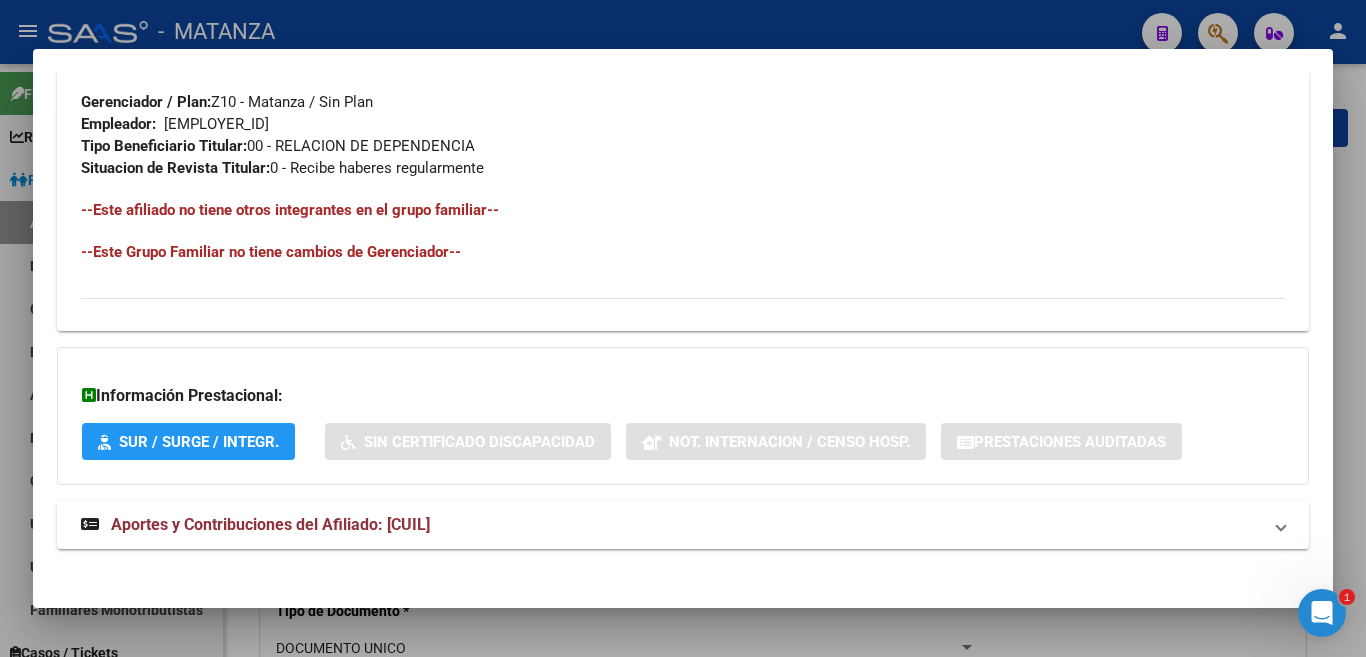 drag, startPoint x: 76, startPoint y: 199, endPoint x: 587, endPoint y: 269, distance: 515.7722 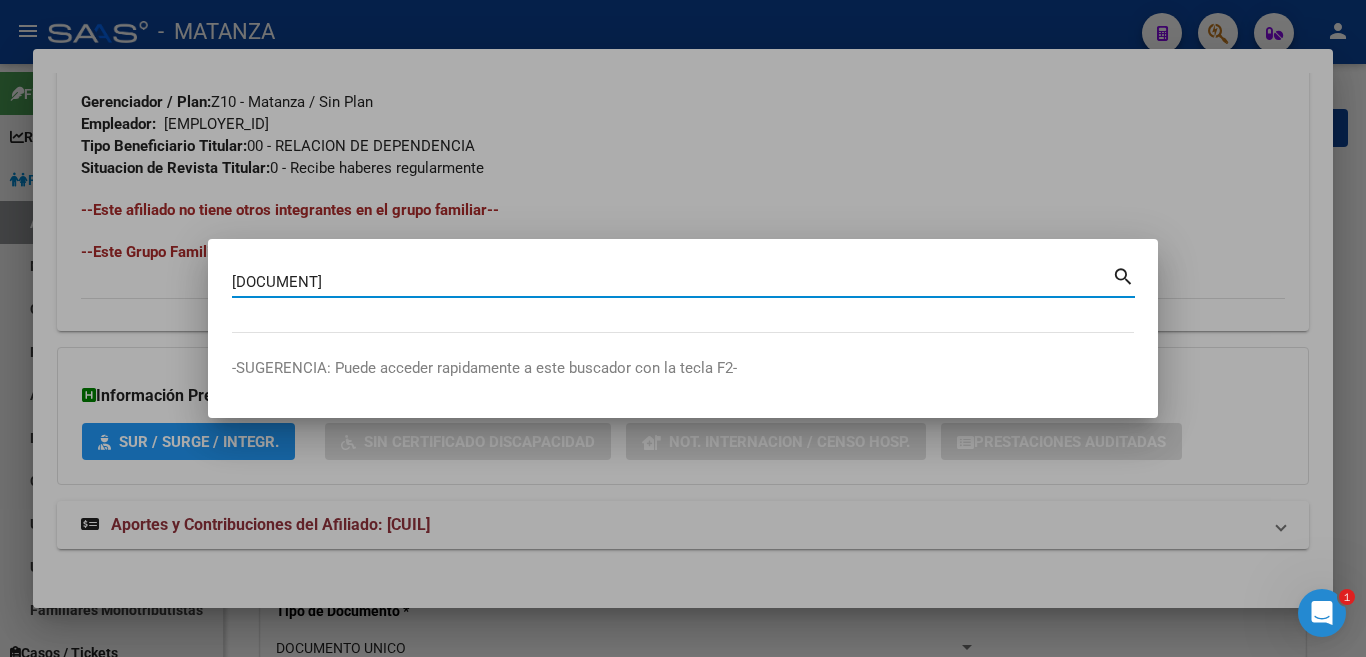 type on "[DOCUMENT]" 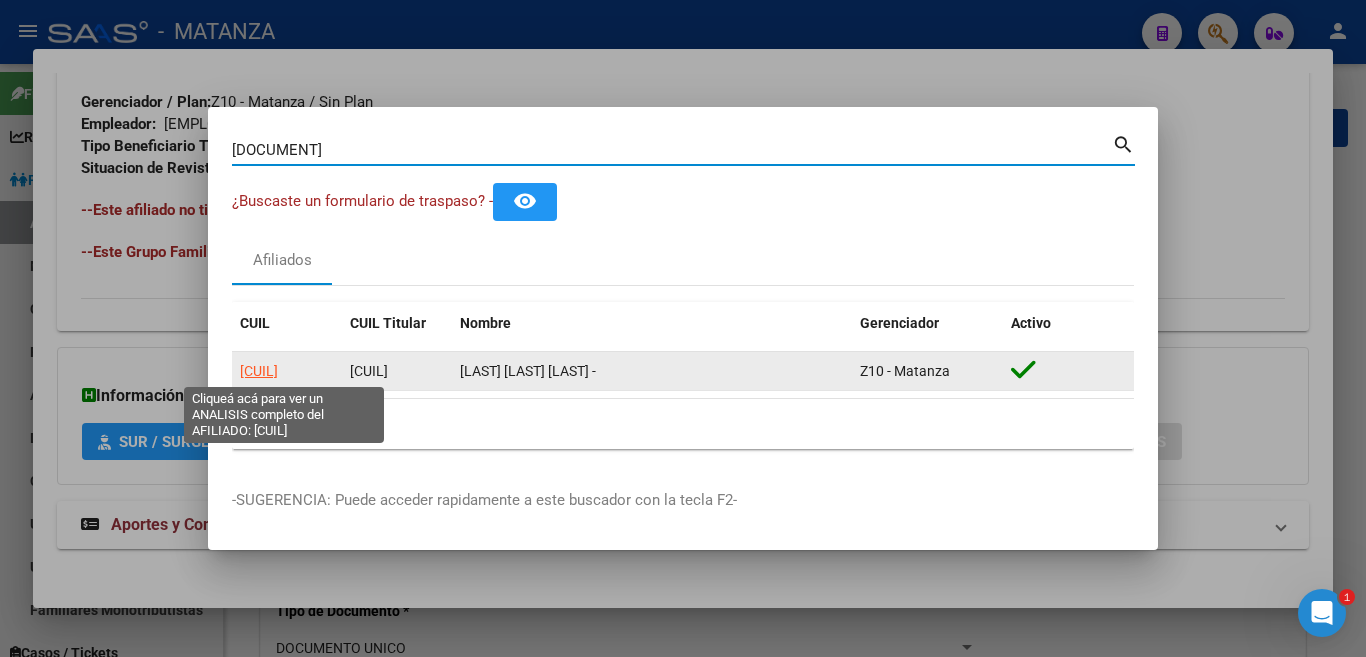 click on "[CUIL]" 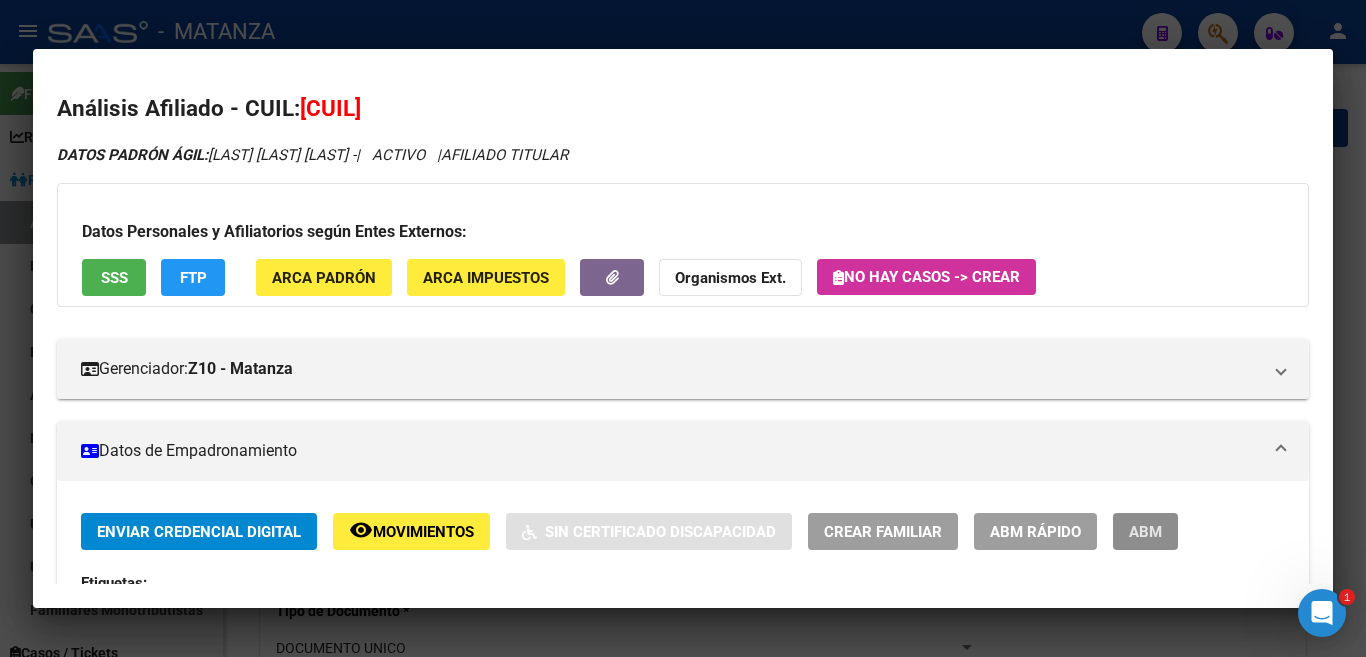 click on "ABM" at bounding box center (1145, 532) 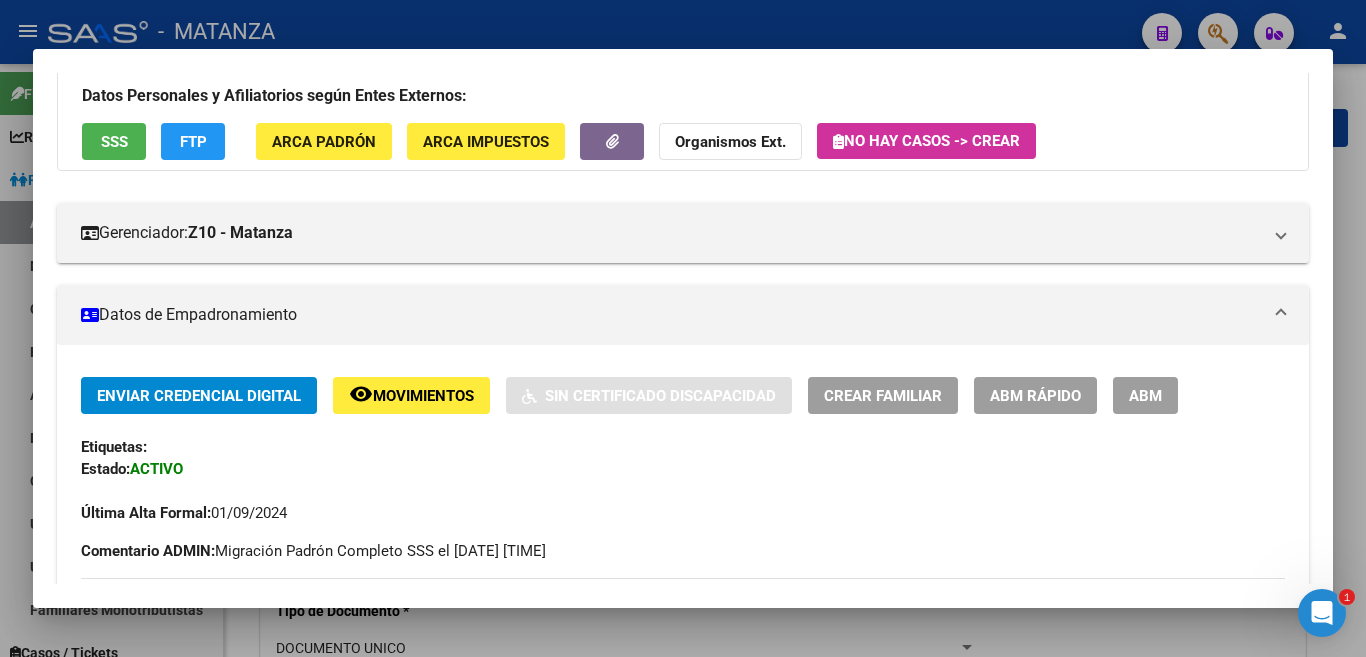 scroll, scrollTop: 0, scrollLeft: 0, axis: both 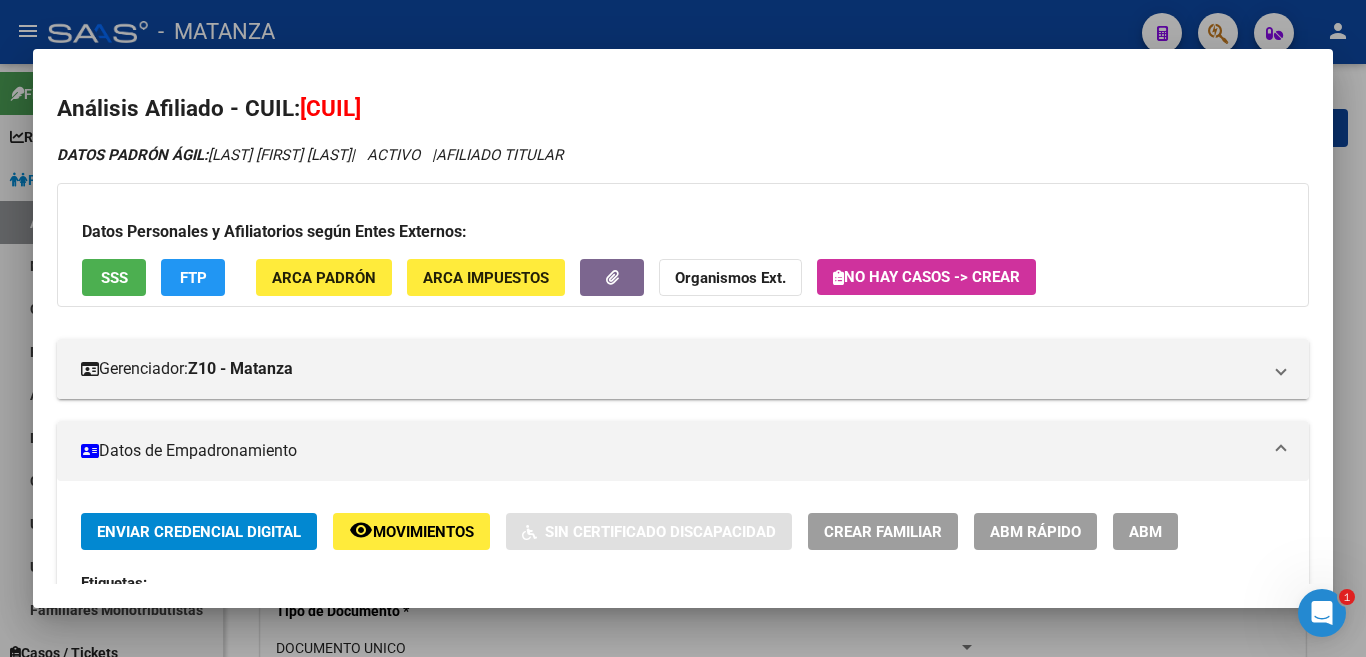 click at bounding box center [683, 328] 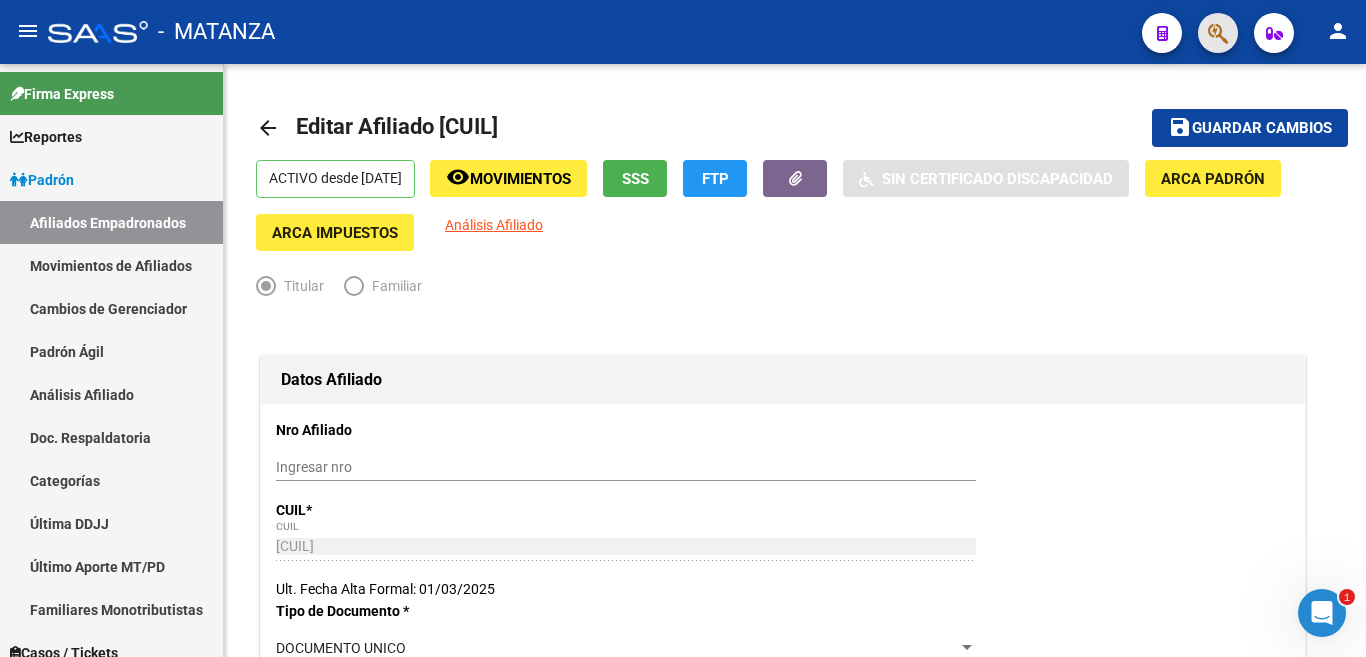 click 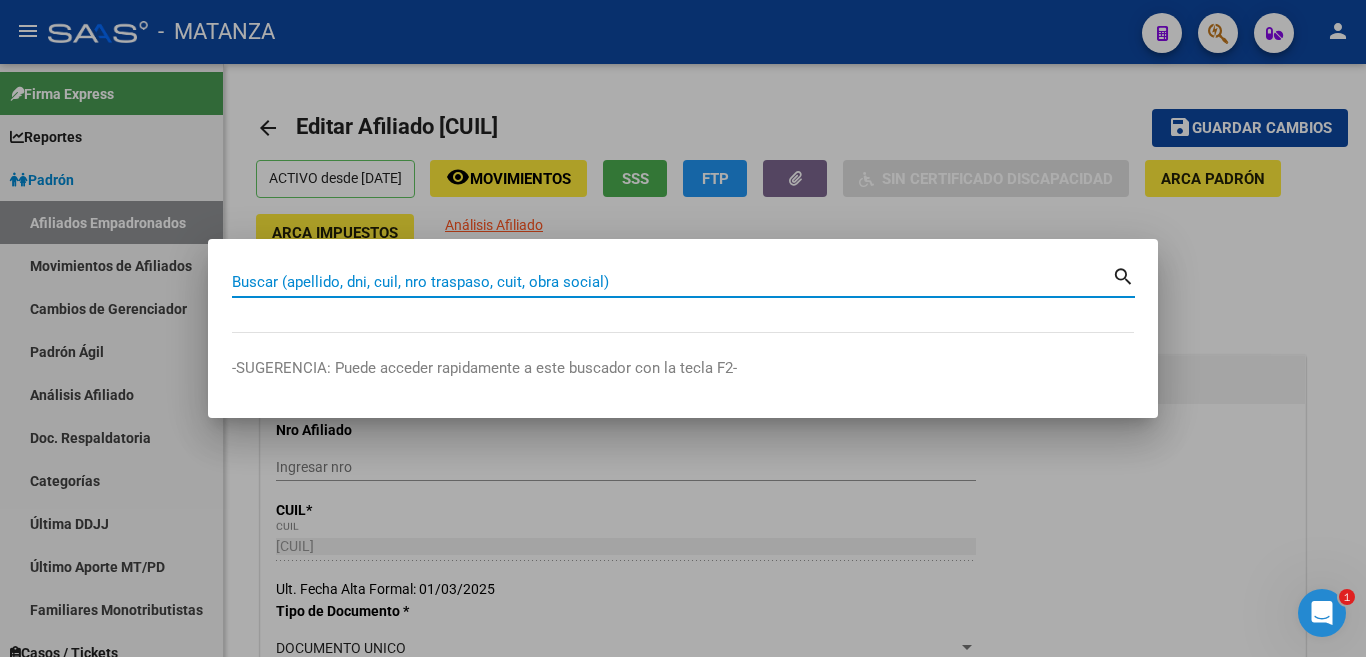 click on "Buscar (apellido, dni, cuil, nro traspaso, cuit, obra social)" at bounding box center (672, 282) 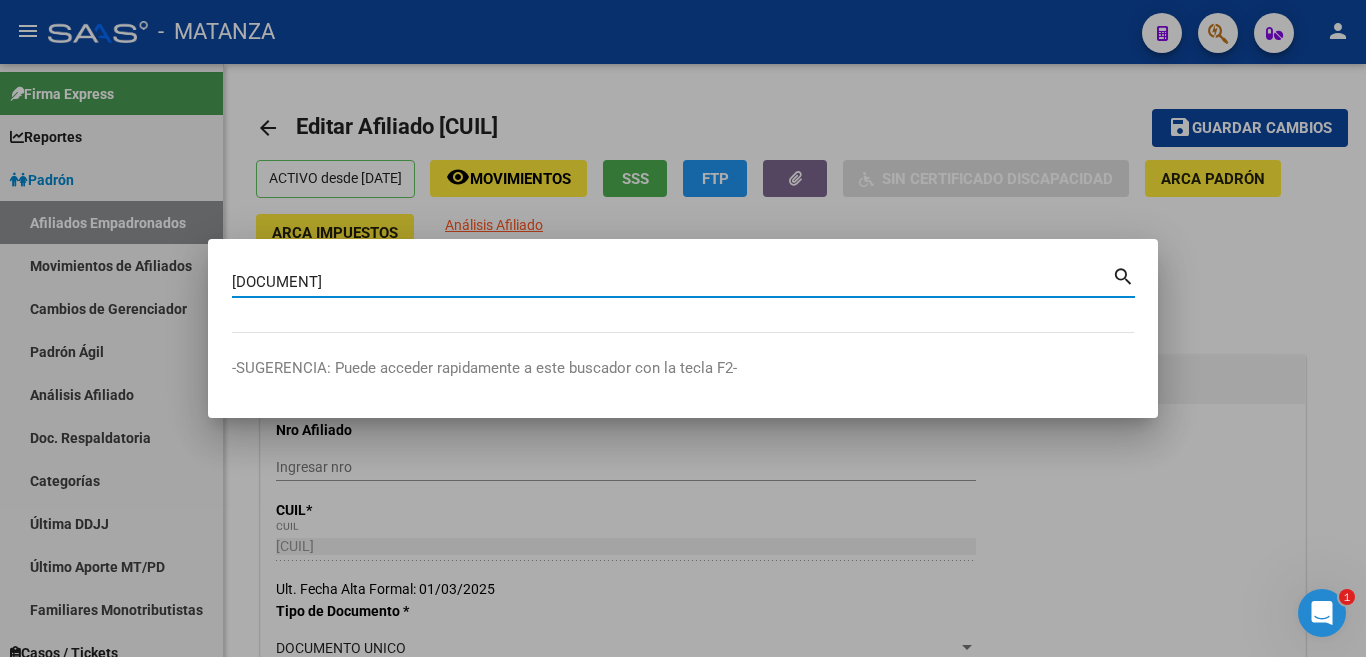 type on "[DOCUMENT]" 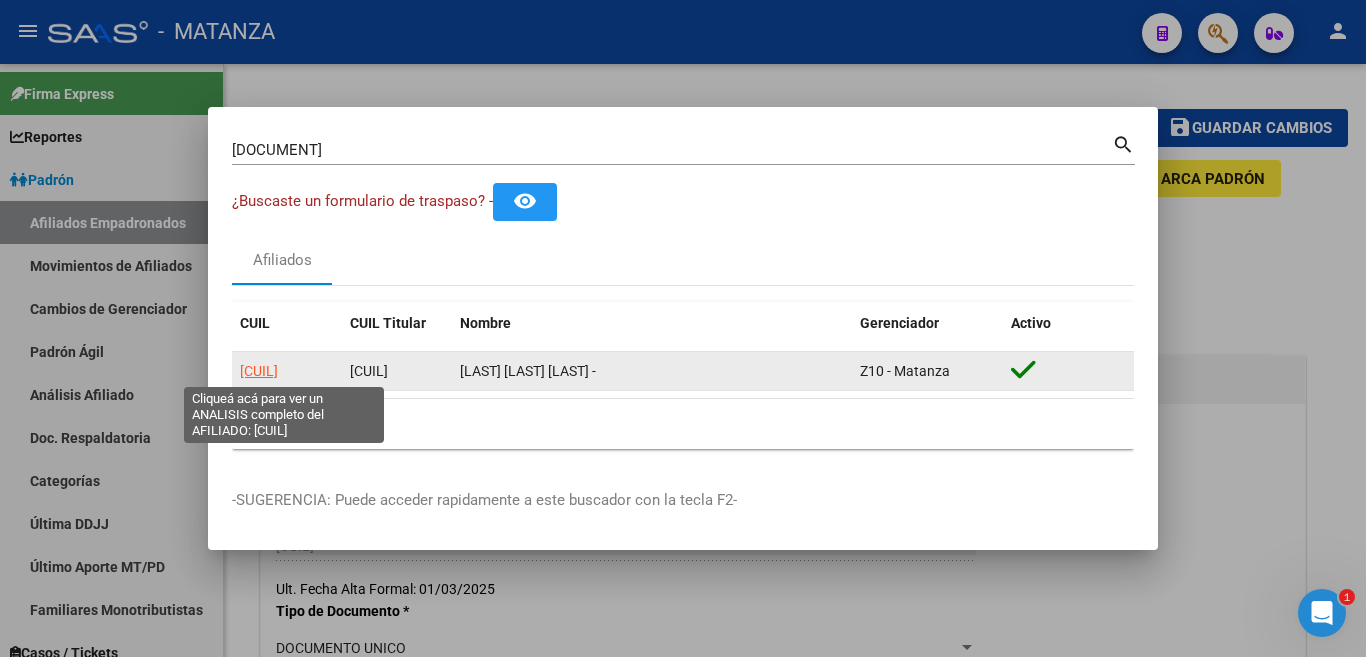click on "[CUIL]" 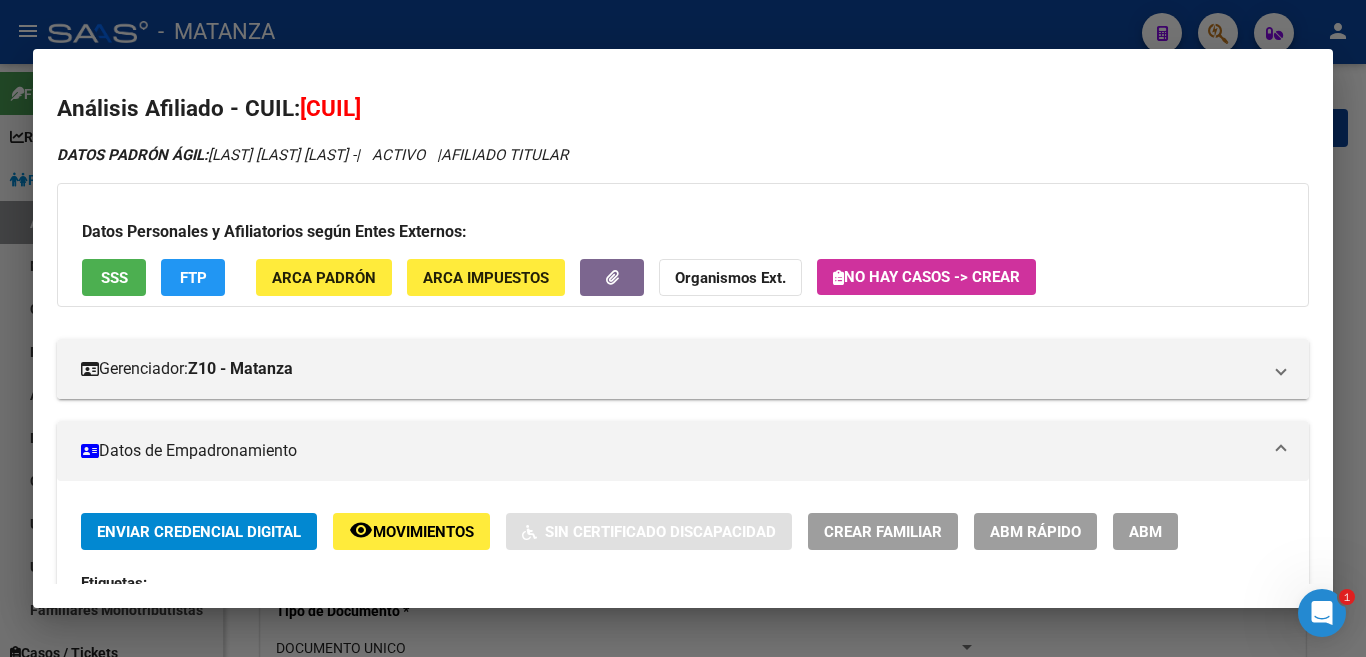 click on "ABM" at bounding box center [1145, 532] 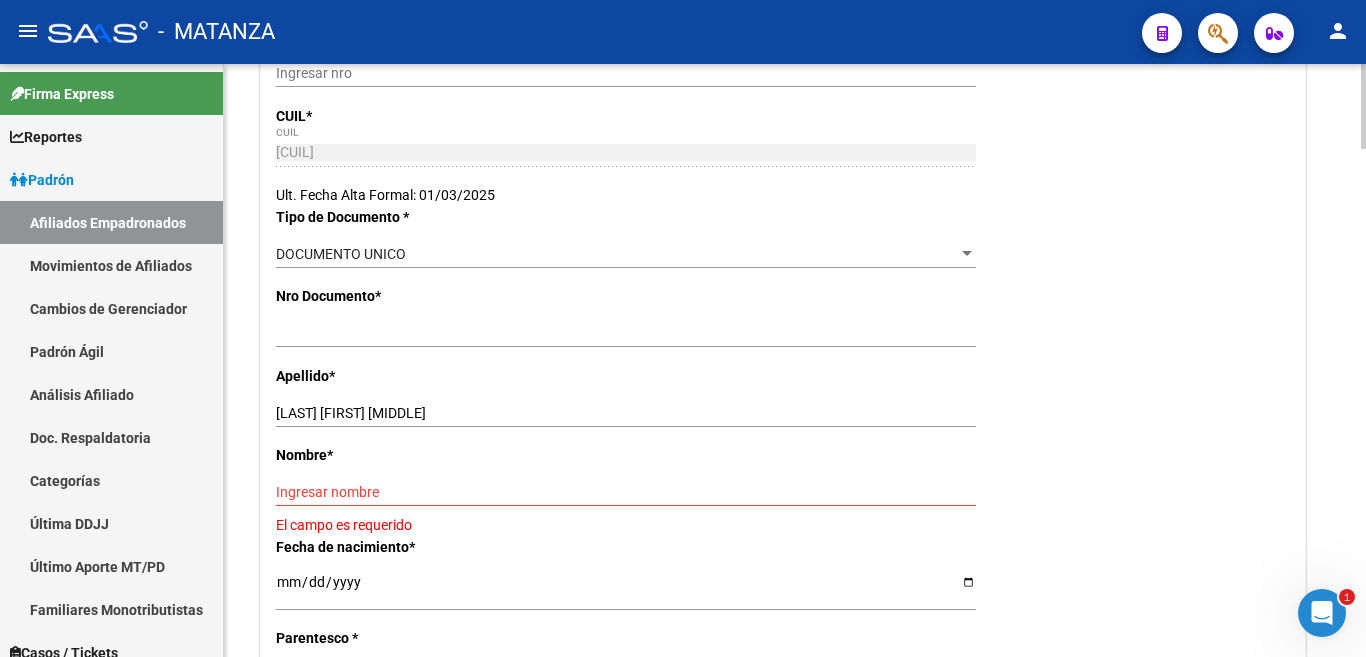 scroll, scrollTop: 400, scrollLeft: 0, axis: vertical 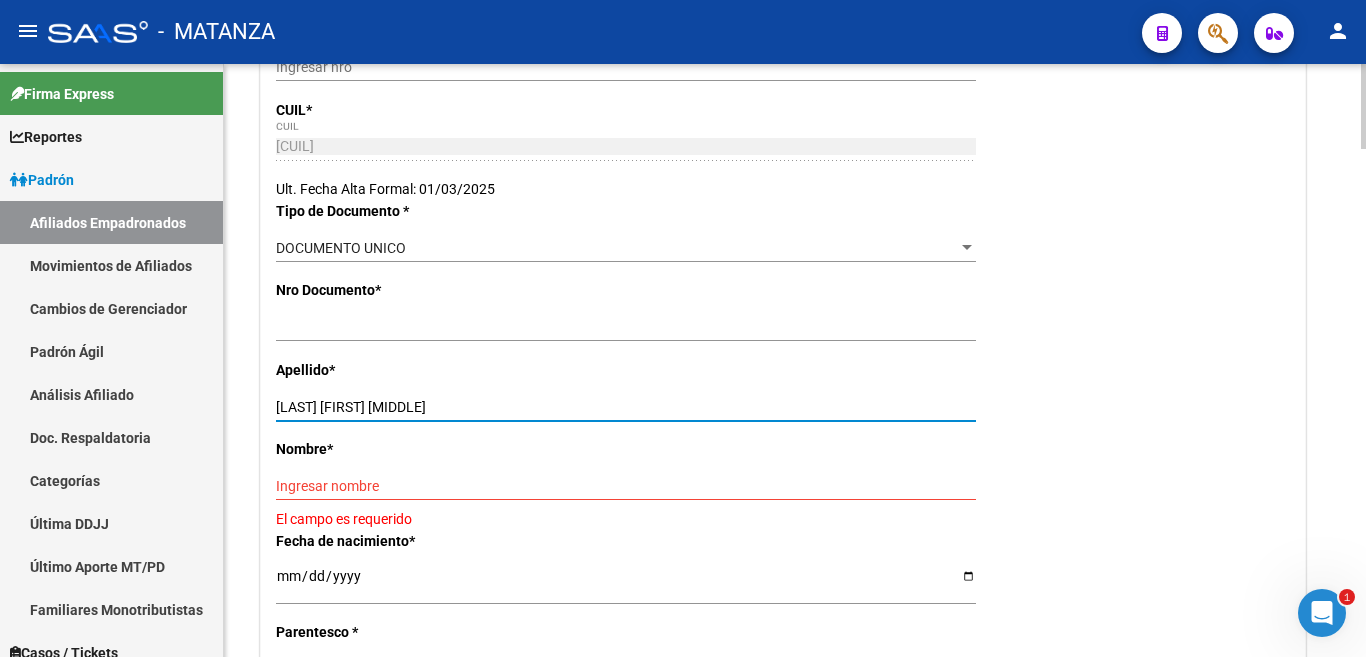 drag, startPoint x: 347, startPoint y: 407, endPoint x: 429, endPoint y: 408, distance: 82.006096 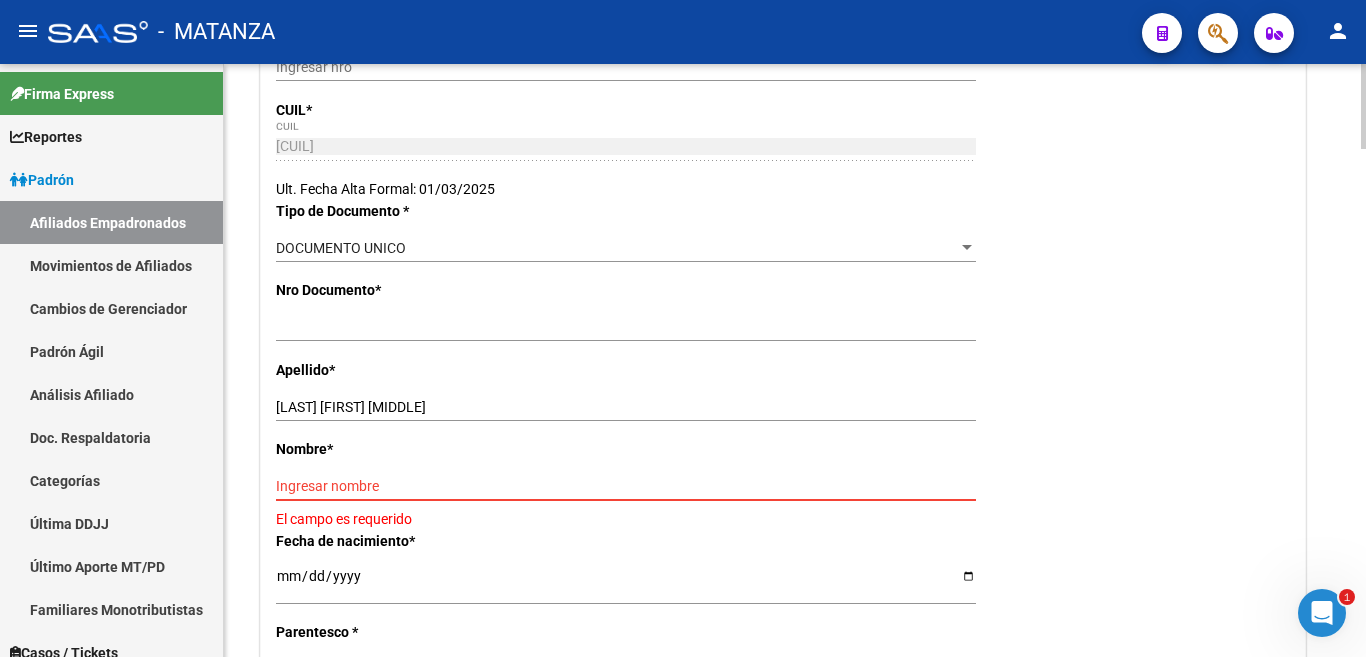 paste on "[FIRST] [LAST]" 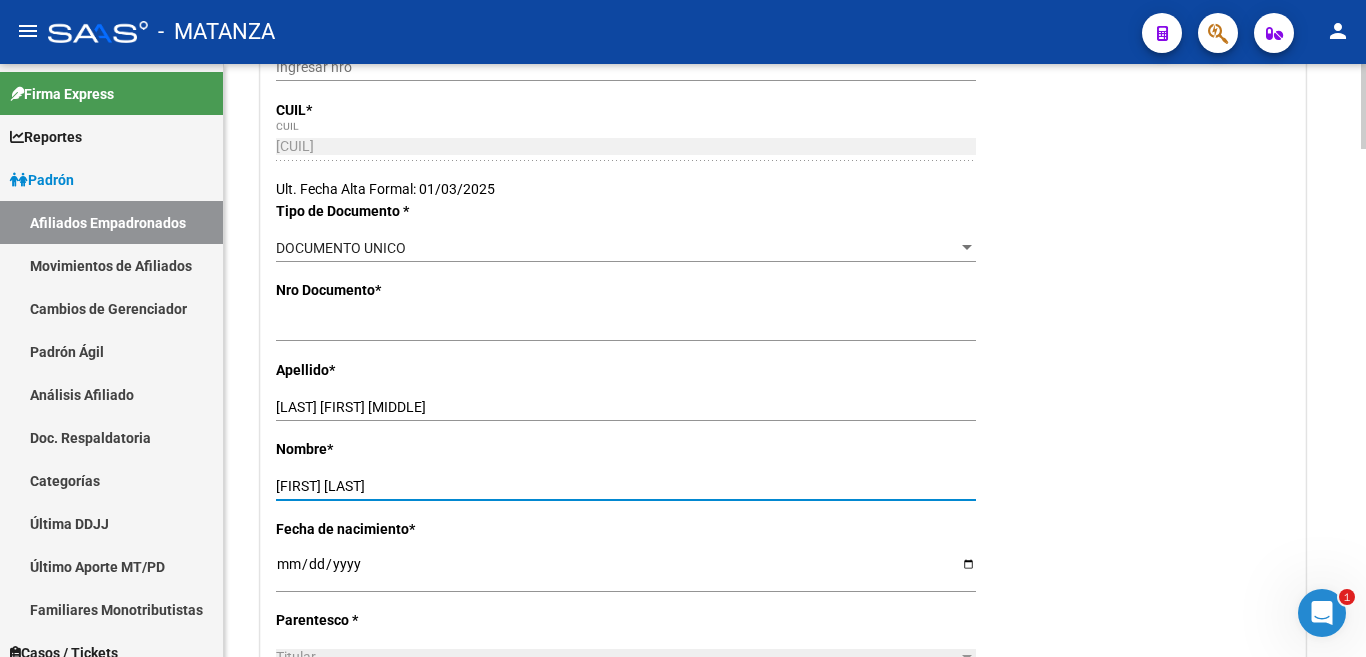 type on "[FIRST] [LAST]" 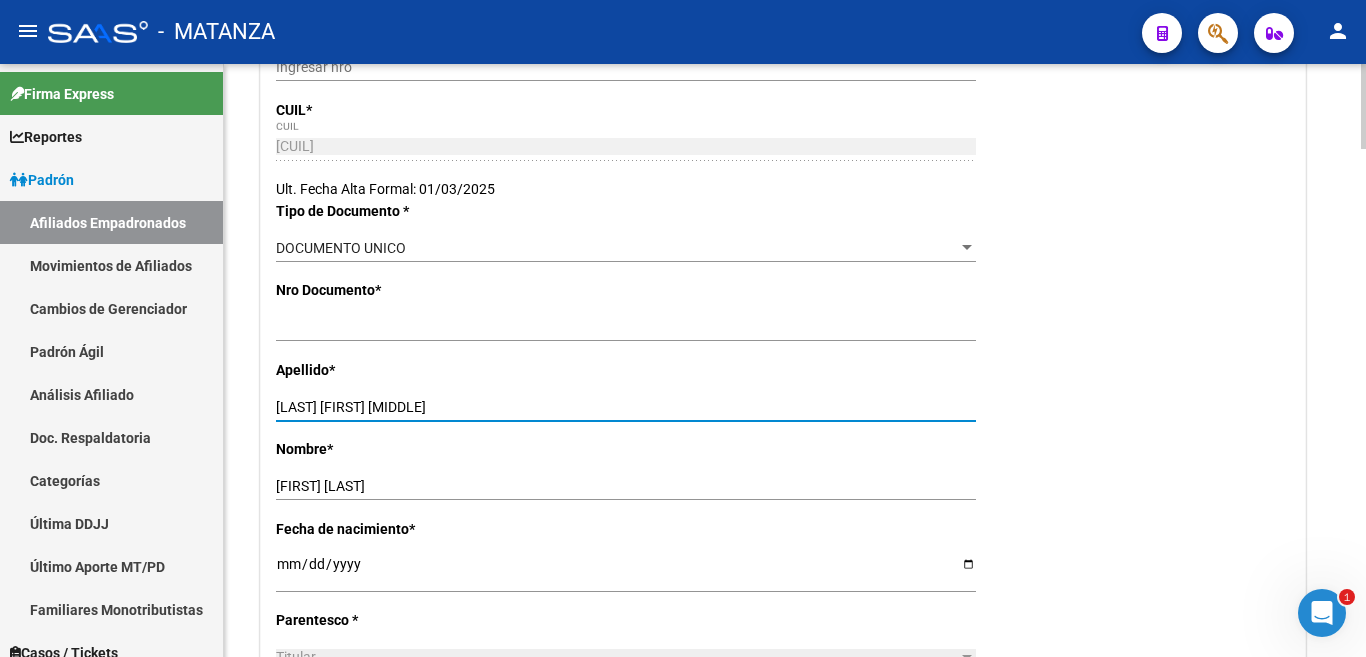 drag, startPoint x: 346, startPoint y: 404, endPoint x: 436, endPoint y: 400, distance: 90.088844 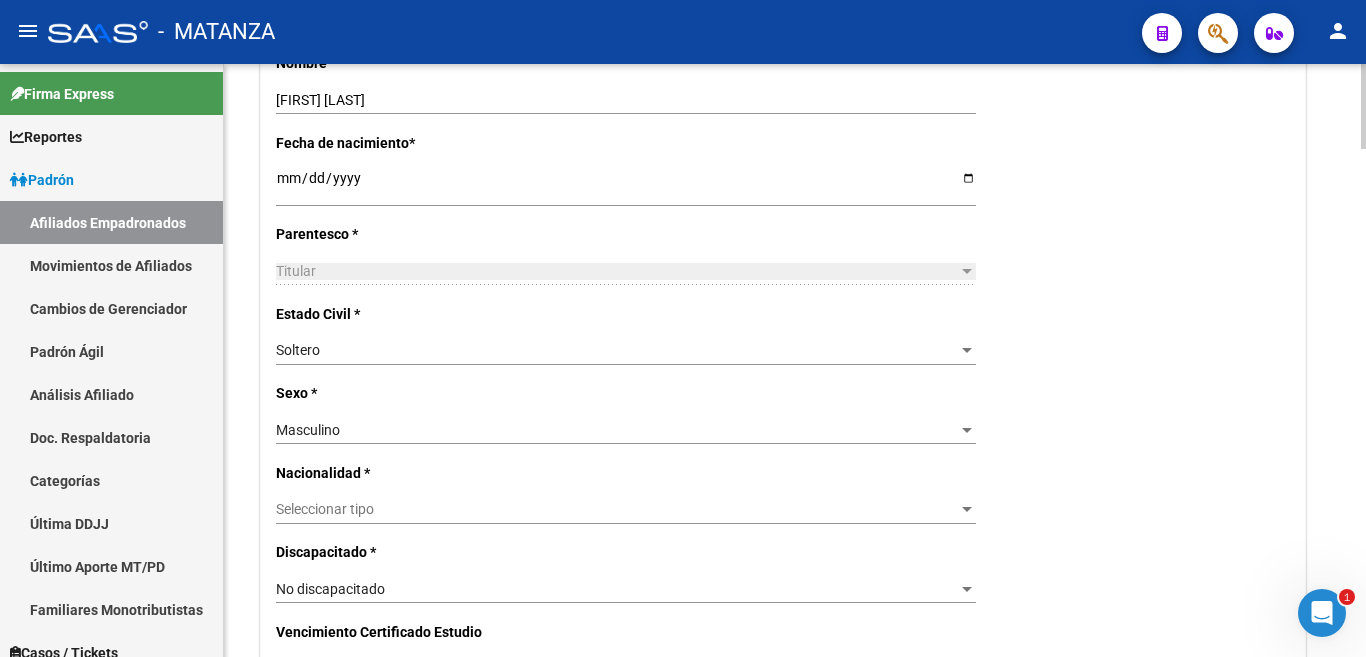 scroll, scrollTop: 800, scrollLeft: 0, axis: vertical 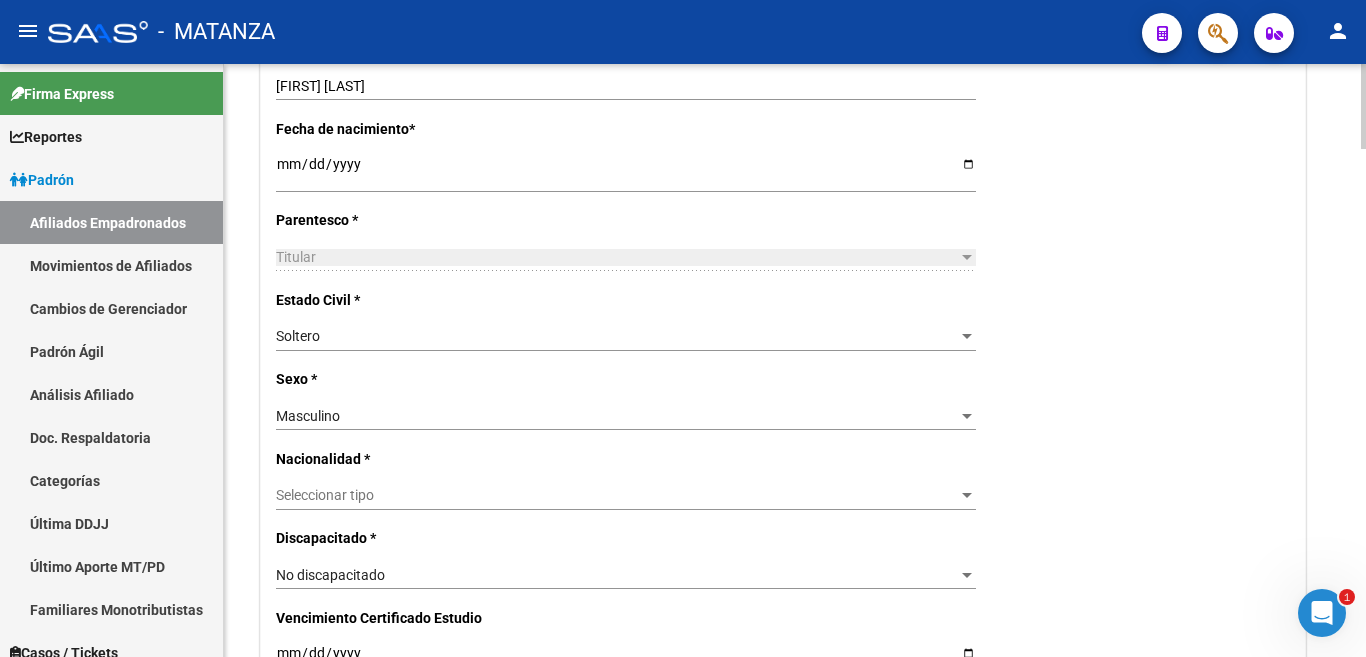 type on "[LAST]" 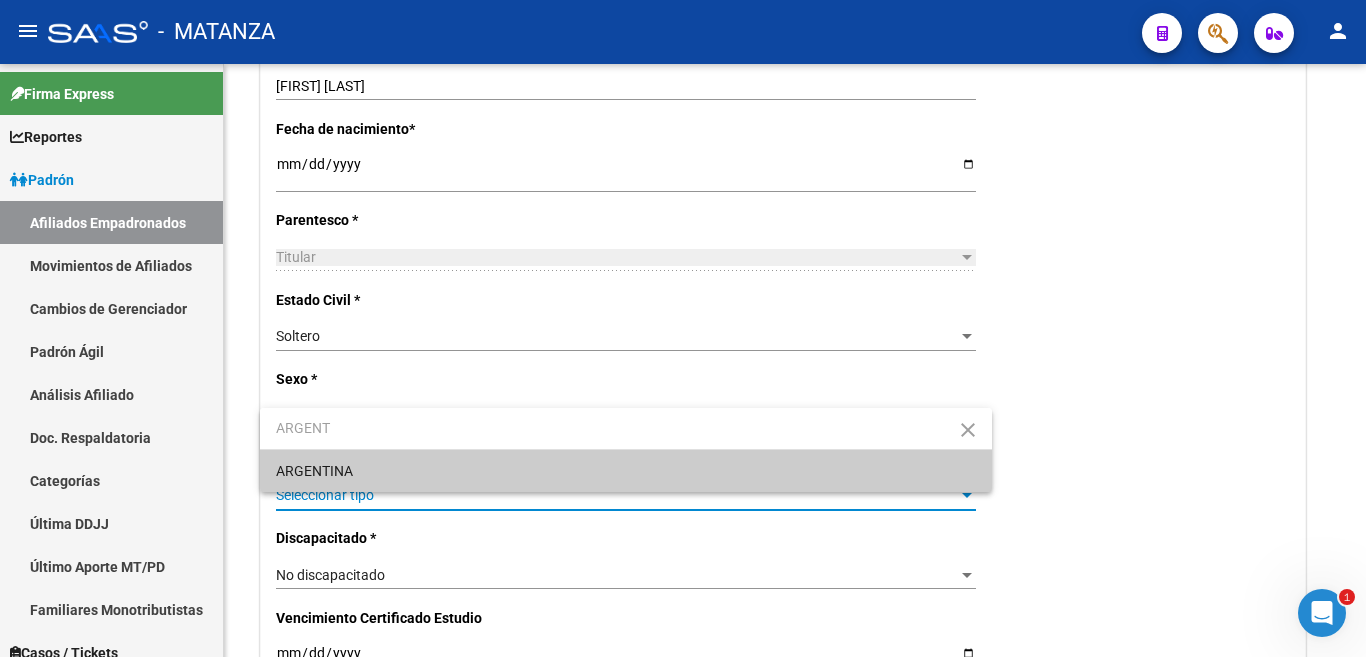 type on "ARGENT" 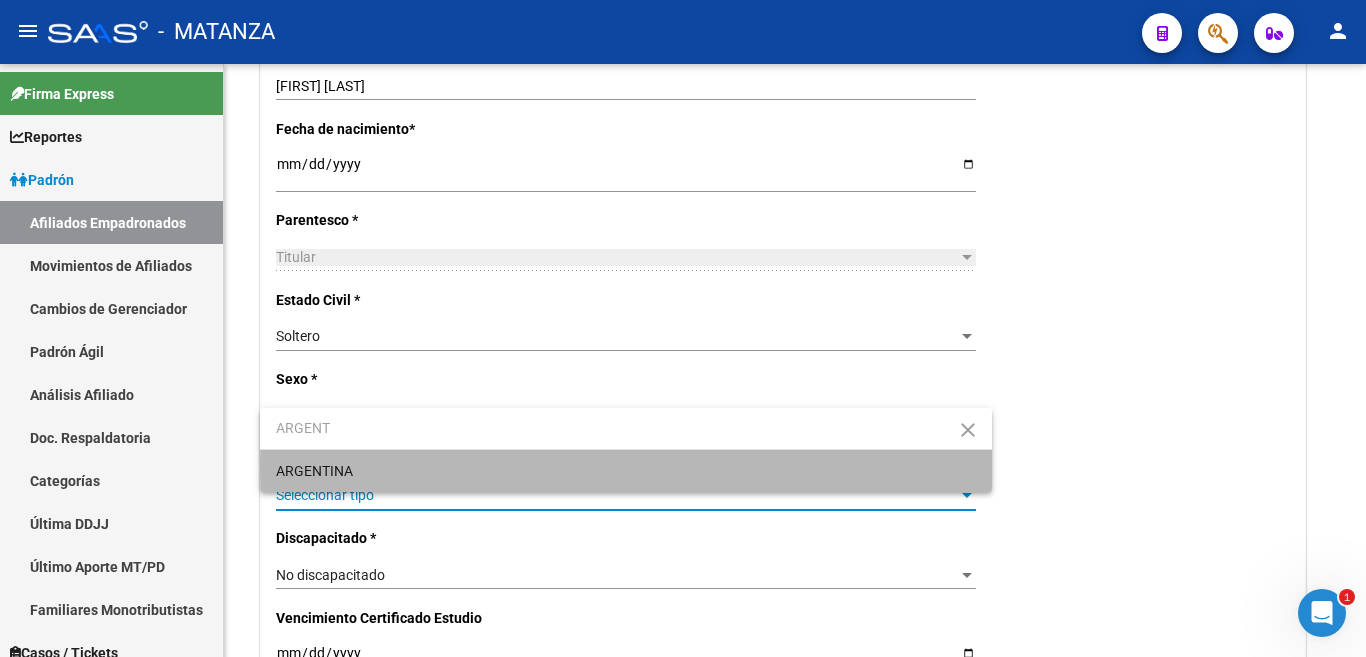click on "ARGENTINA" at bounding box center (626, 471) 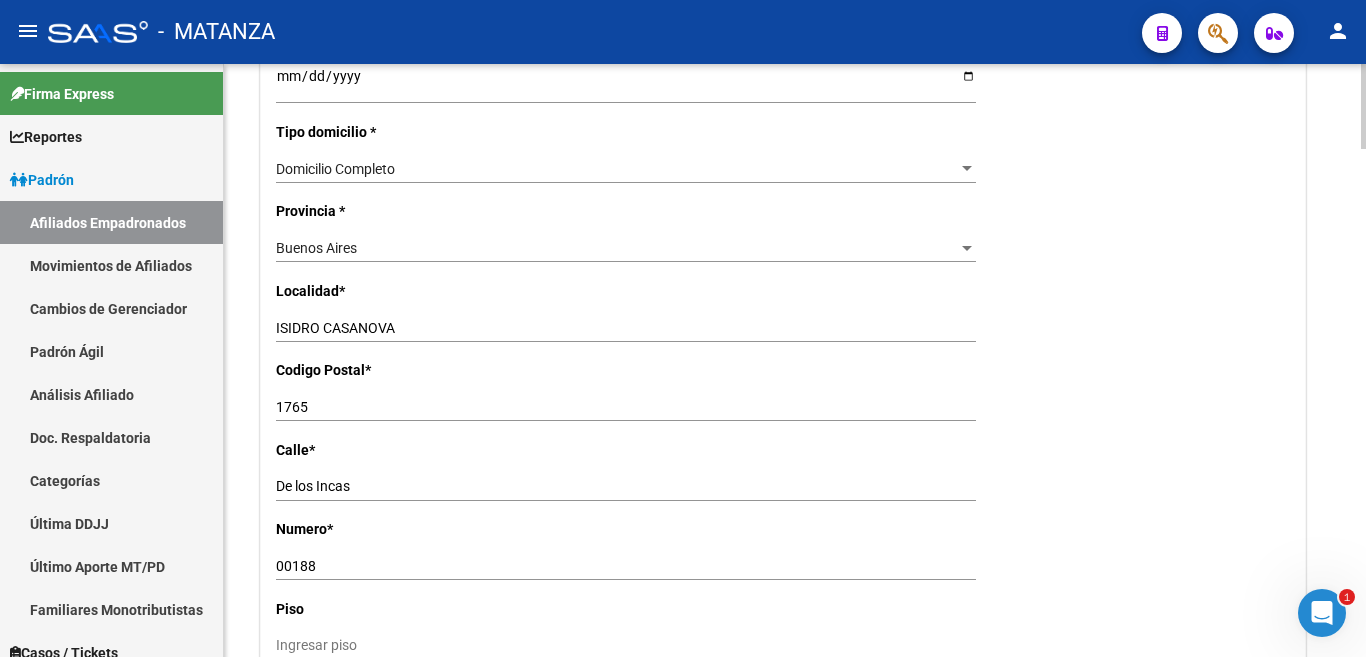 scroll, scrollTop: 1400, scrollLeft: 0, axis: vertical 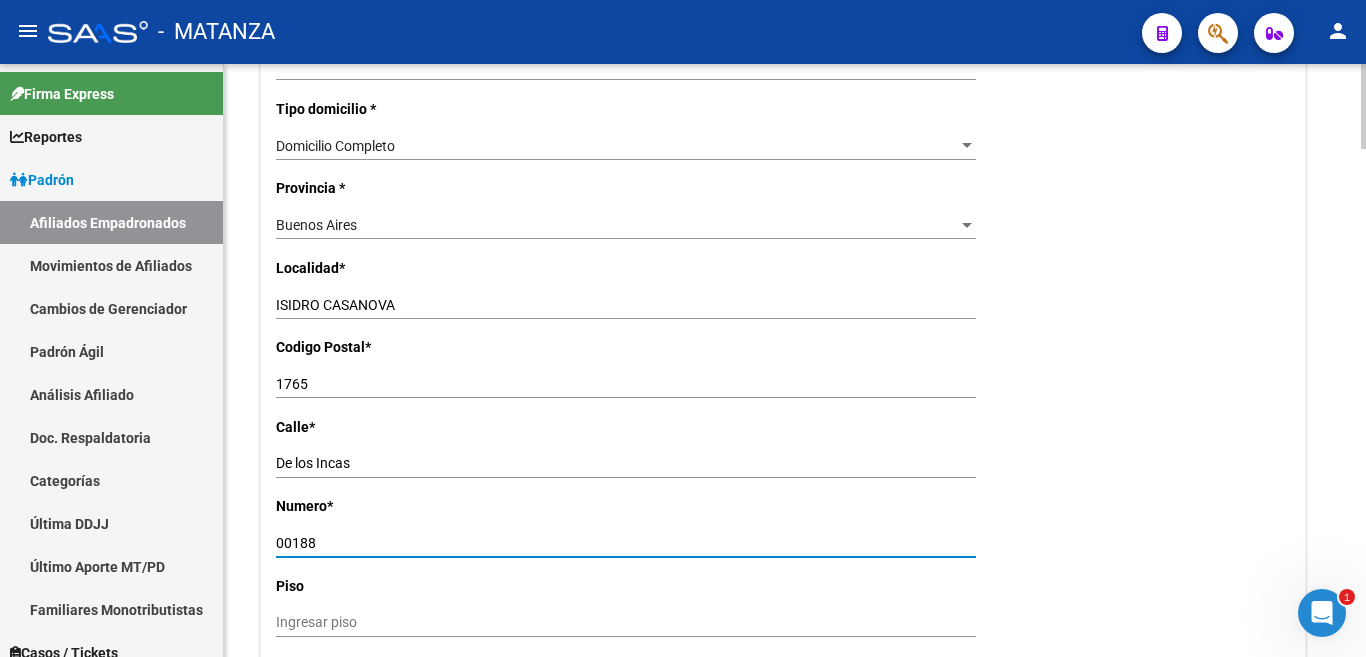 click on "00188" at bounding box center [626, 543] 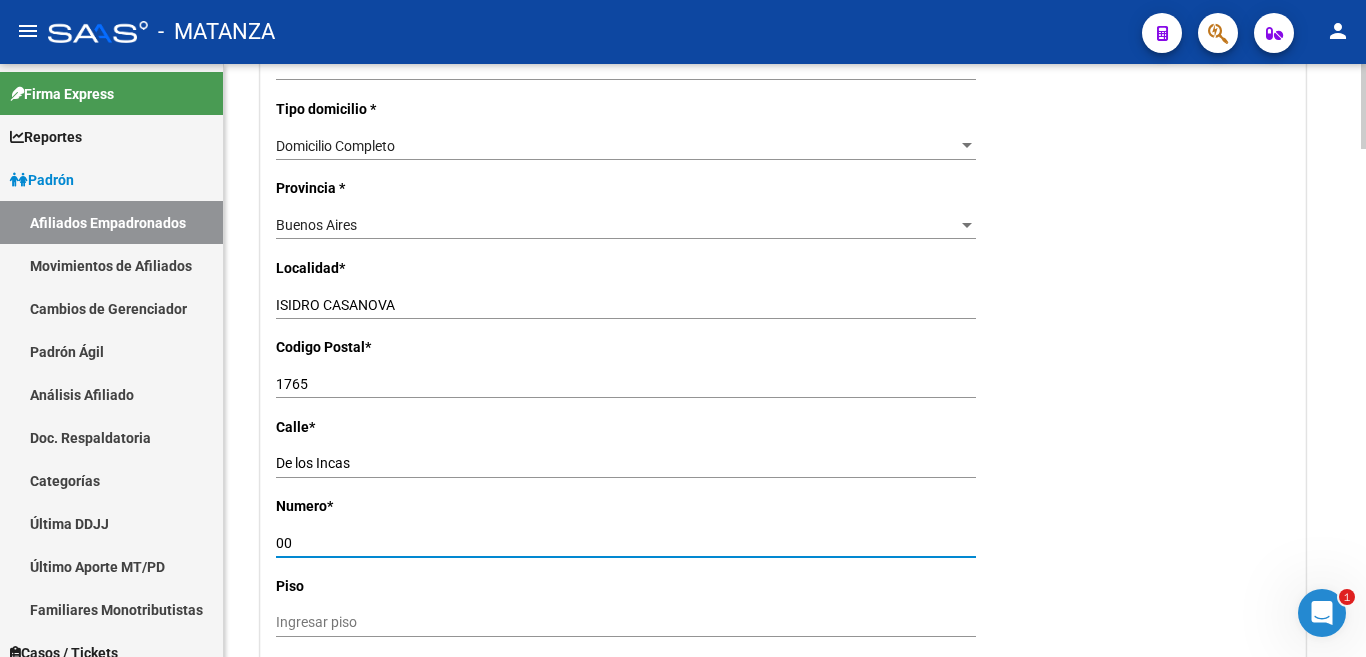 type on "0" 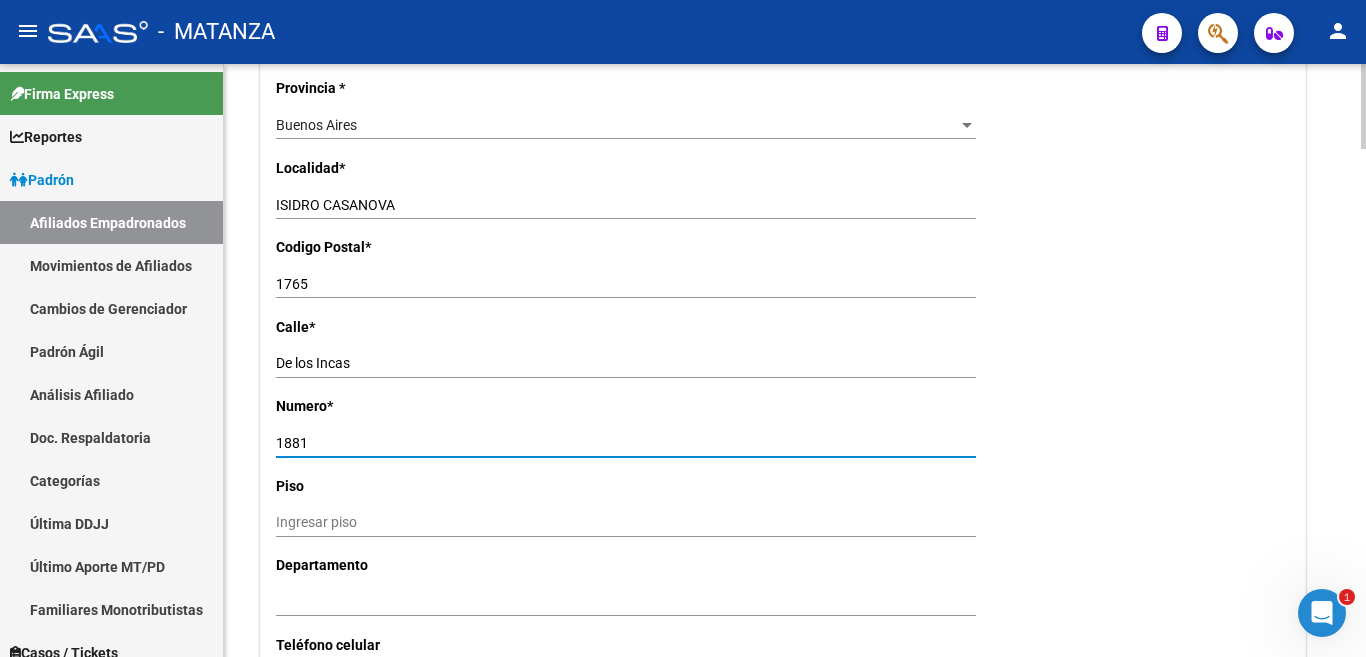 scroll, scrollTop: 1600, scrollLeft: 0, axis: vertical 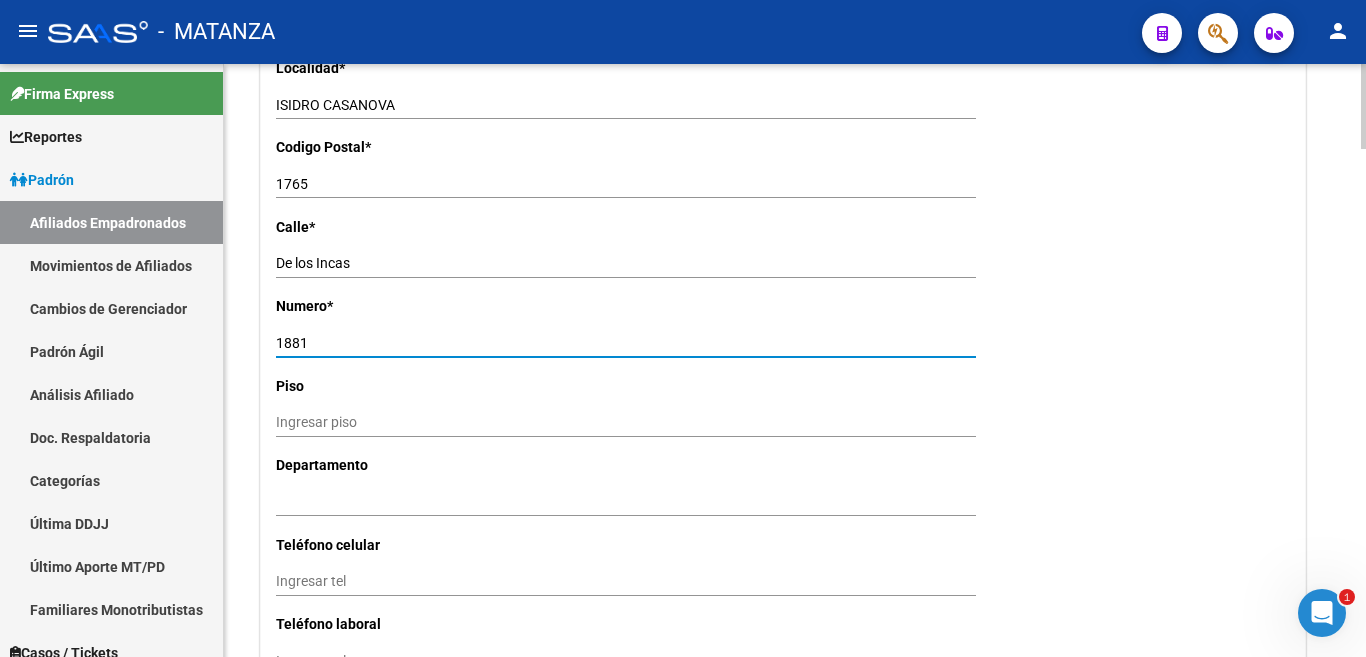 type on "1881" 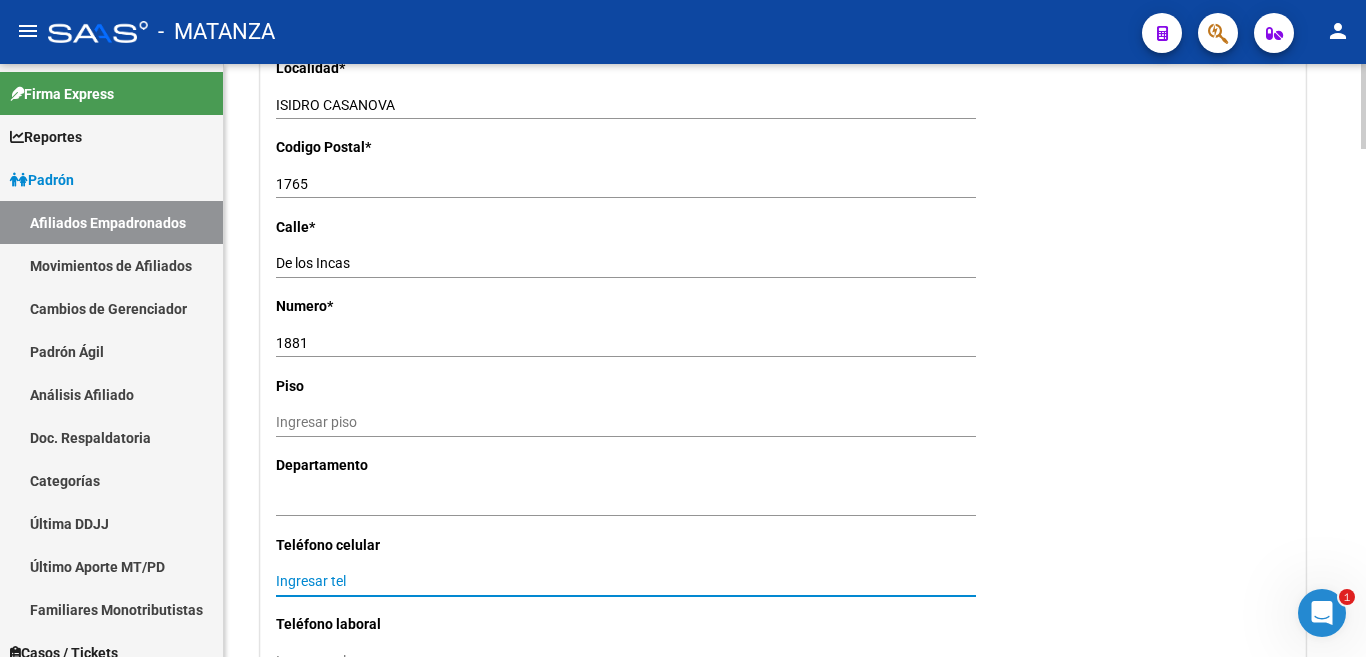click on "Ingresar tel" at bounding box center (626, 581) 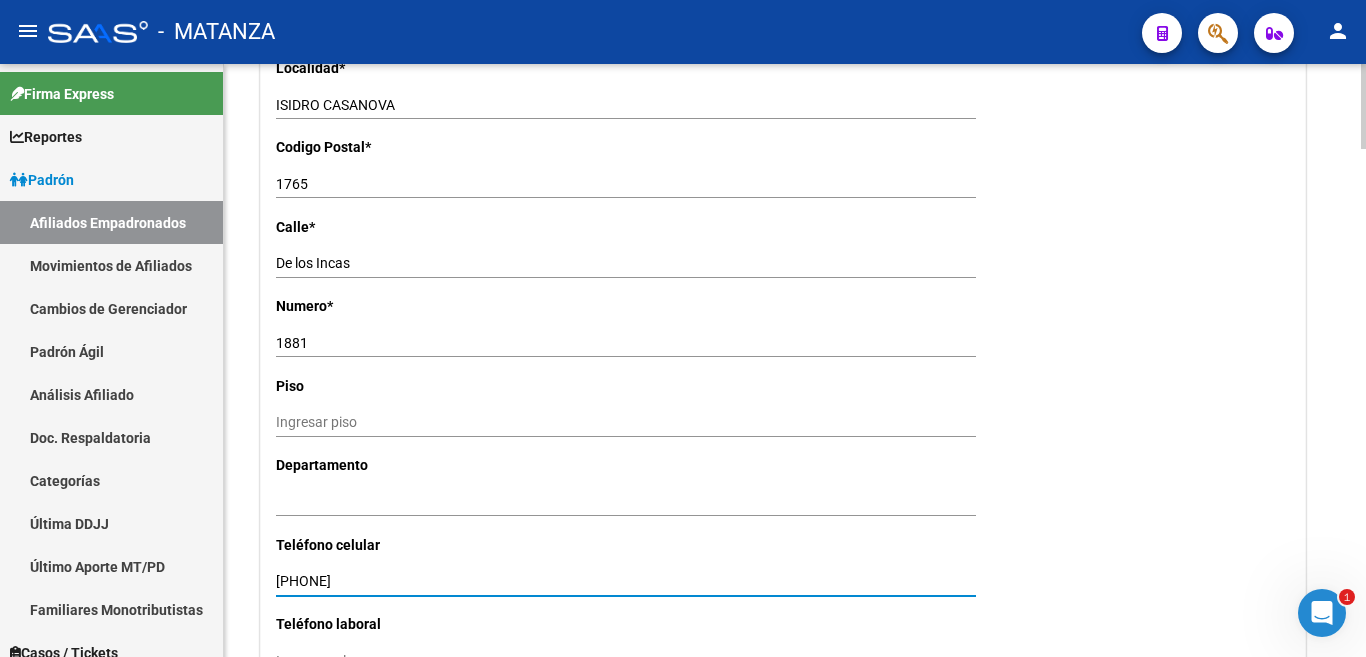 type on "[PHONE]" 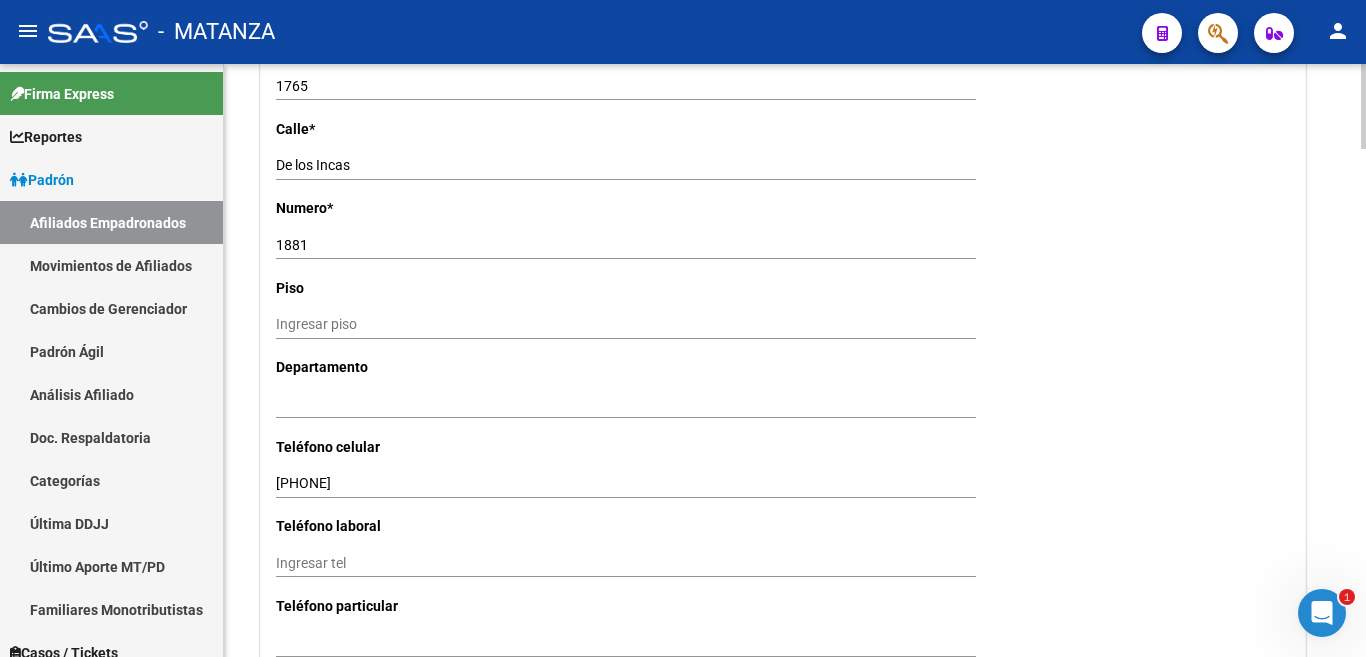 scroll, scrollTop: 1800, scrollLeft: 0, axis: vertical 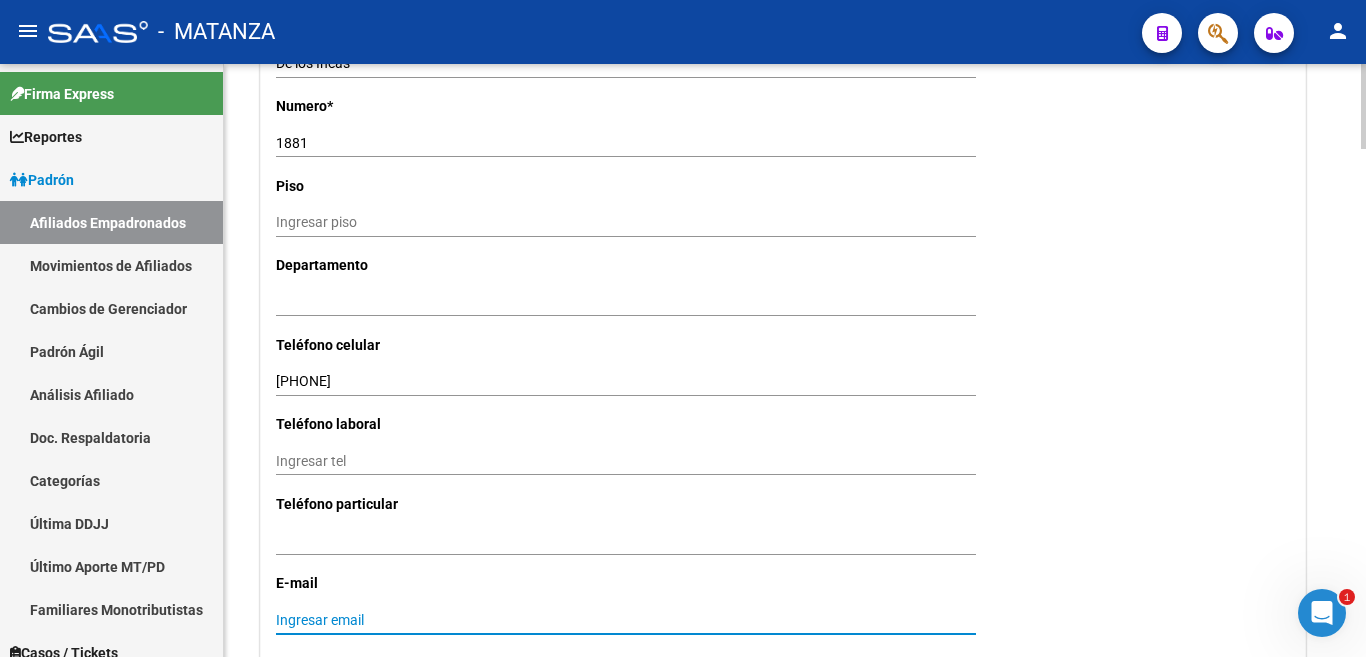 click on "Ingresar email" at bounding box center [626, 620] 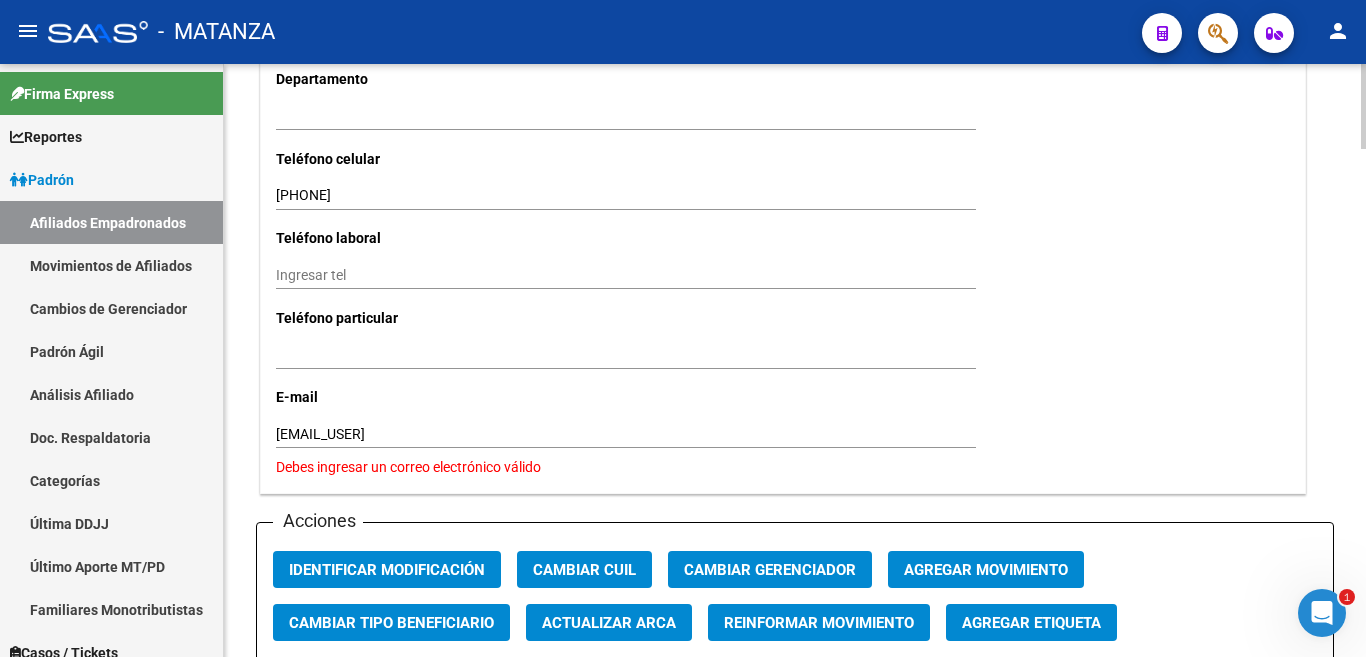 scroll, scrollTop: 2200, scrollLeft: 0, axis: vertical 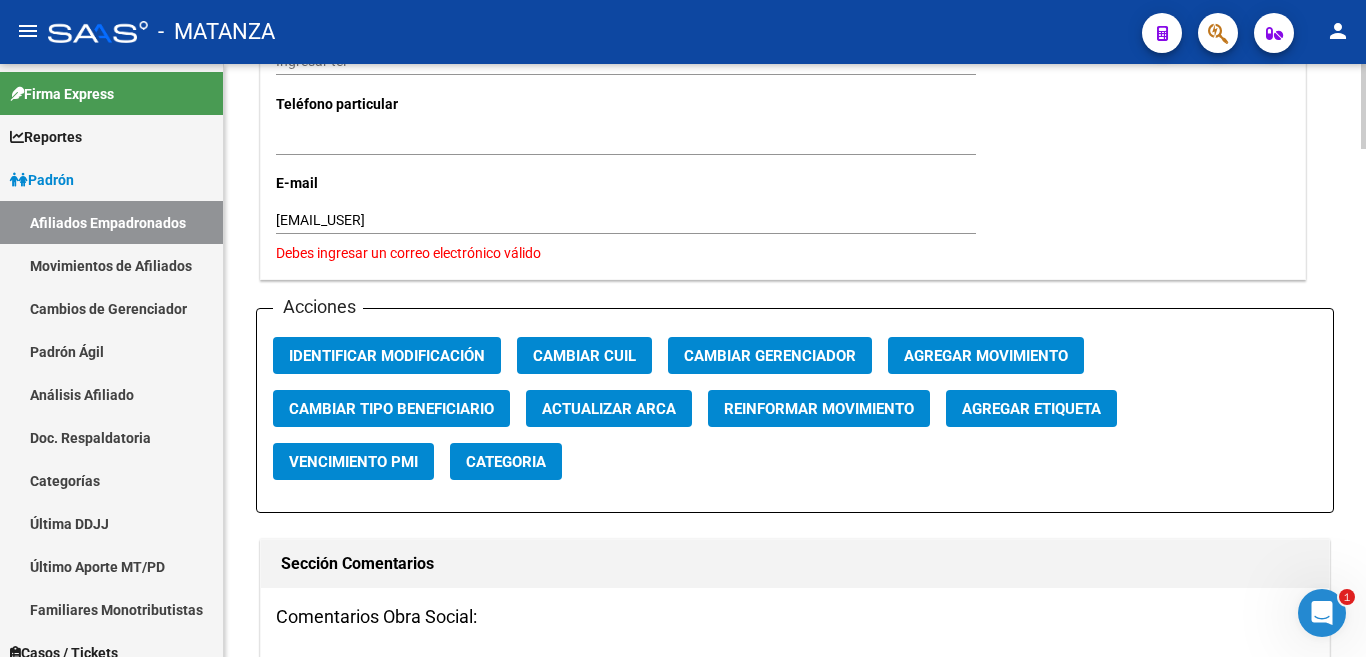click on "[EMAIL_USER]" at bounding box center [626, 220] 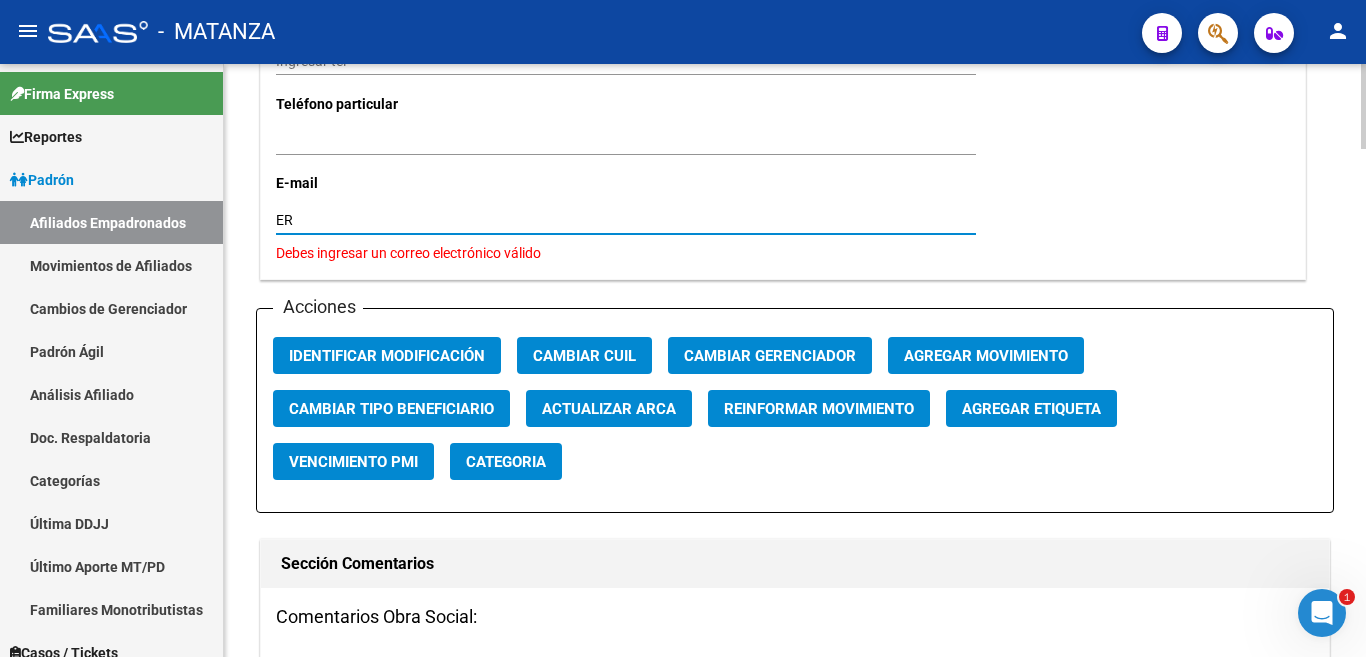 type on "E" 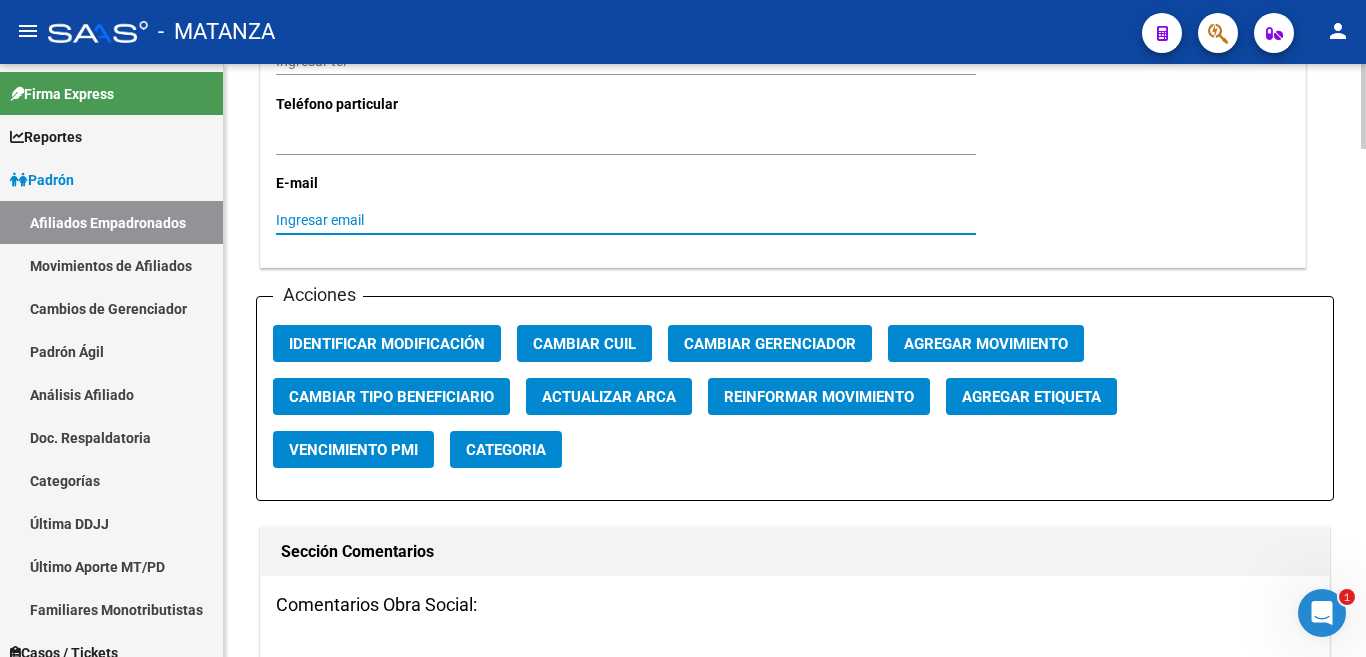 type 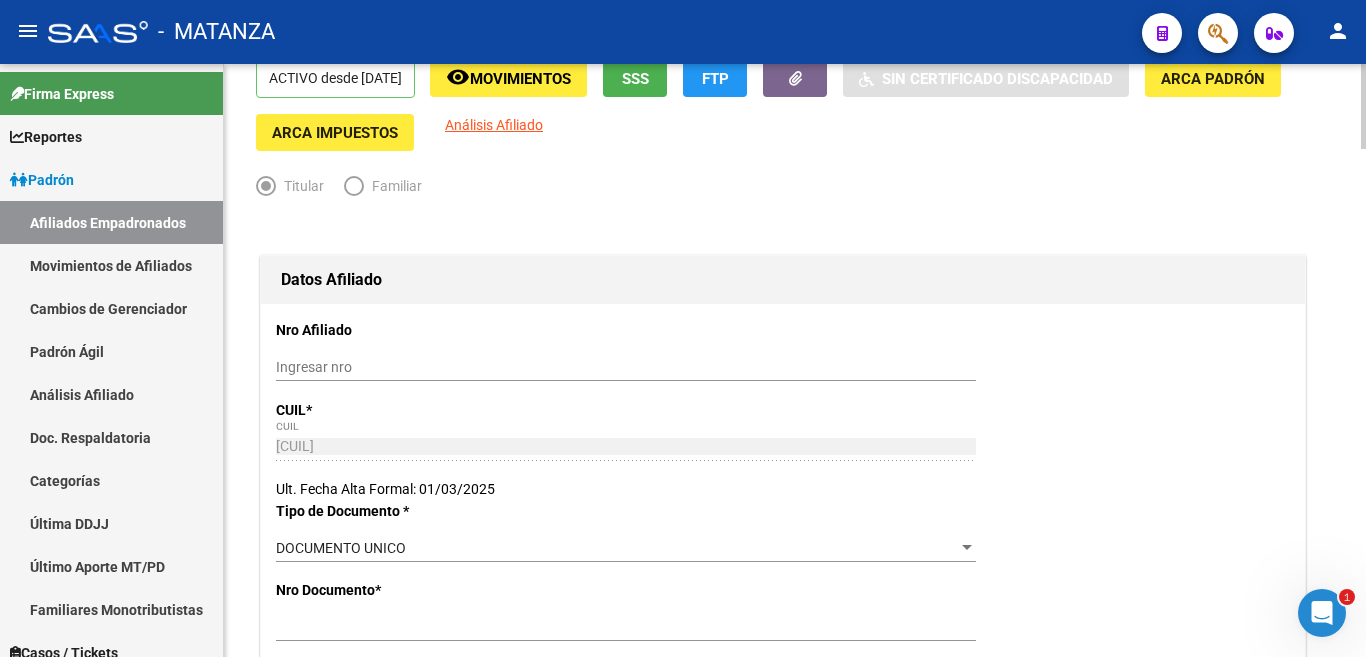 scroll, scrollTop: 0, scrollLeft: 0, axis: both 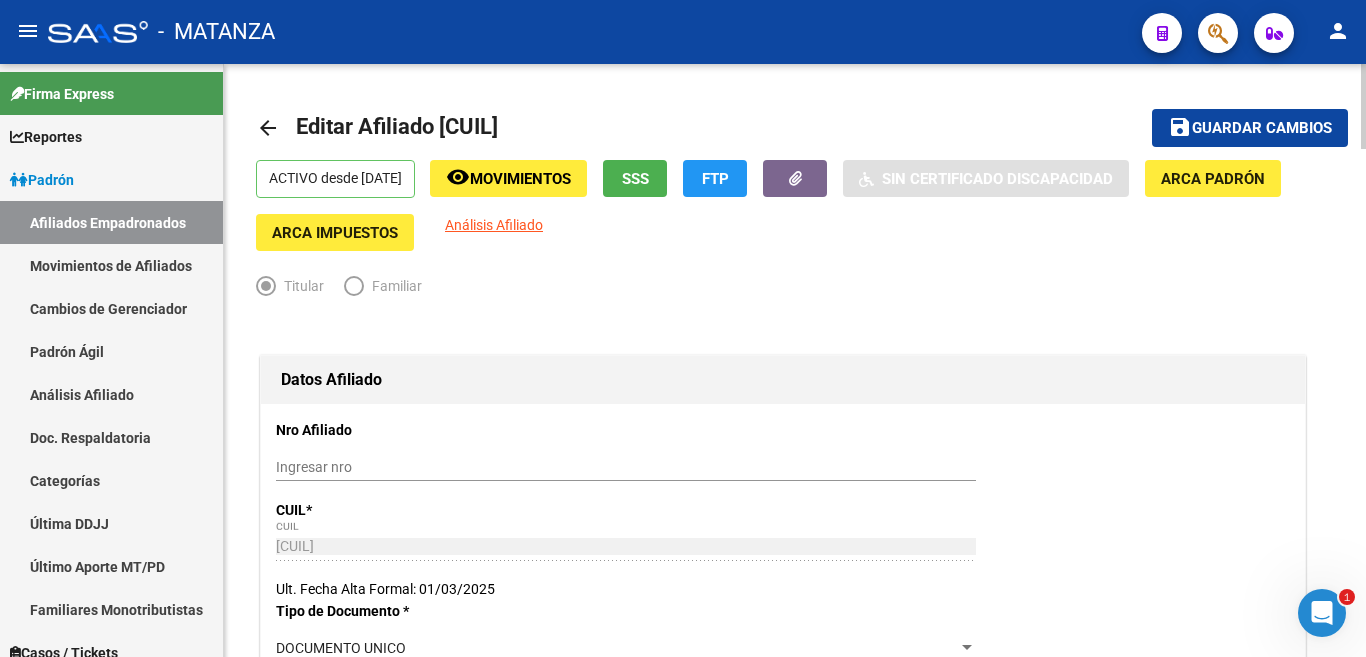 click on "Guardar cambios" 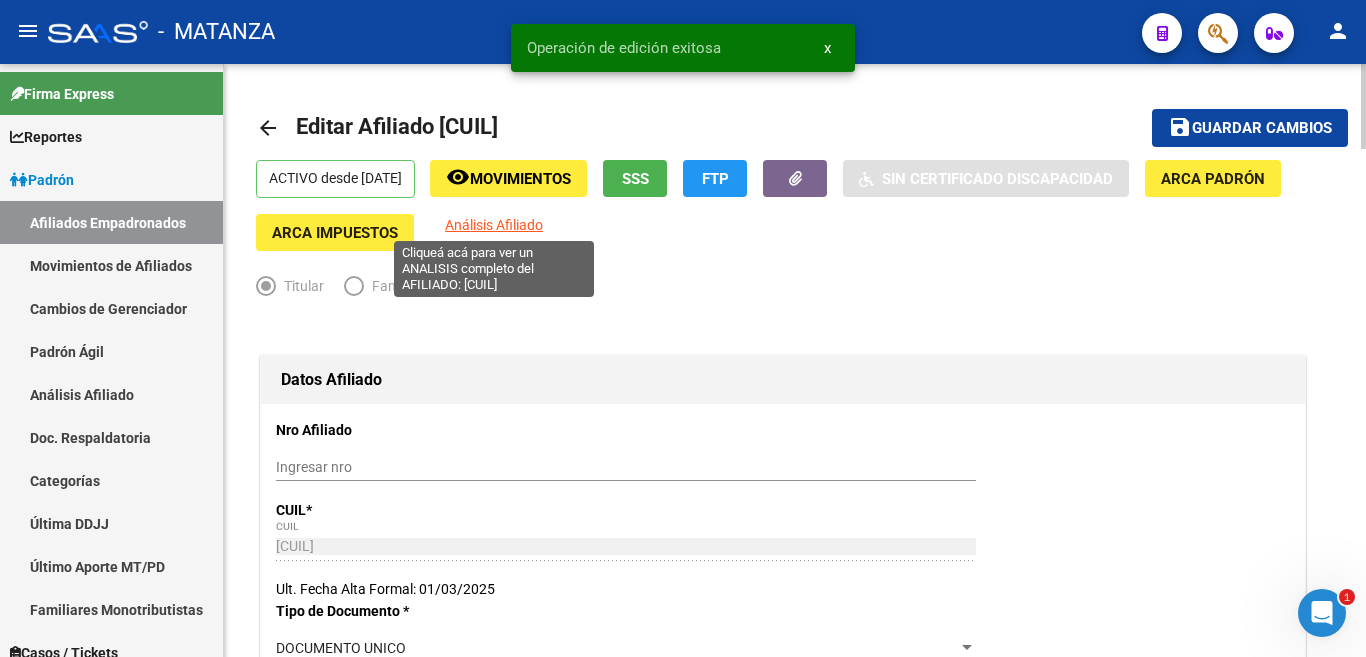 click on "Análisis Afiliado" 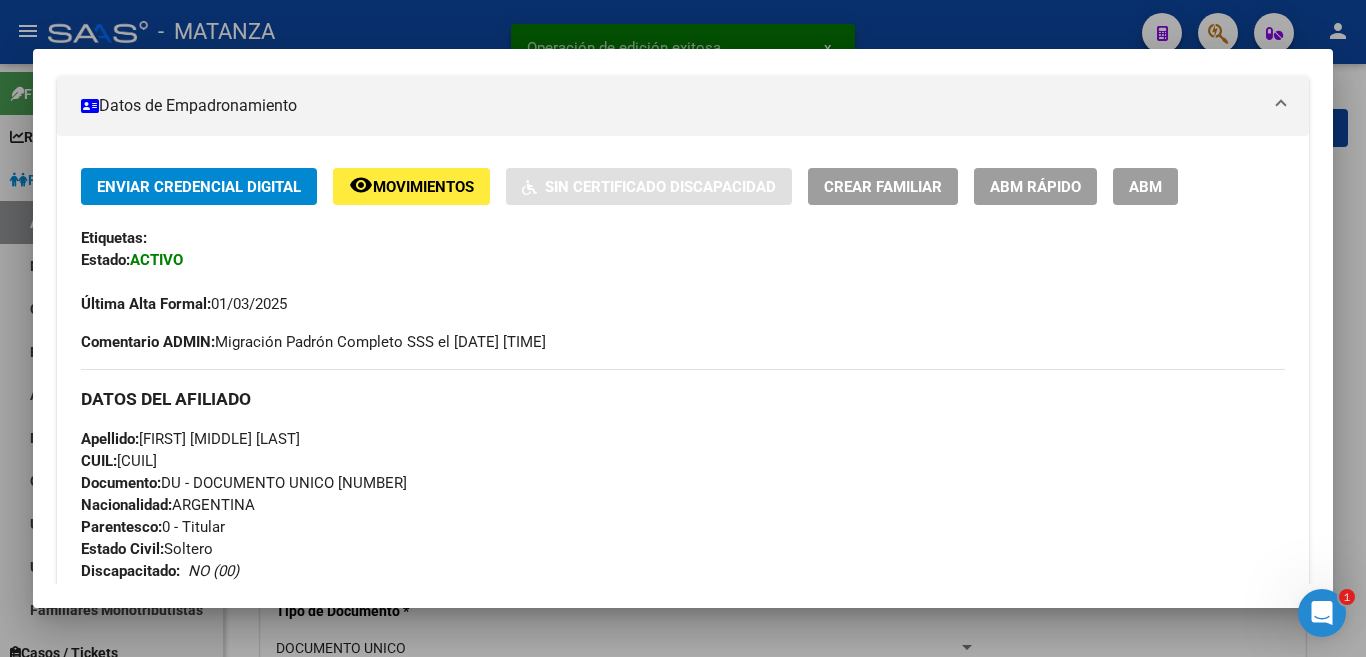 scroll, scrollTop: 400, scrollLeft: 0, axis: vertical 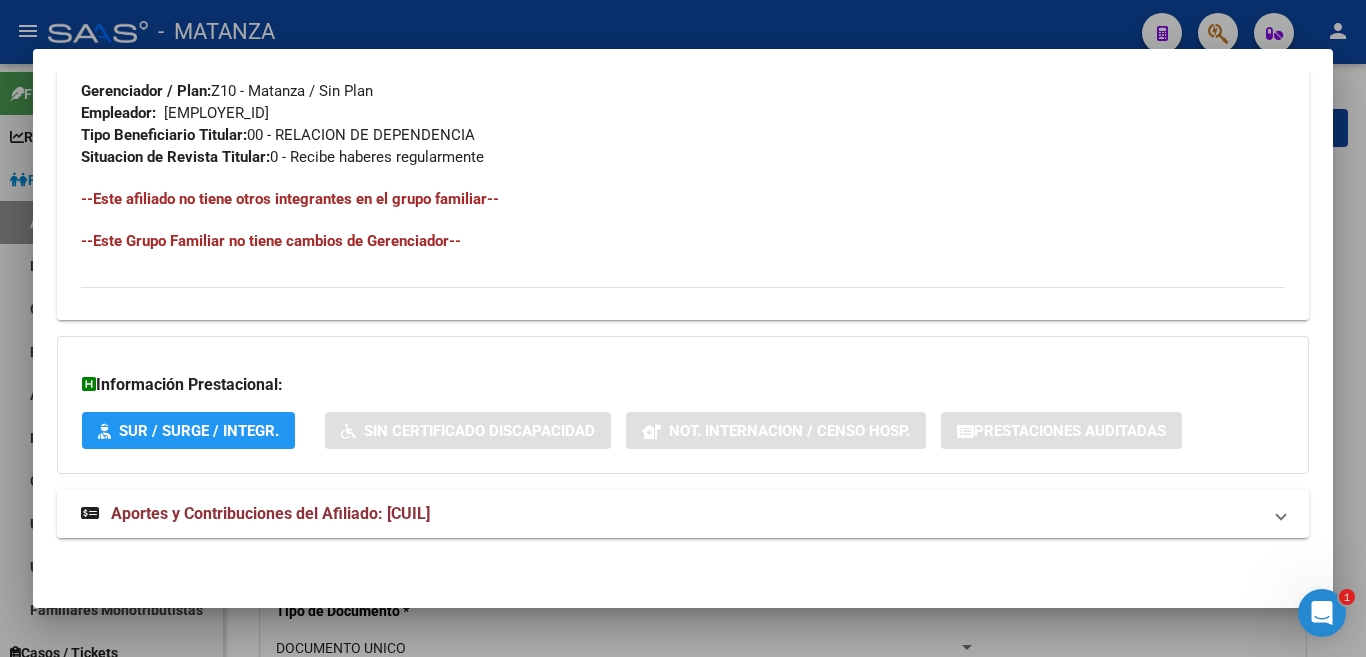drag, startPoint x: 61, startPoint y: 203, endPoint x: 592, endPoint y: 219, distance: 531.241 